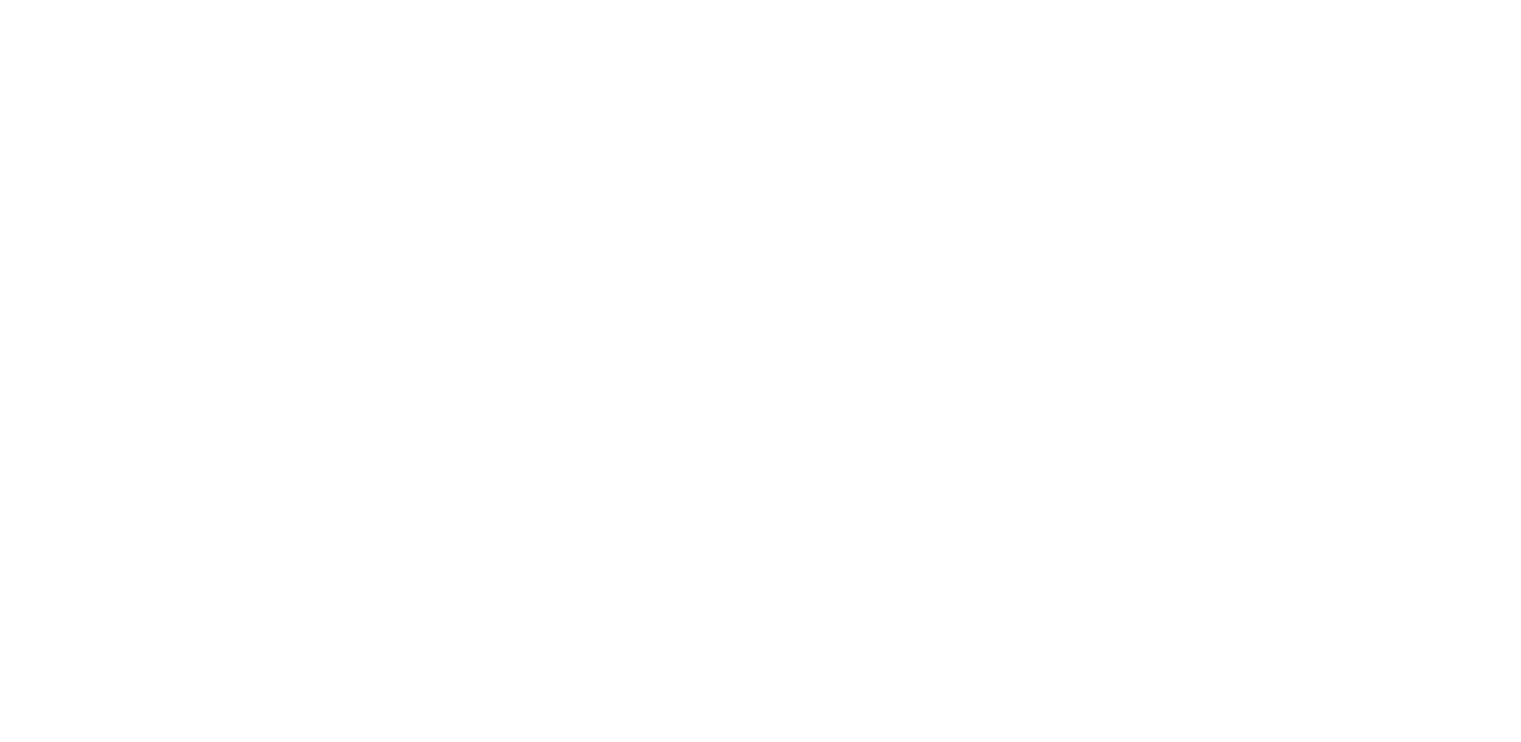 scroll, scrollTop: 0, scrollLeft: 0, axis: both 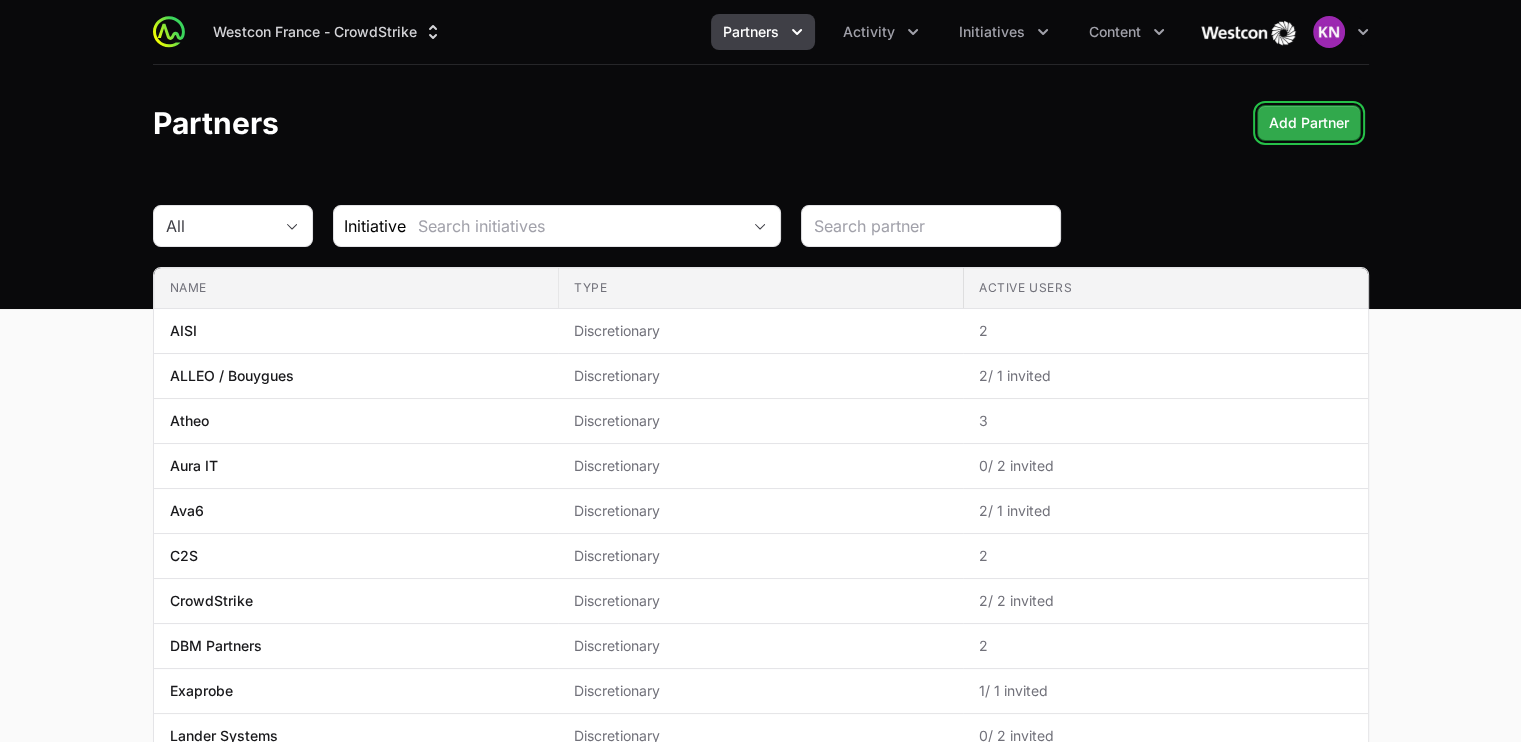 click on "Add Partner" 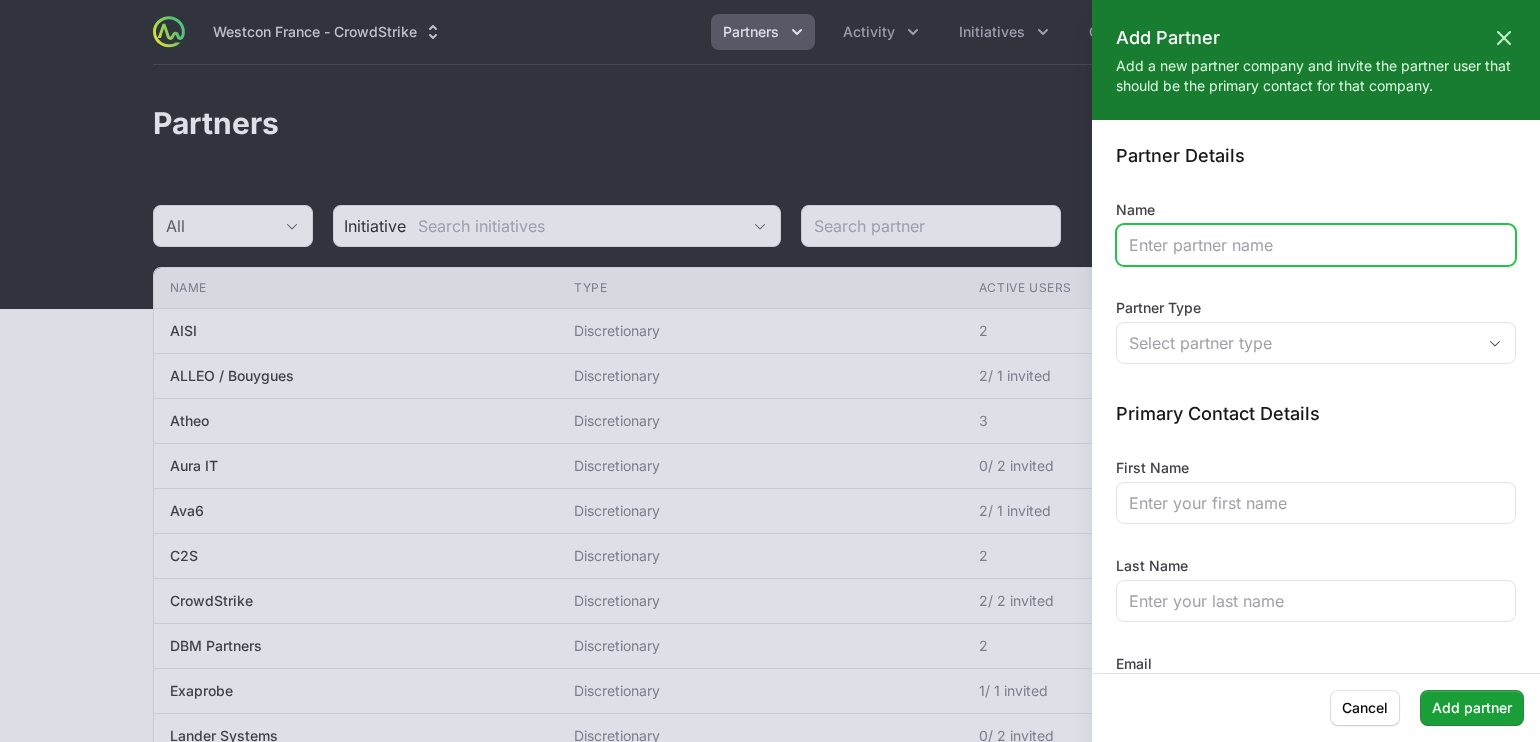 click on "Name" at bounding box center [1316, 245] 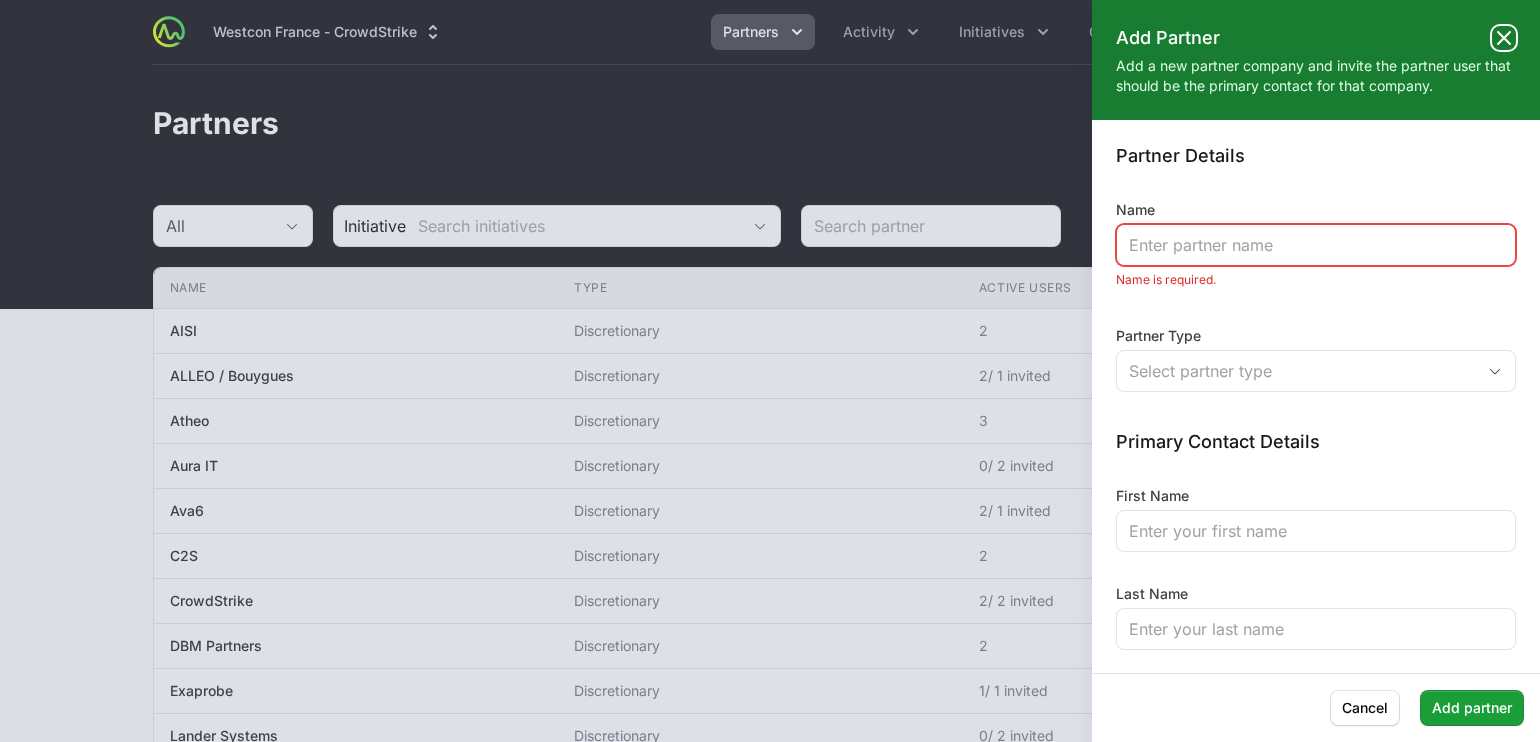 click 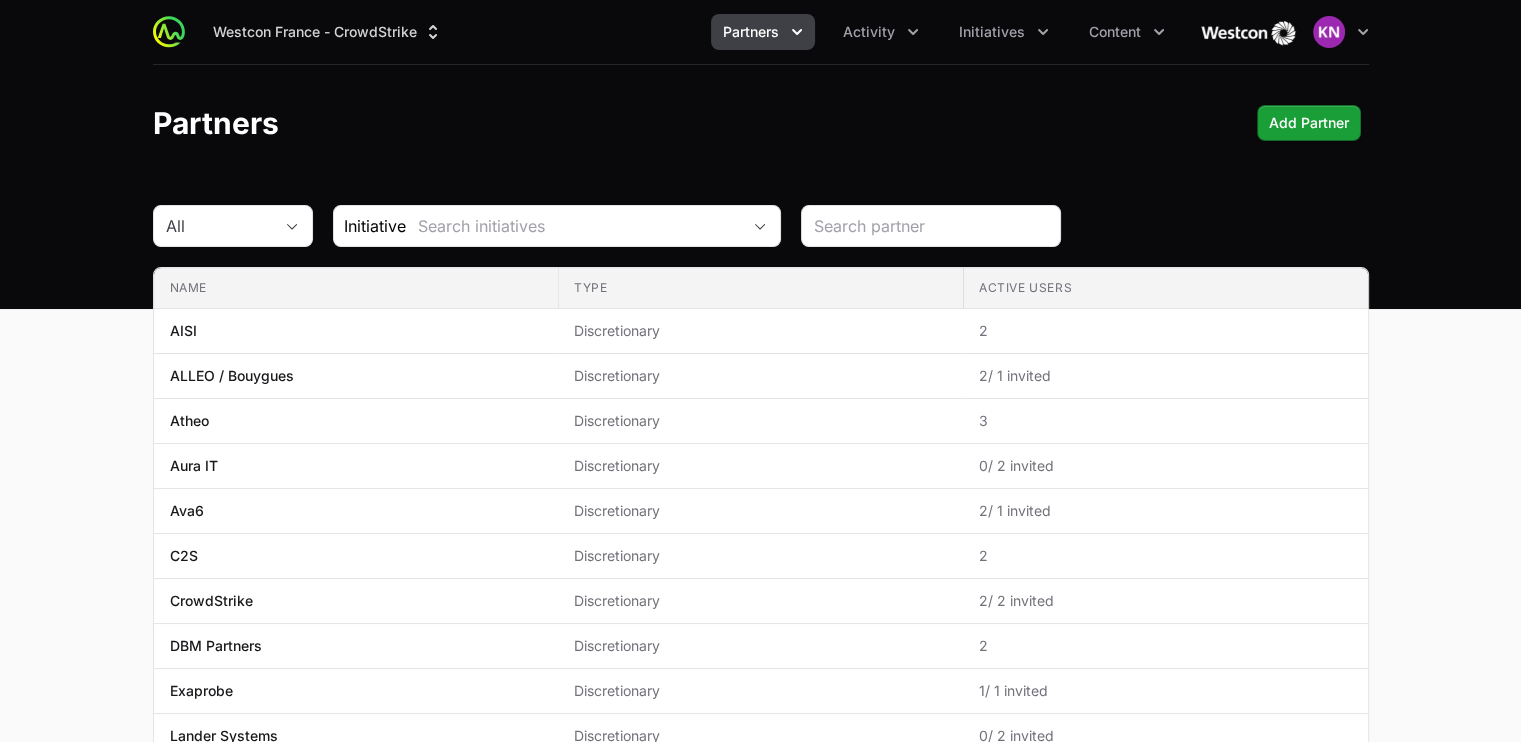 click 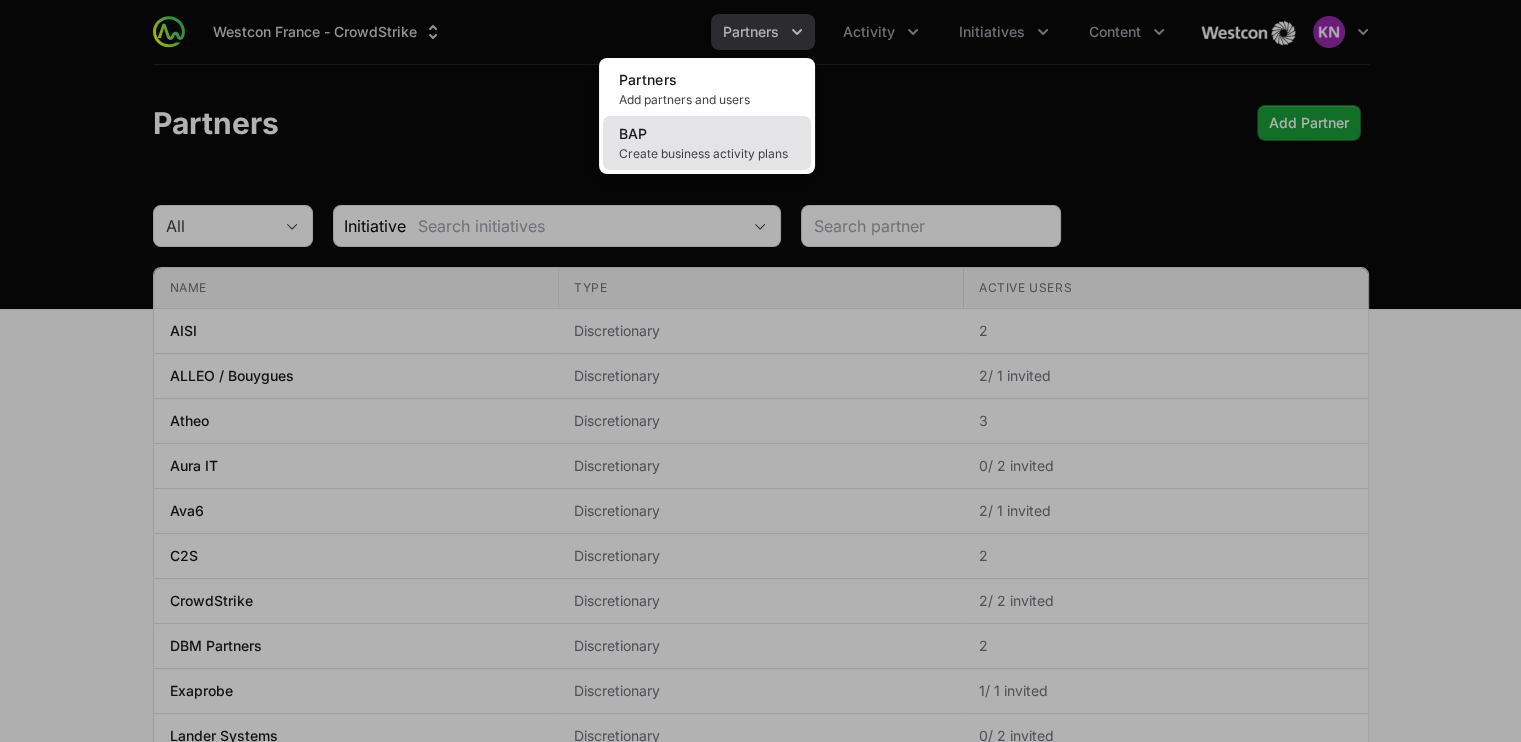 click on "BAP Create business activity plans" 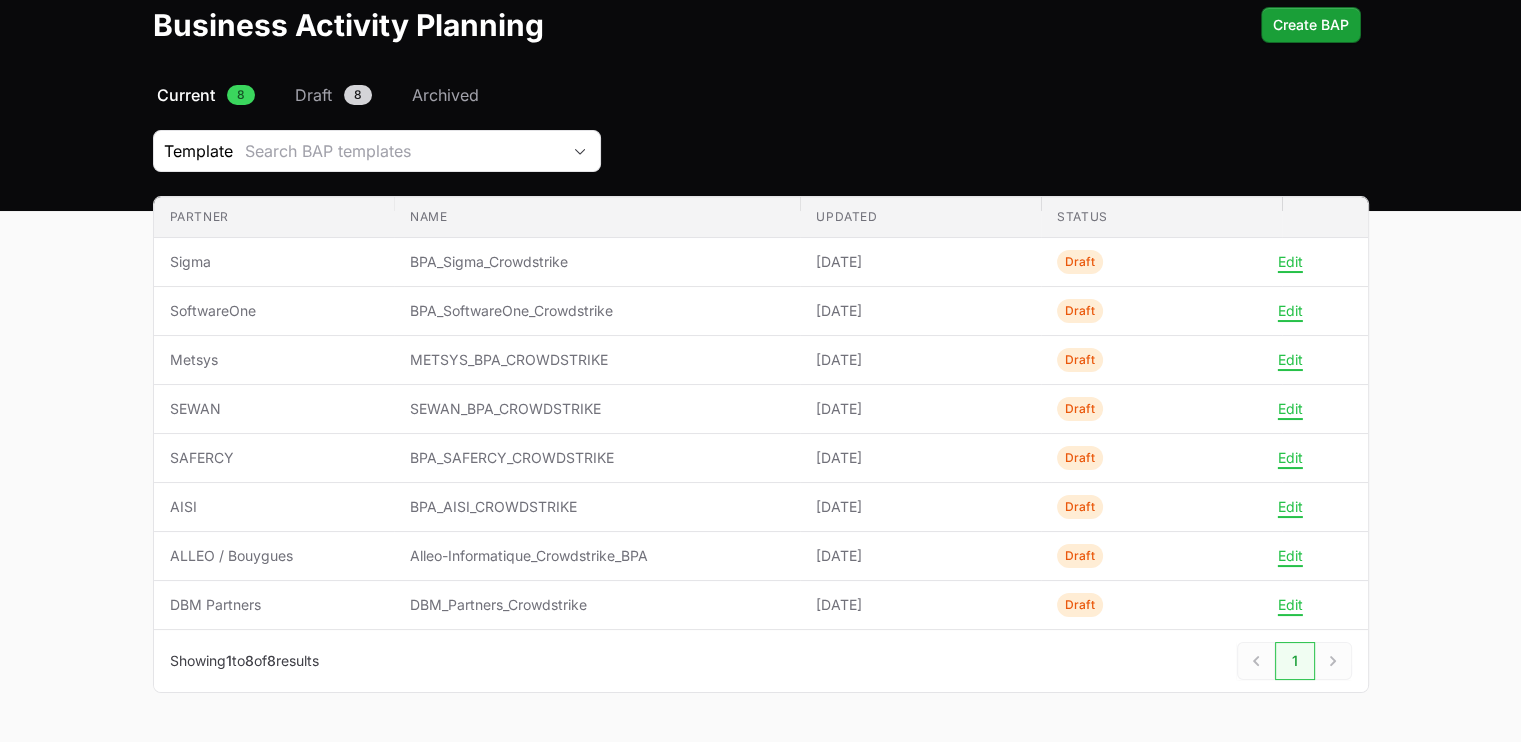 scroll, scrollTop: 121, scrollLeft: 0, axis: vertical 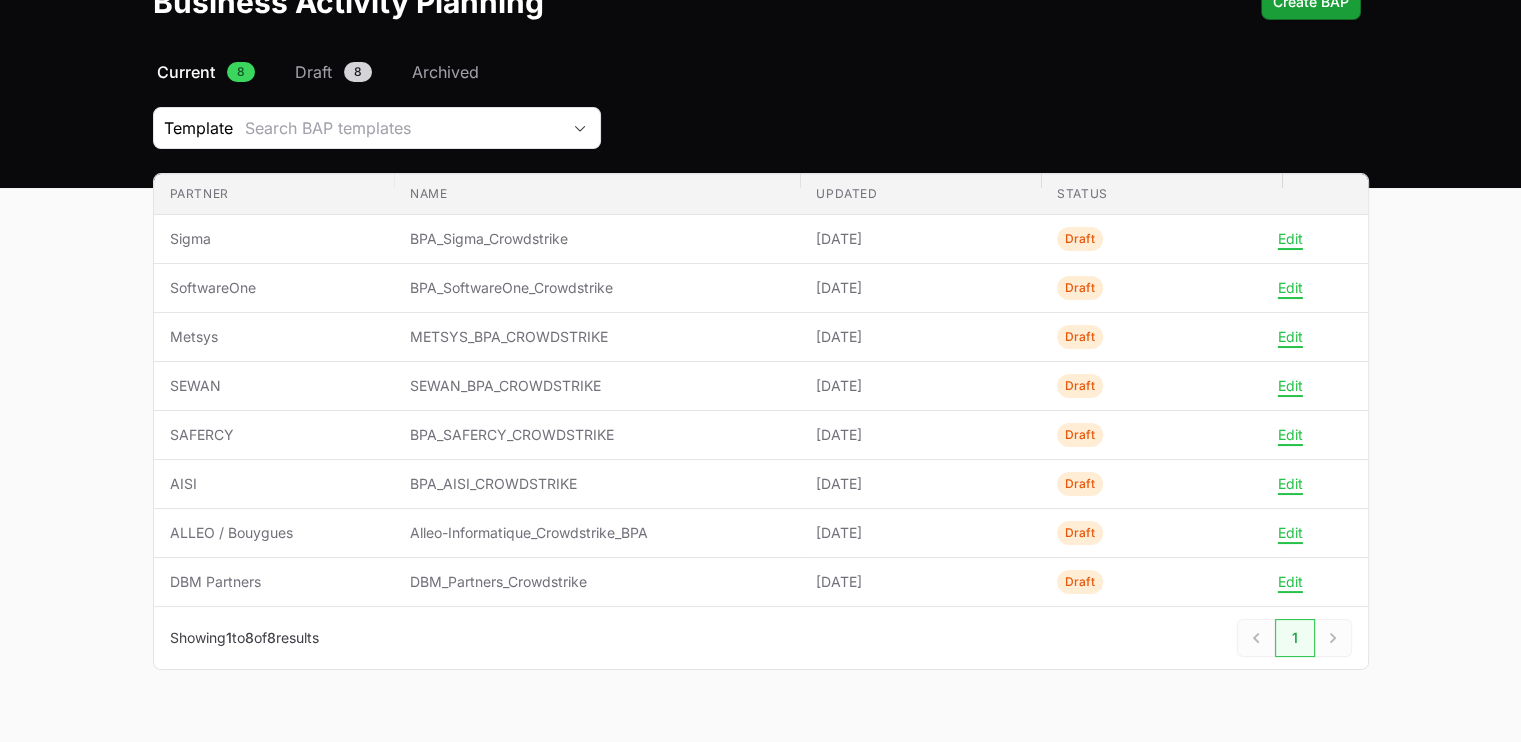 click on "Next" 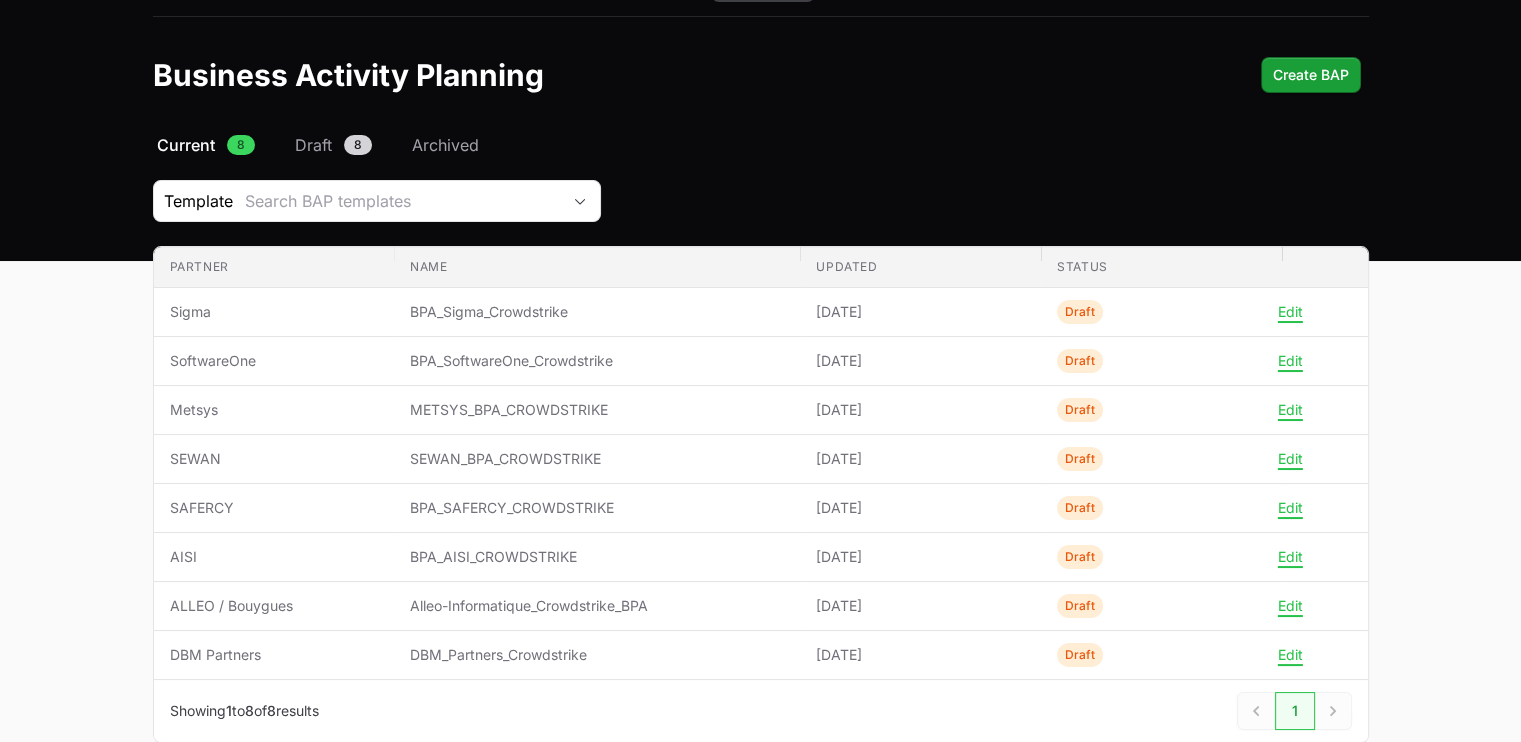 scroll, scrollTop: 46, scrollLeft: 0, axis: vertical 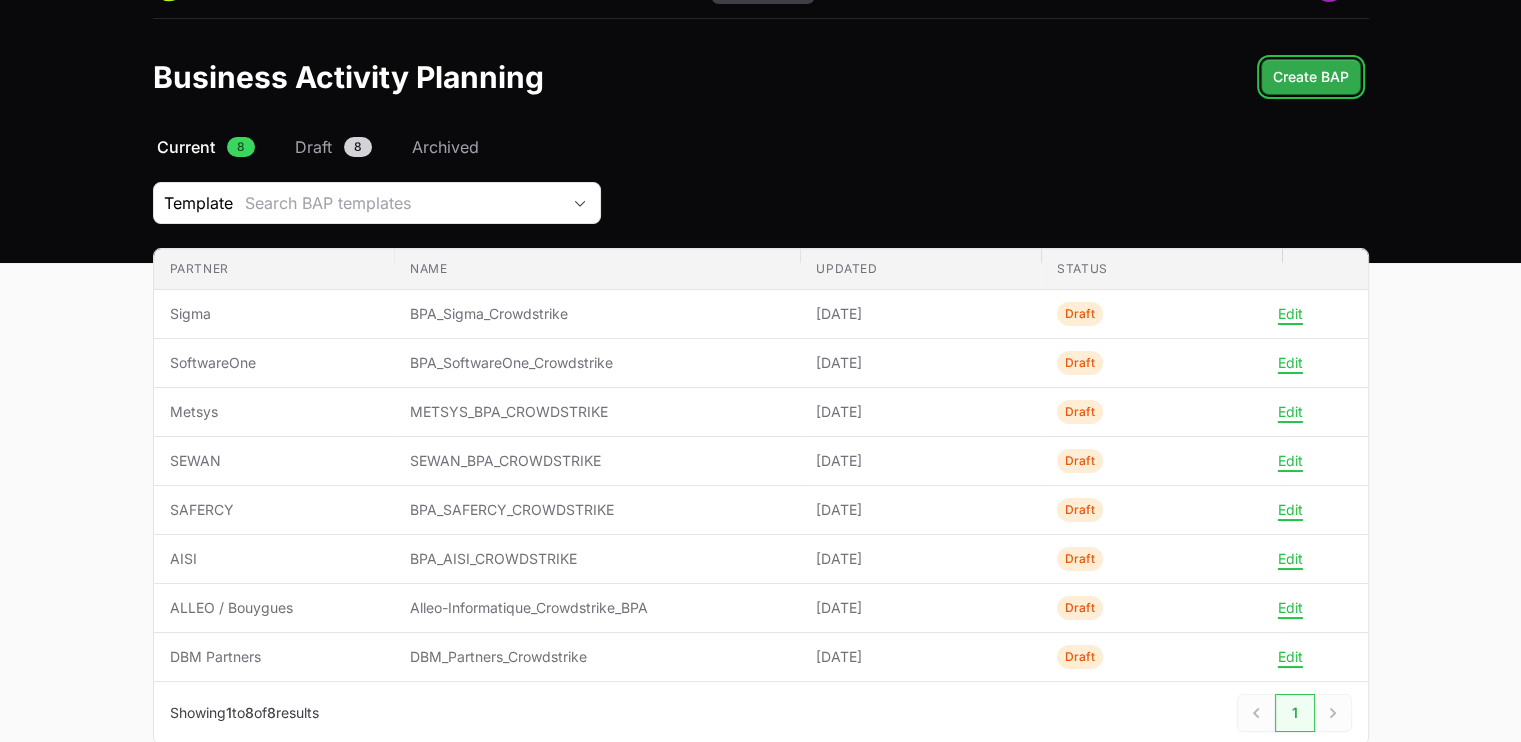 click on "Create BAP" 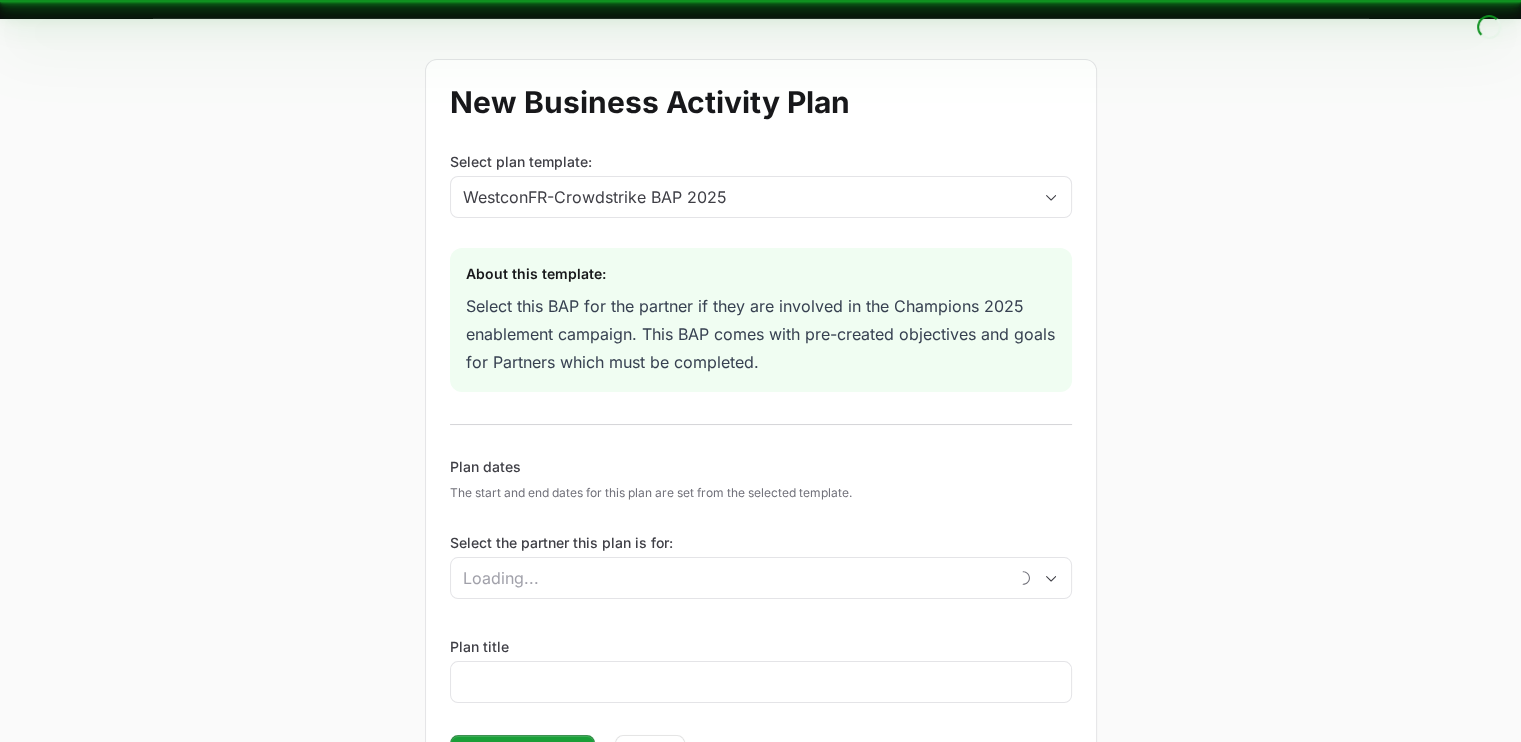 scroll, scrollTop: 0, scrollLeft: 0, axis: both 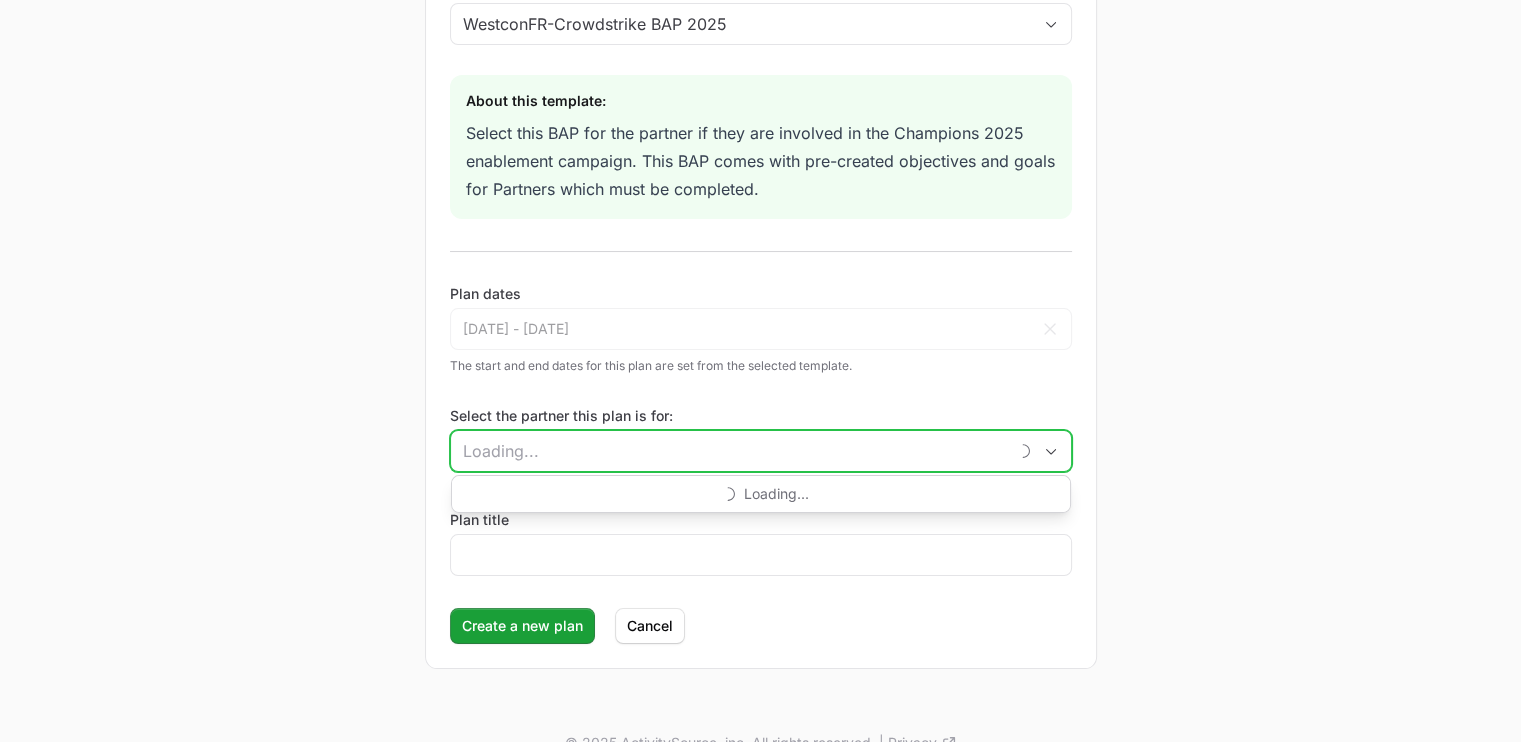 click on "Select the partner this plan is for:" 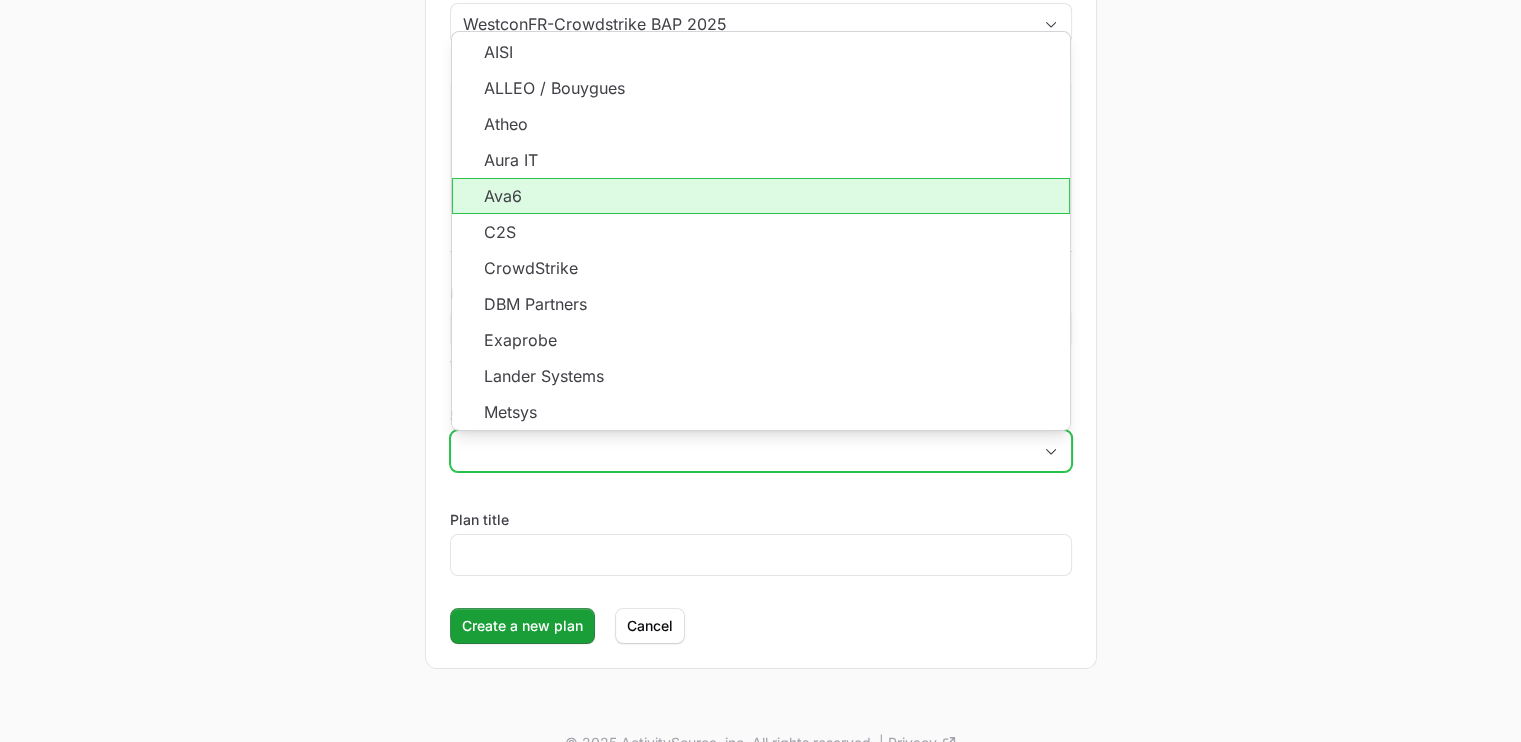 click on "C2S" 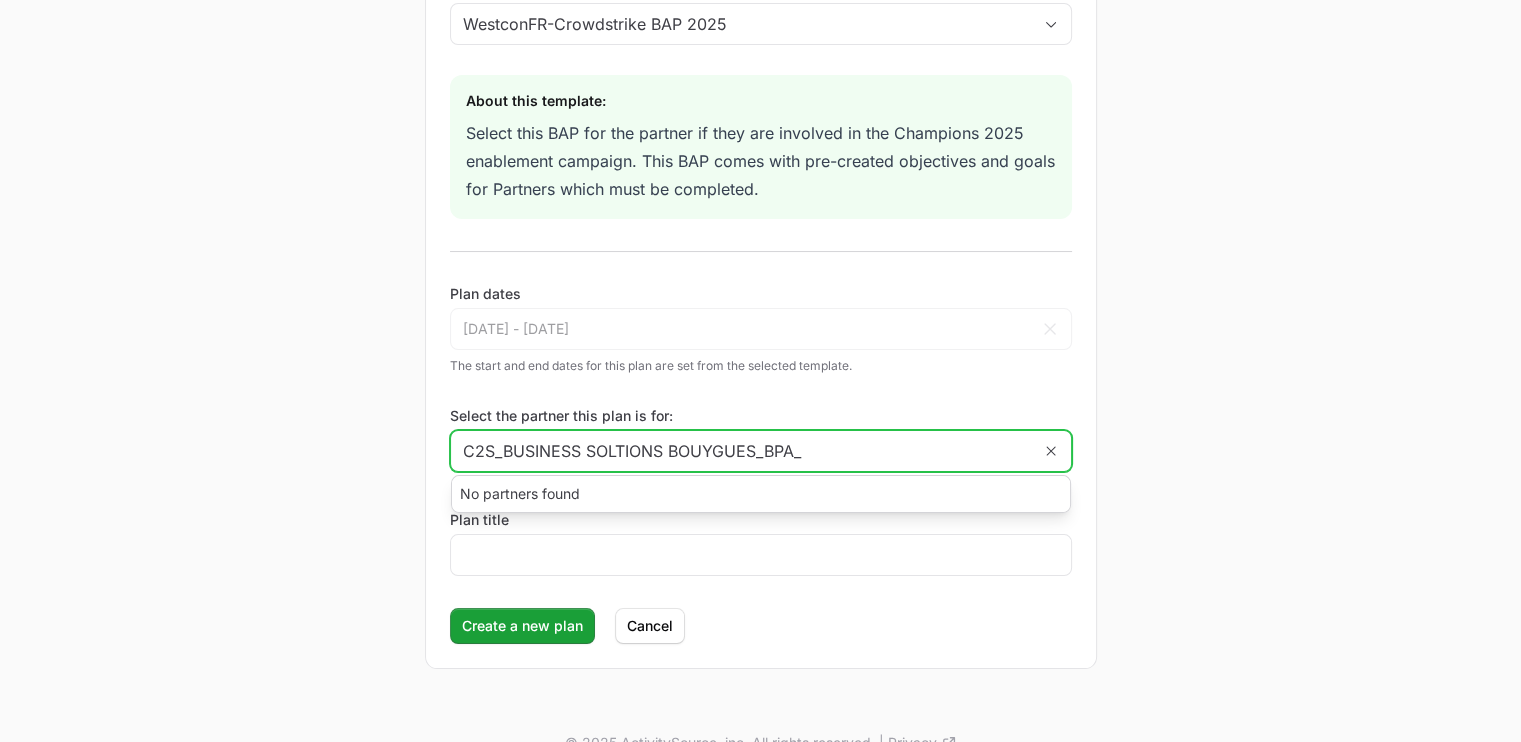 click on "C2S_BUSINESS SOLTIONS BOUYGUES_BPA_" 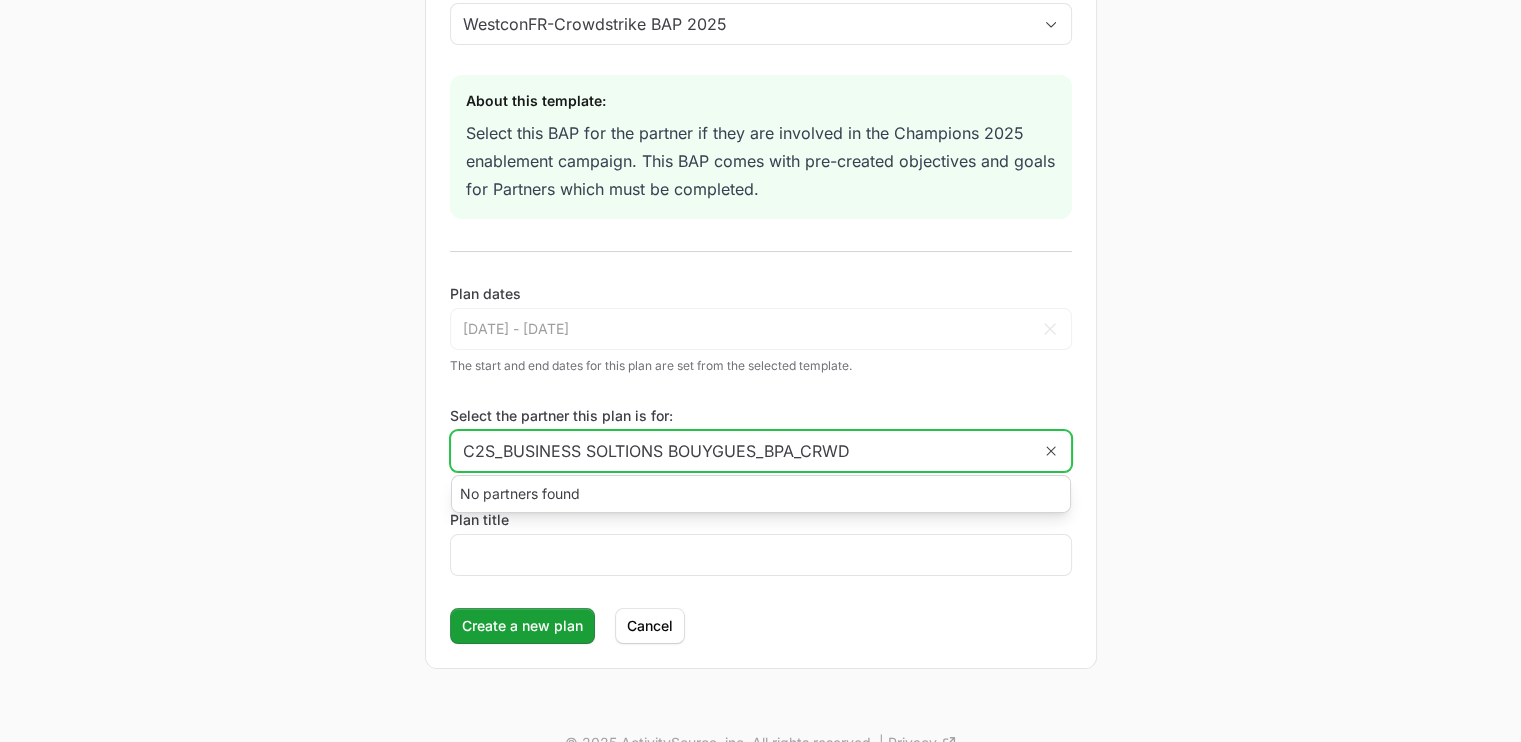 drag, startPoint x: 875, startPoint y: 440, endPoint x: 492, endPoint y: 455, distance: 383.2936 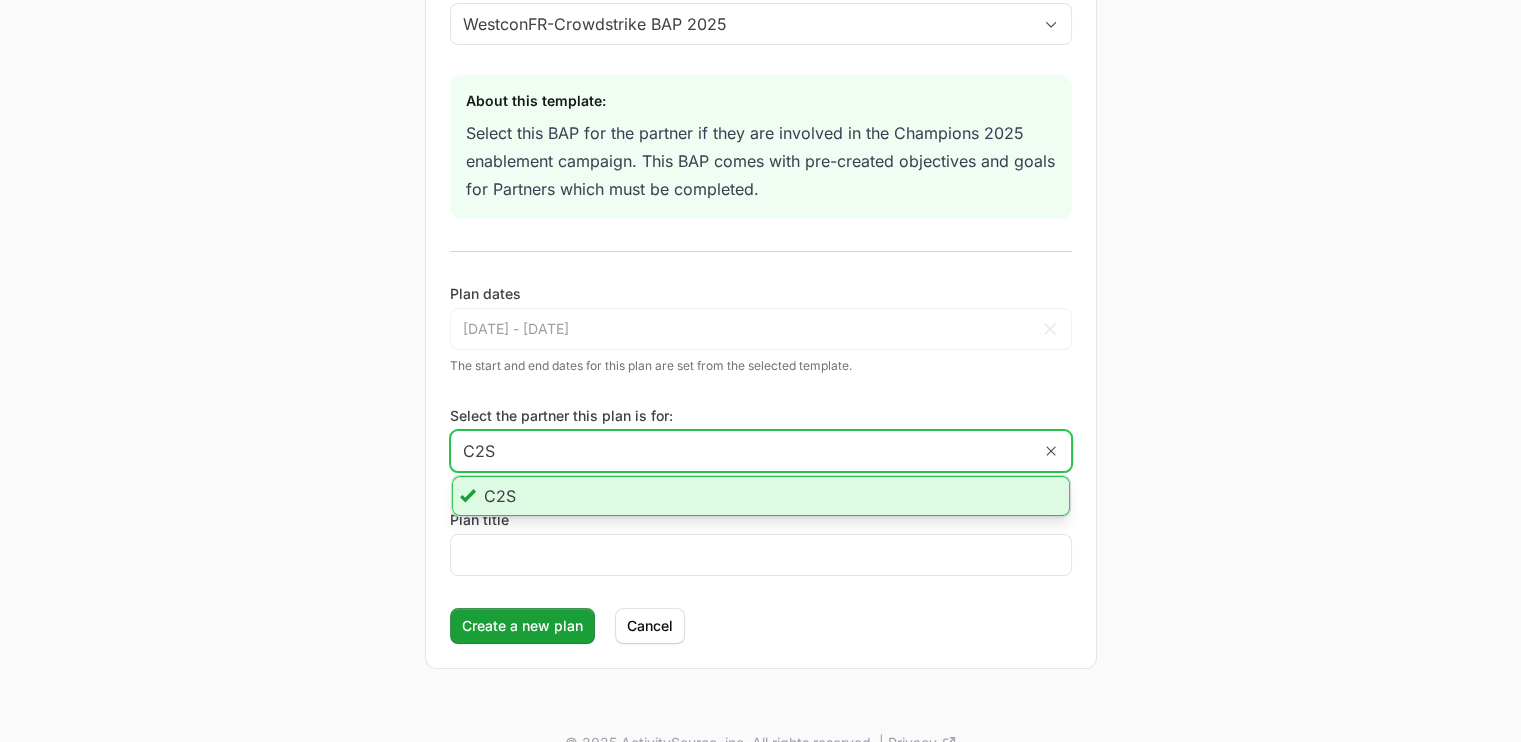 click on "C2S" 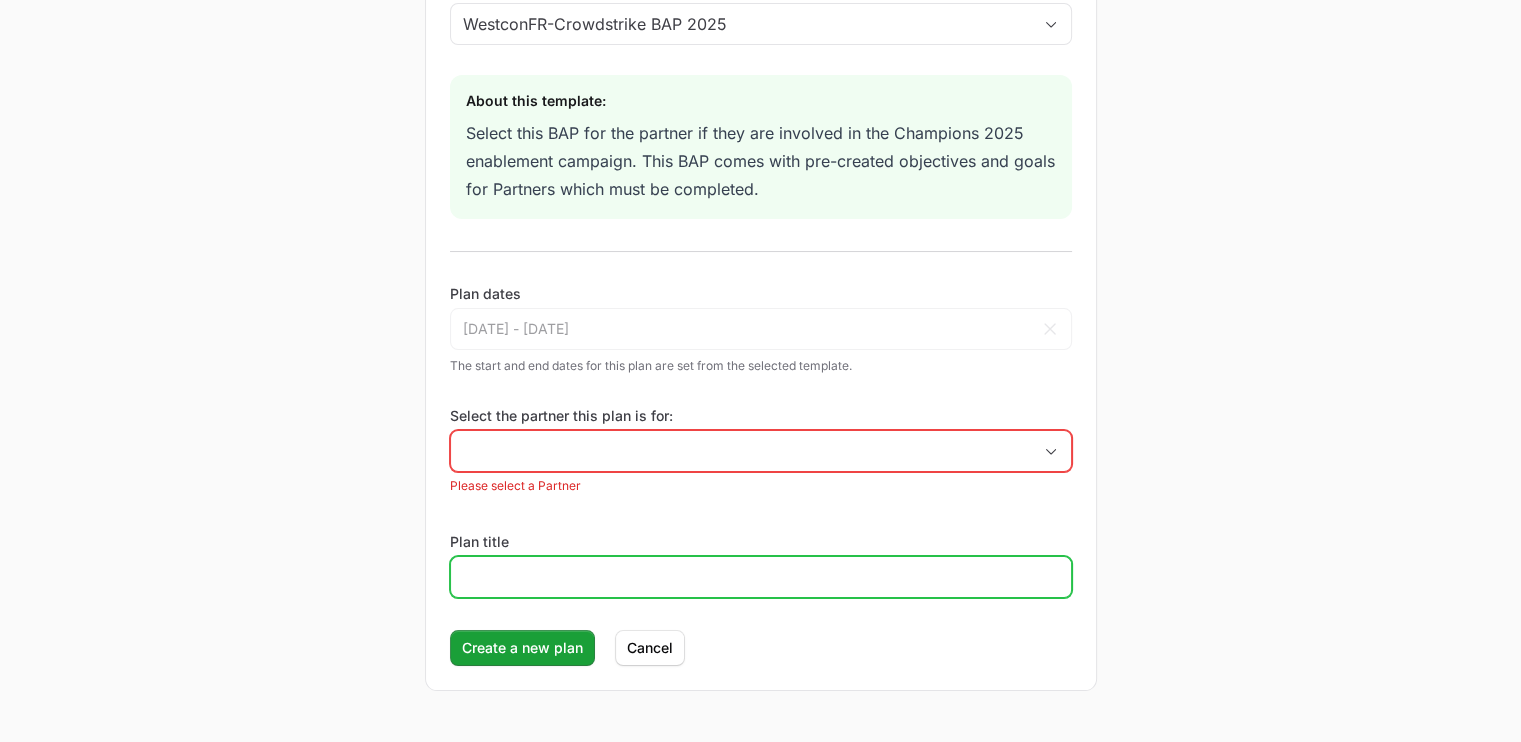 click on "Plan title" 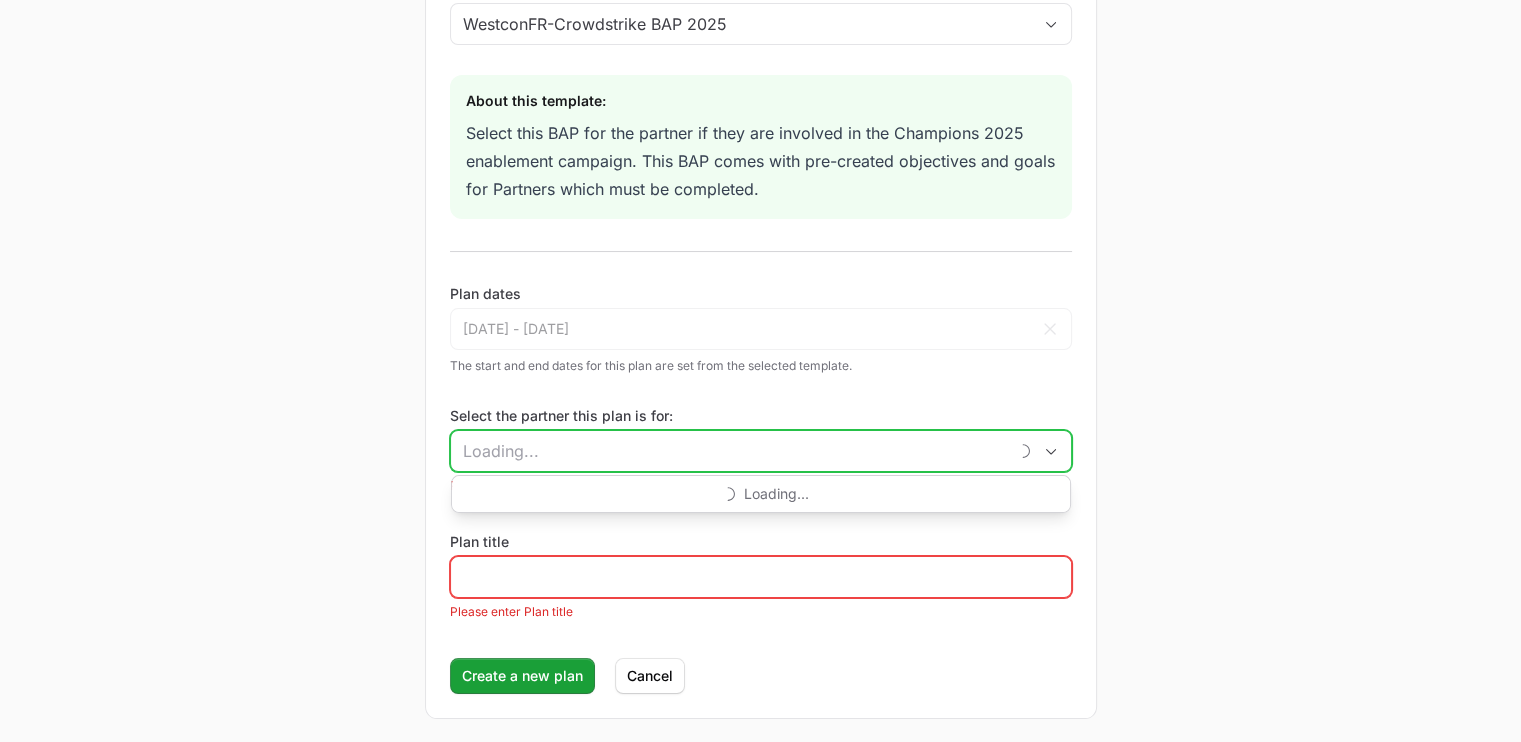 click on "Select the partner this plan is for:" 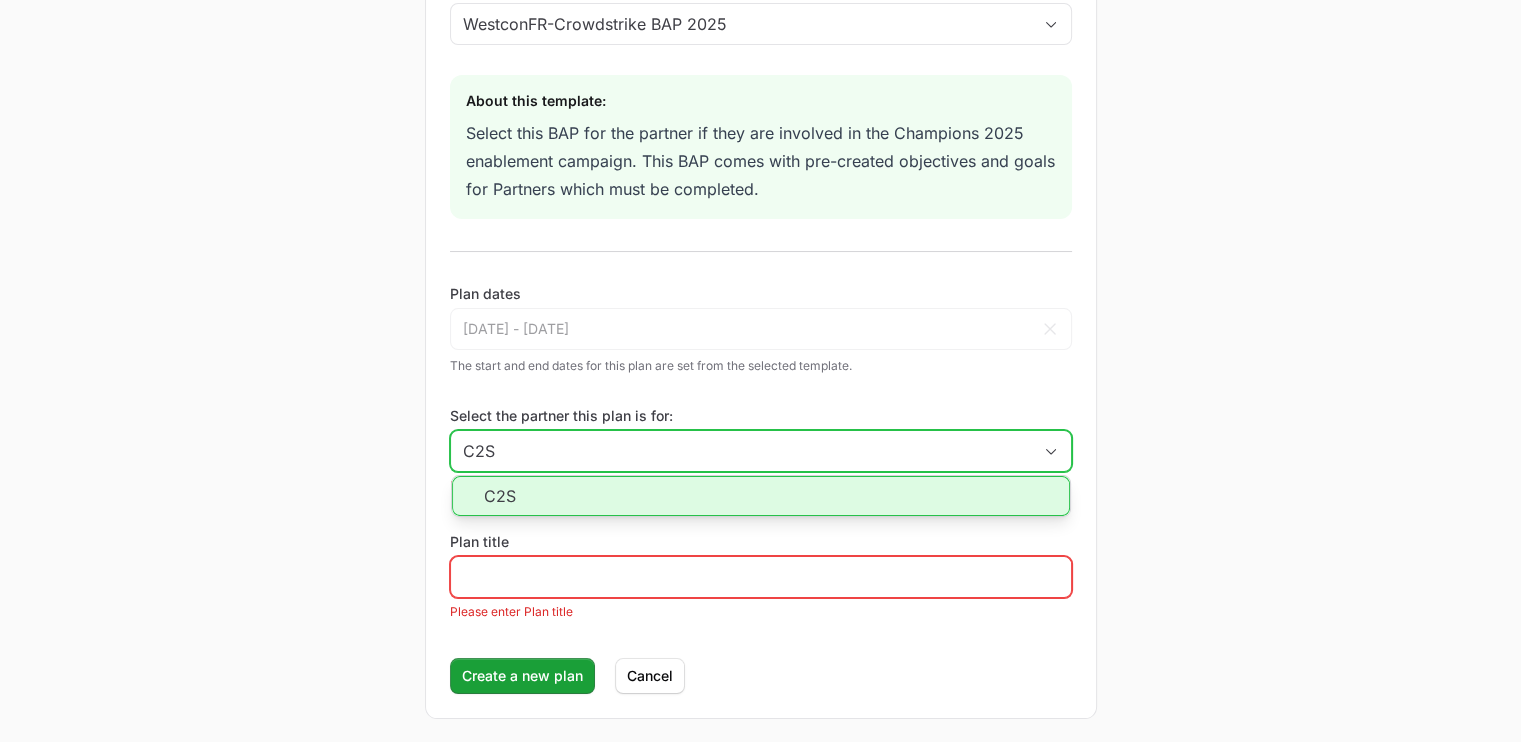 type on "C2S" 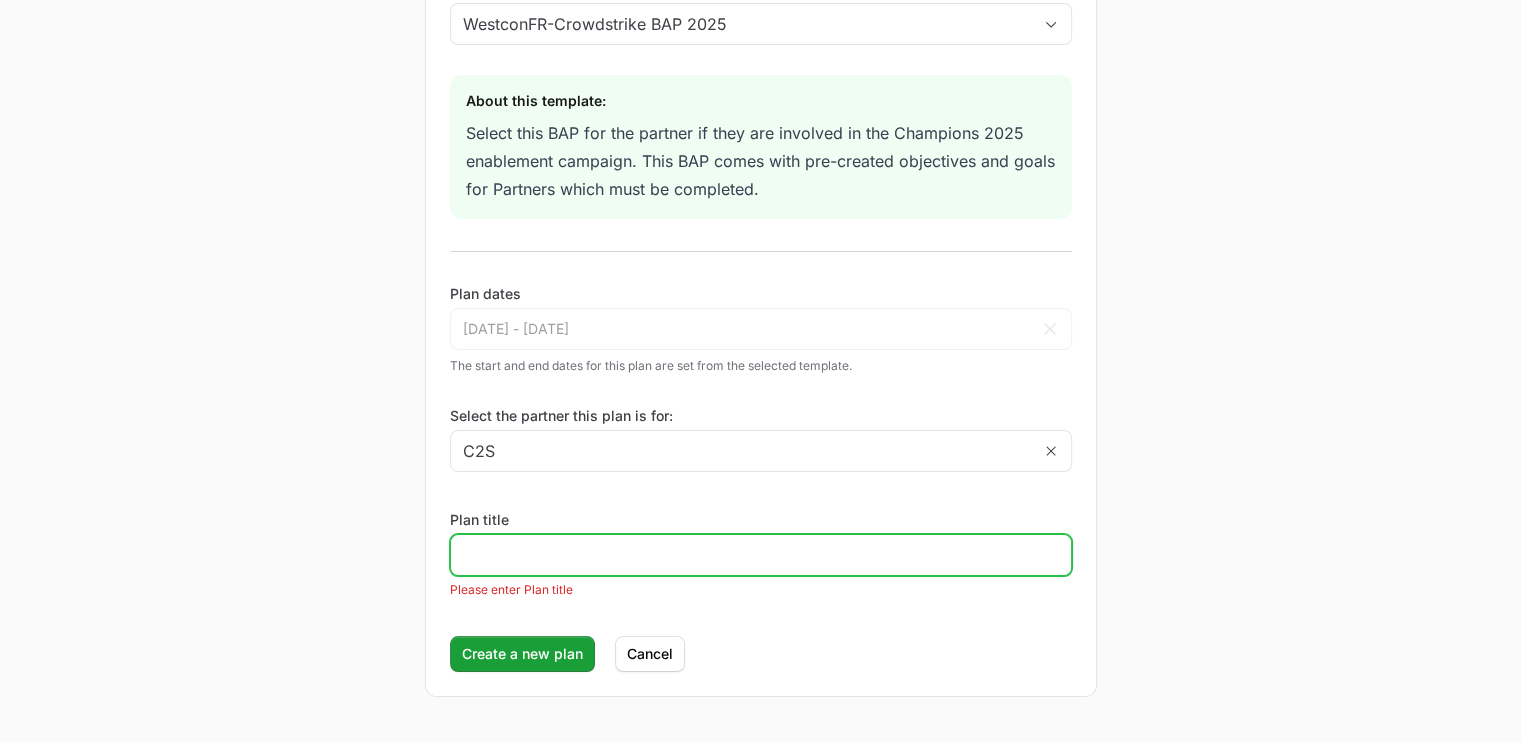 click on "Plan title" 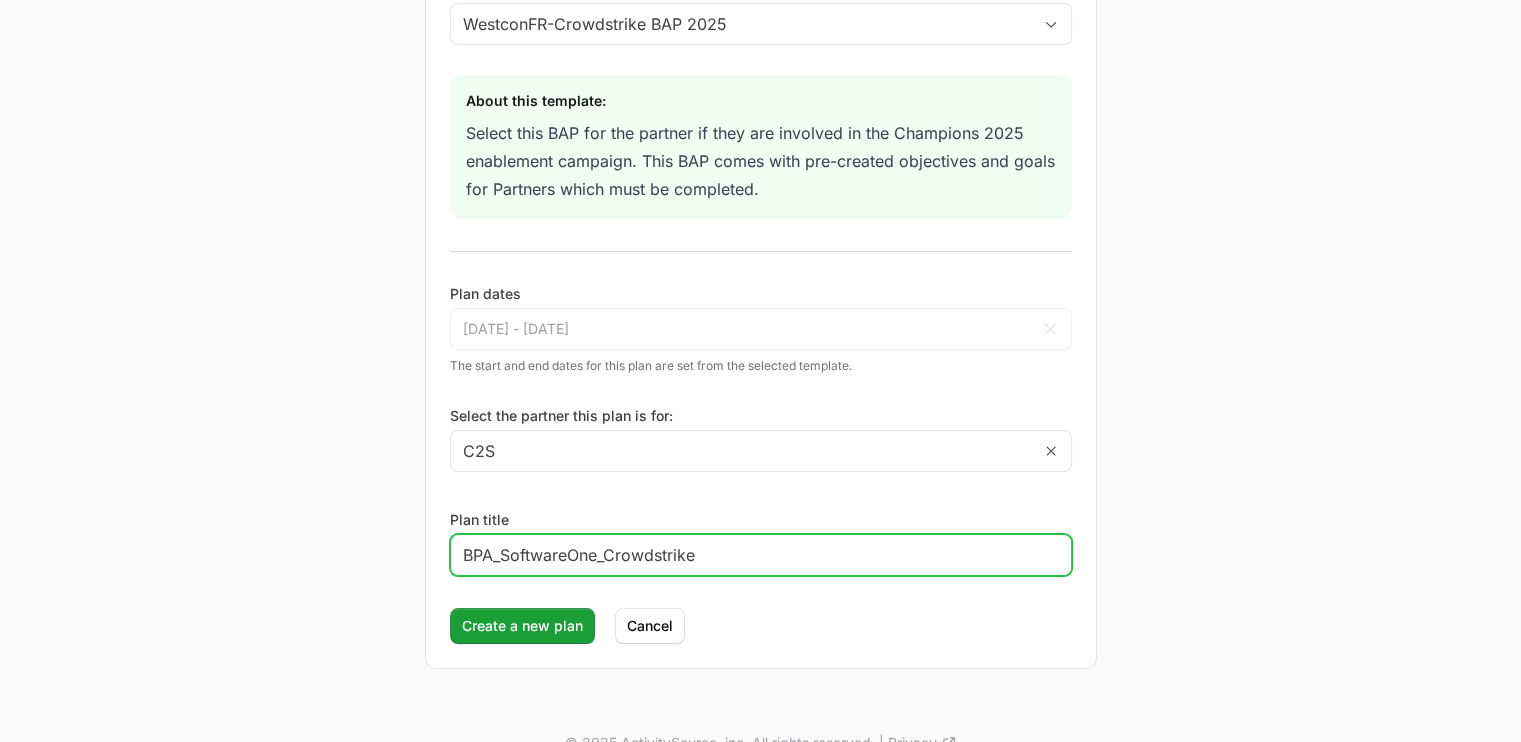 click on "BPA_SoftwareOne_Crowdstrike" 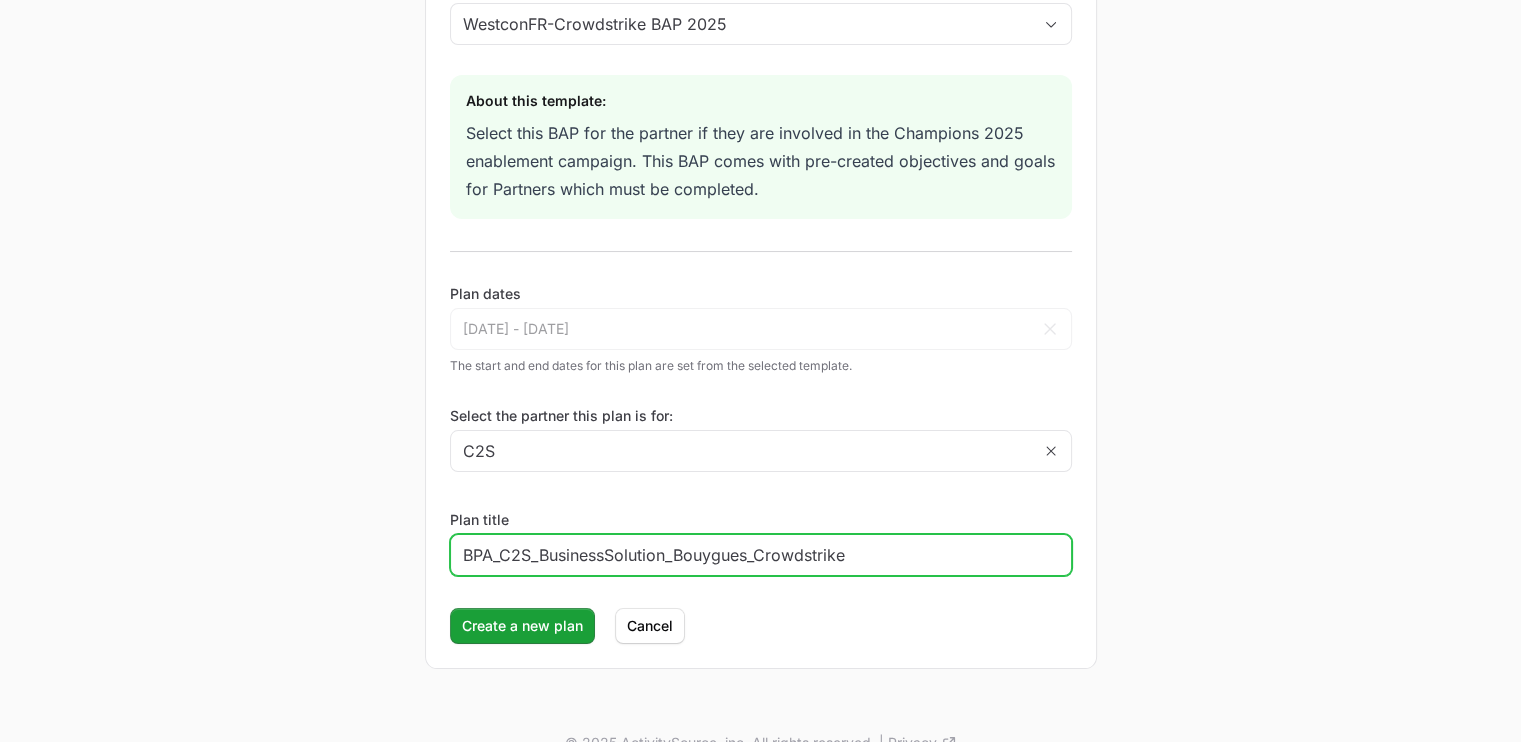 click on "BPA_C2S_BusinessSolution_Bouygues_Crowdstrike" 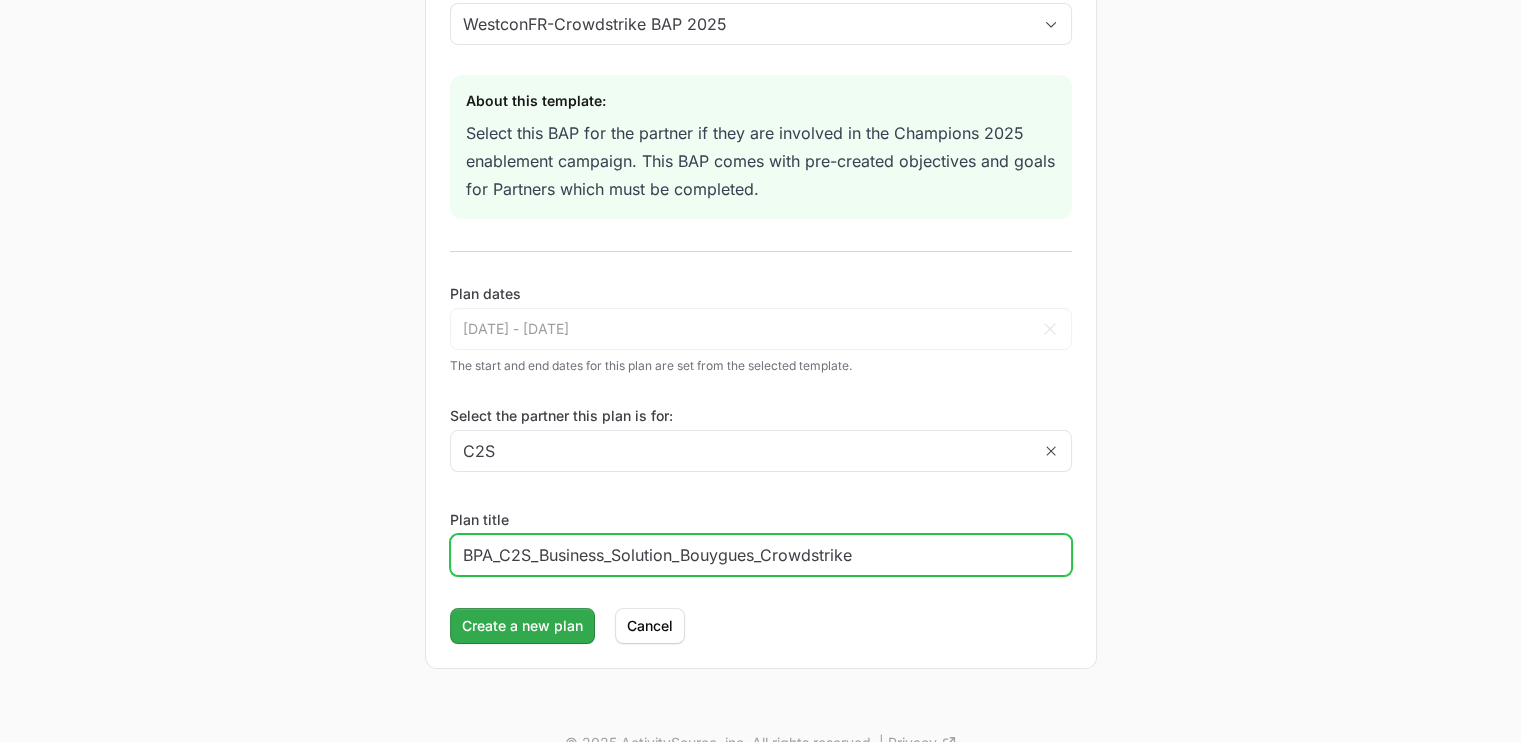 type on "BPA_C2S_Business_Solution_Bouygues_Crowdstrike" 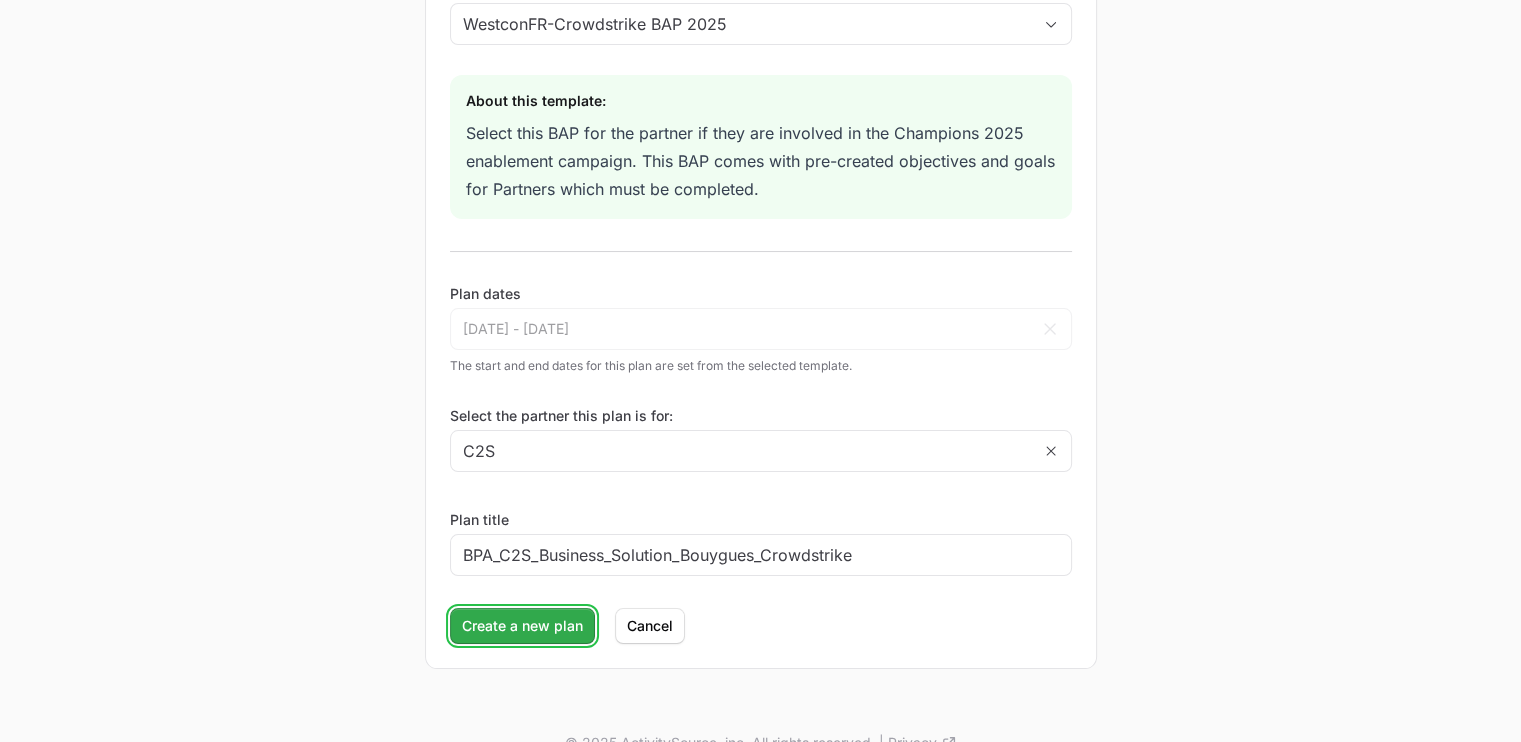 click on "Create a new plan" 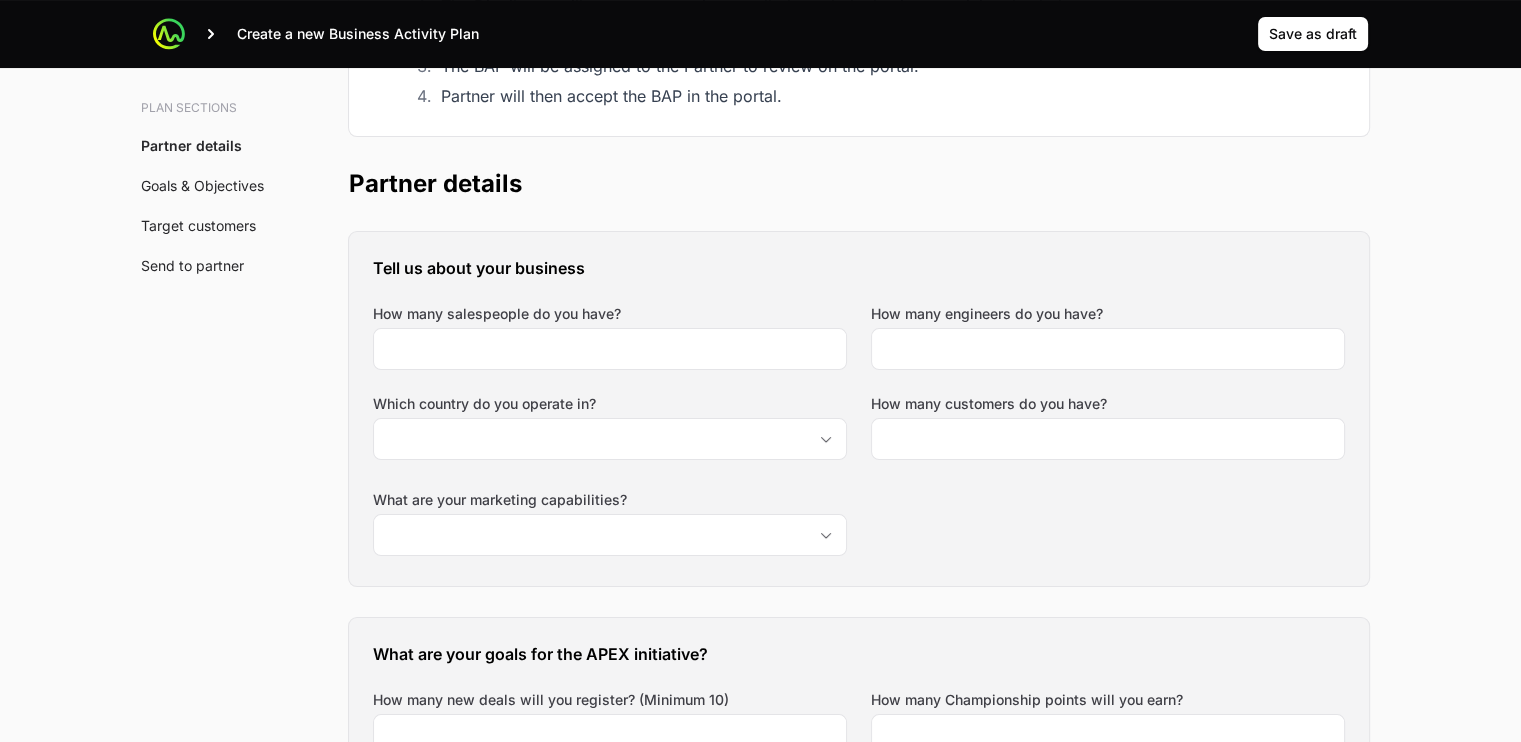 scroll, scrollTop: 399, scrollLeft: 0, axis: vertical 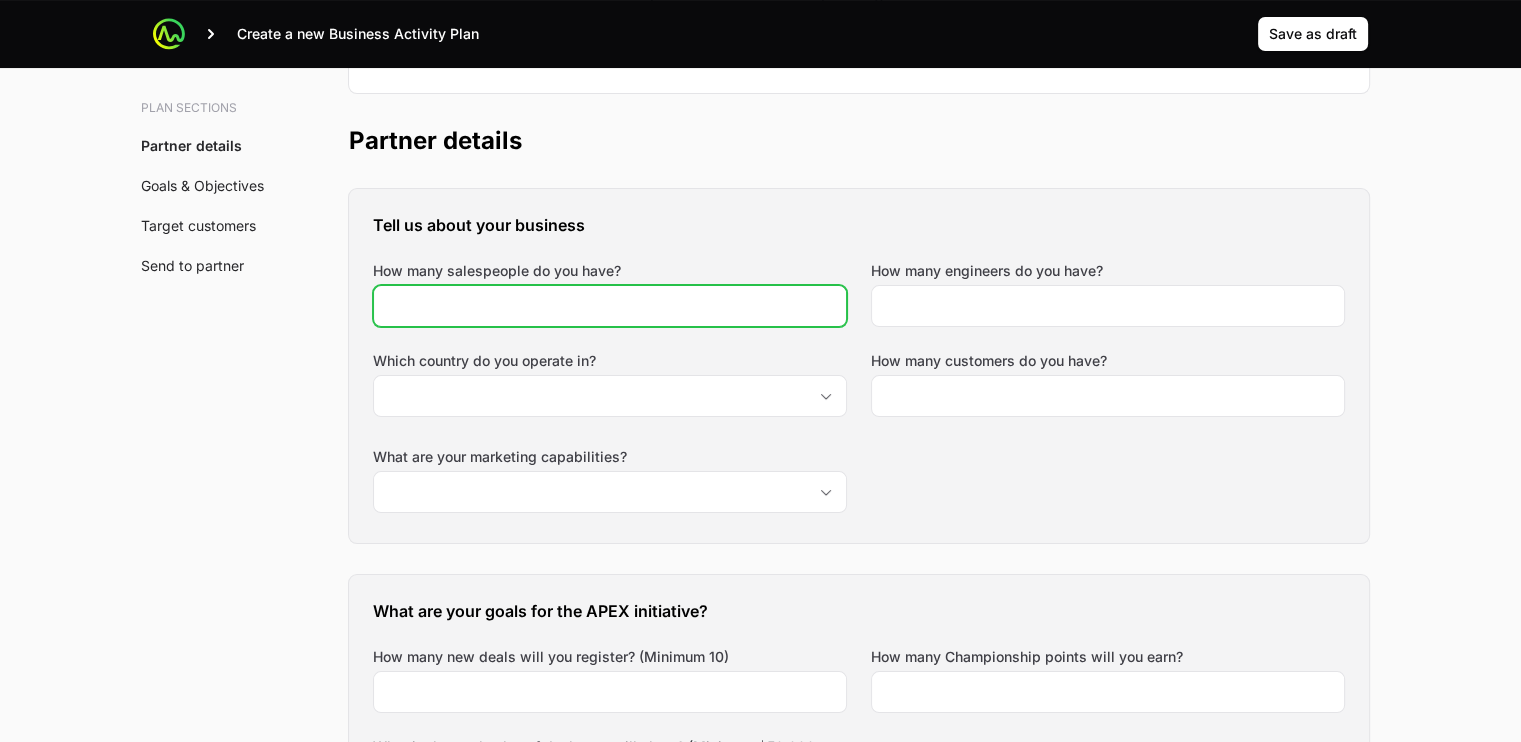 click on "How many salespeople do you have?" 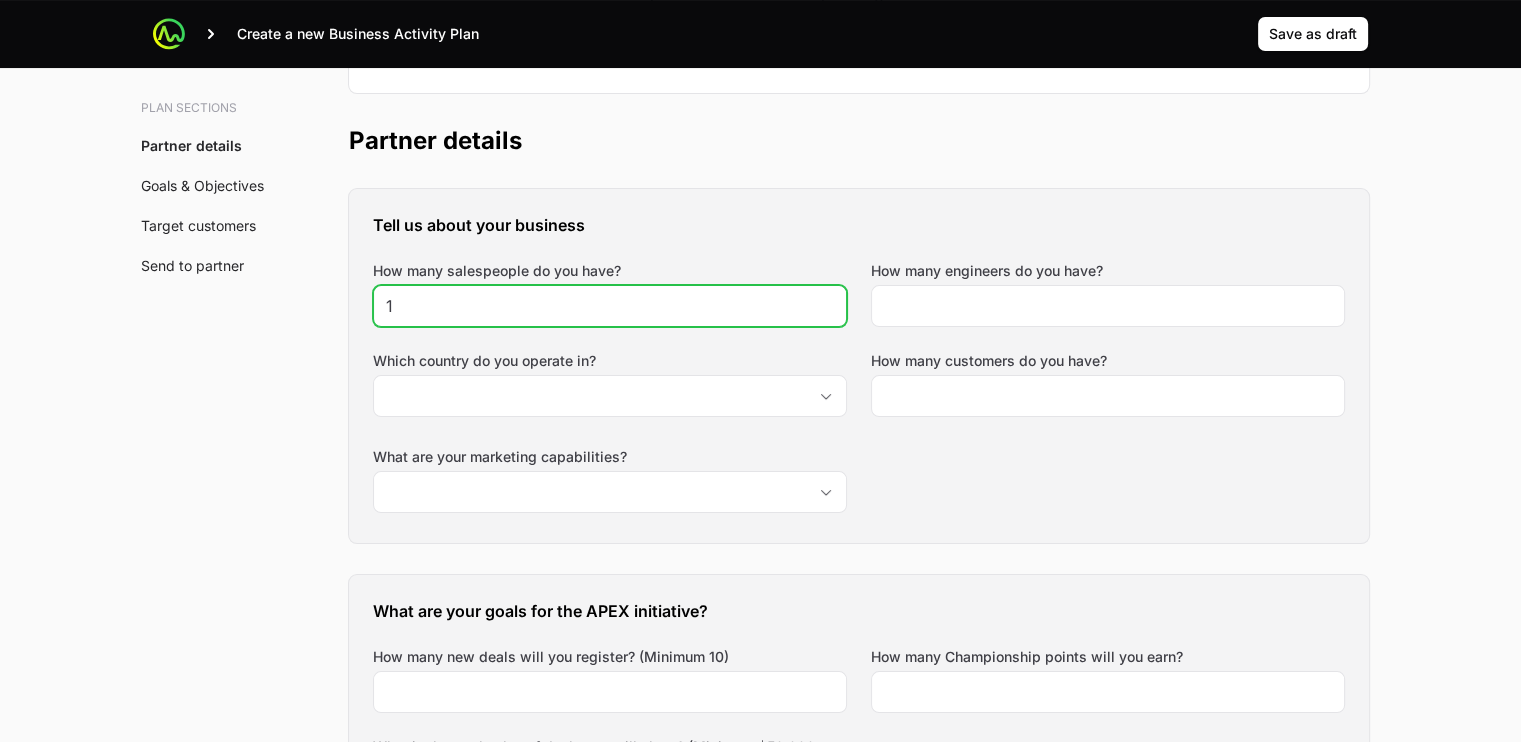 click on "1" 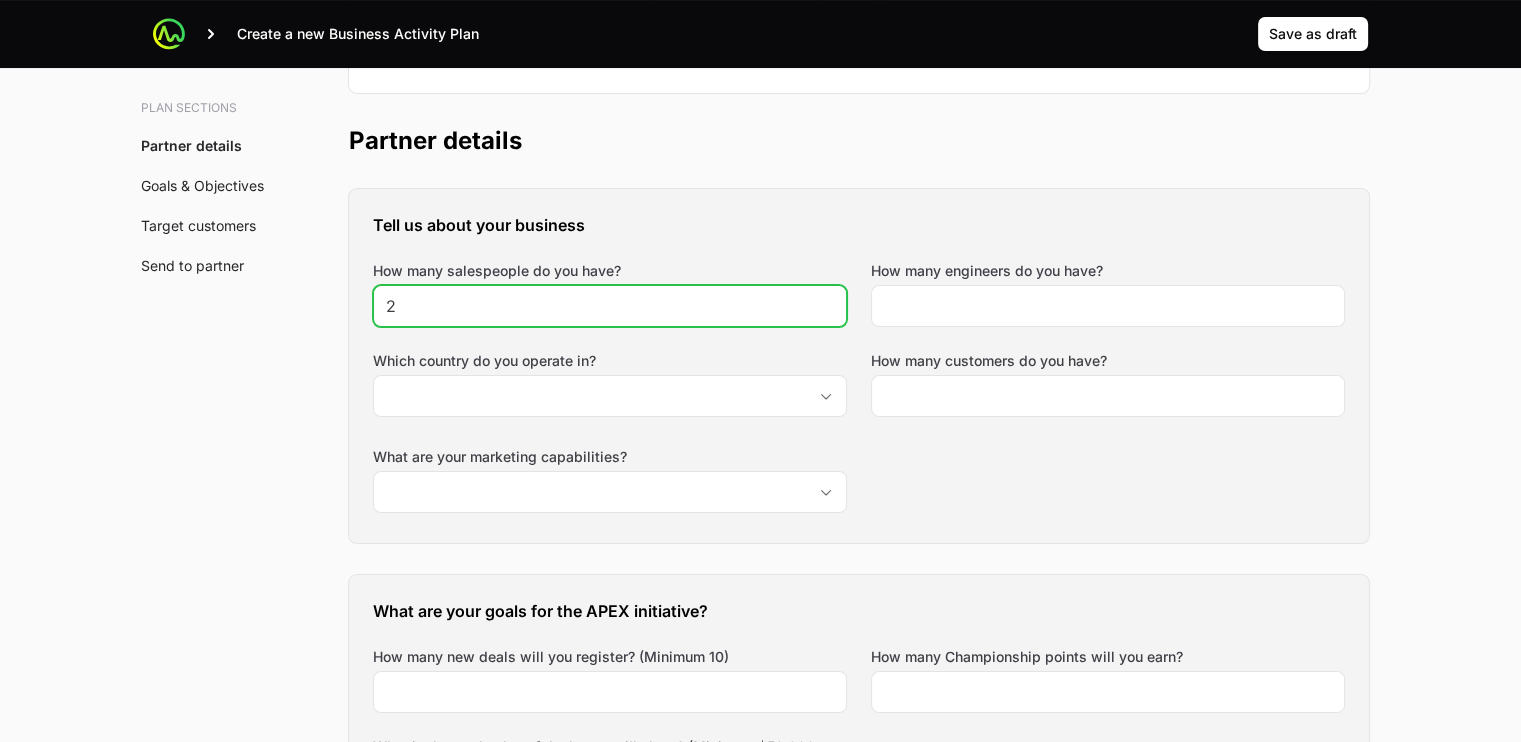 click on "2" 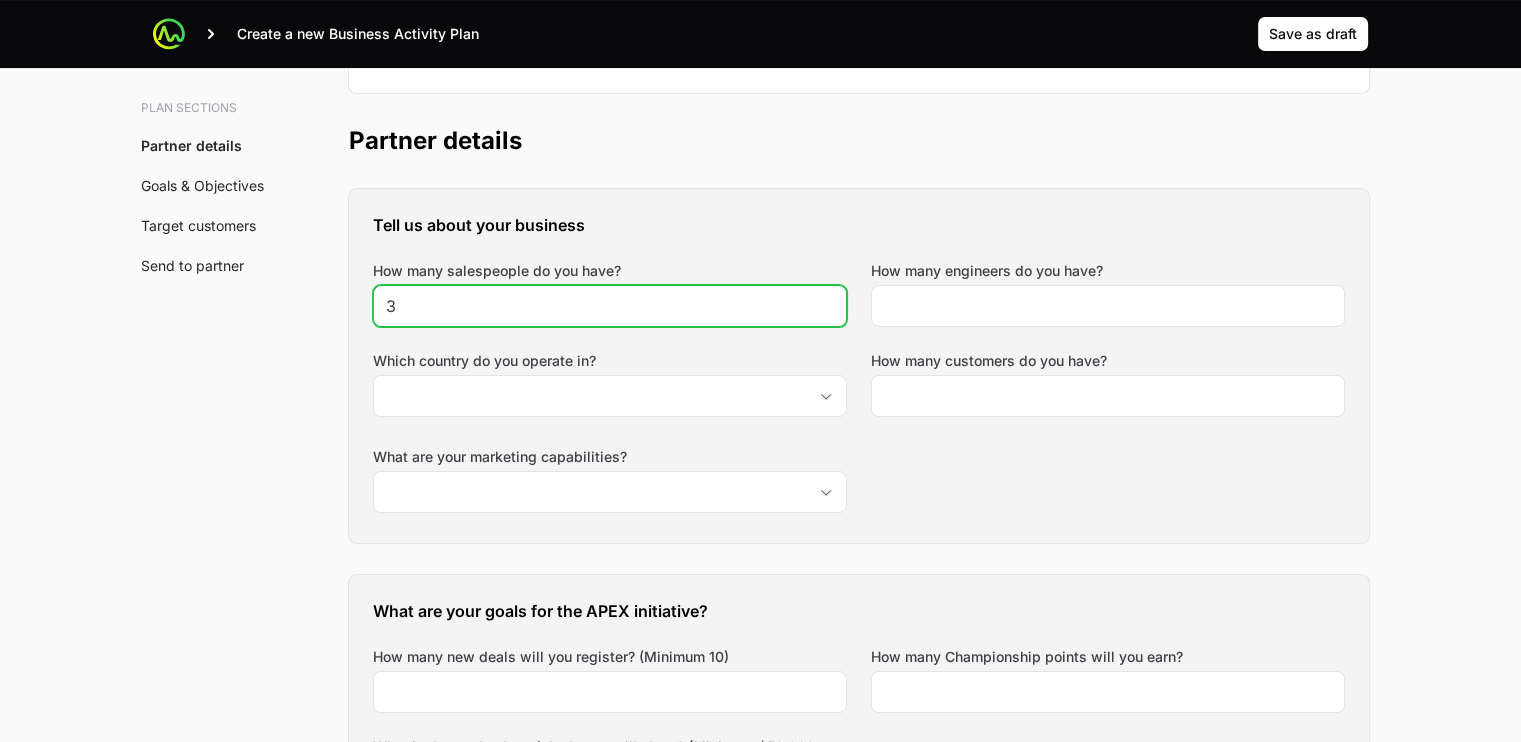 click on "3" 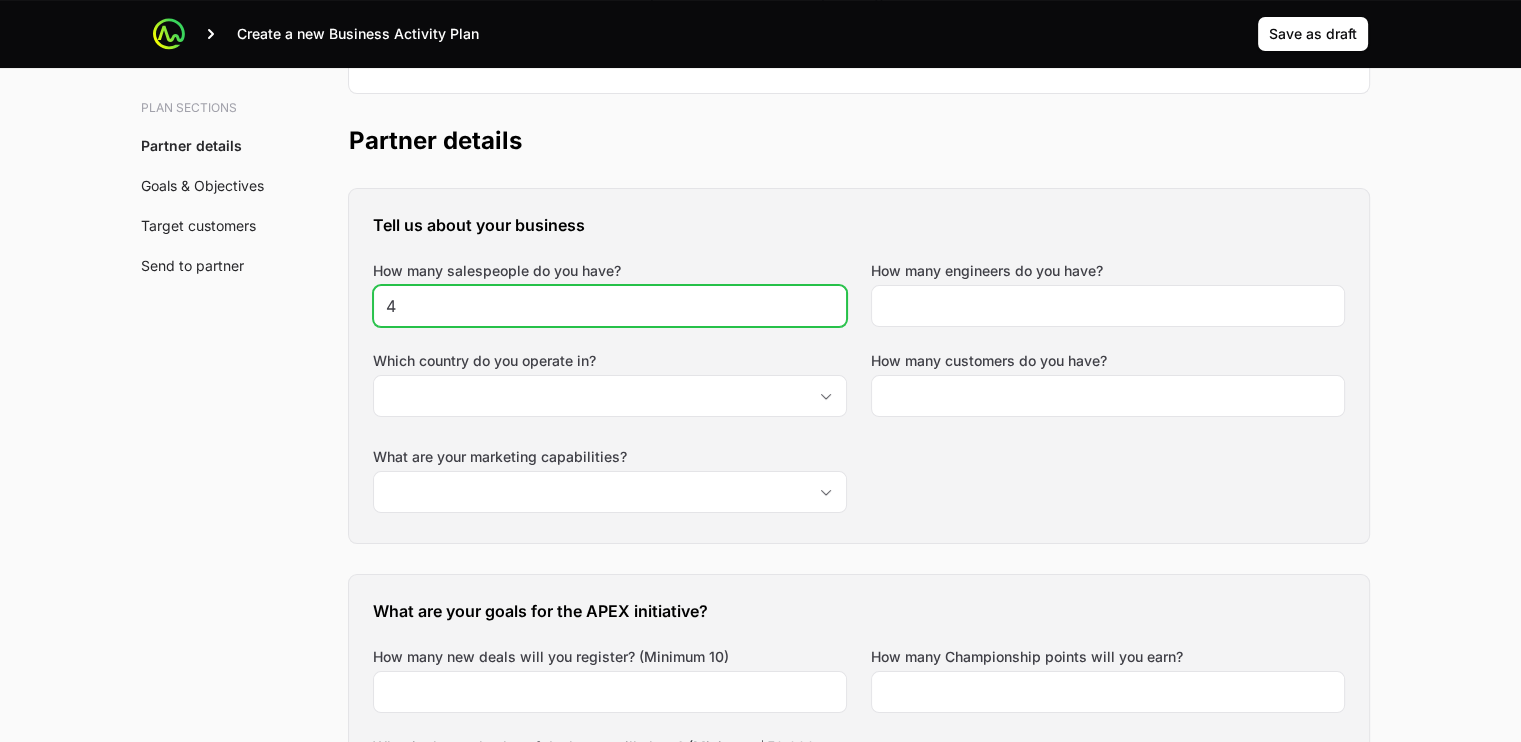click on "4" 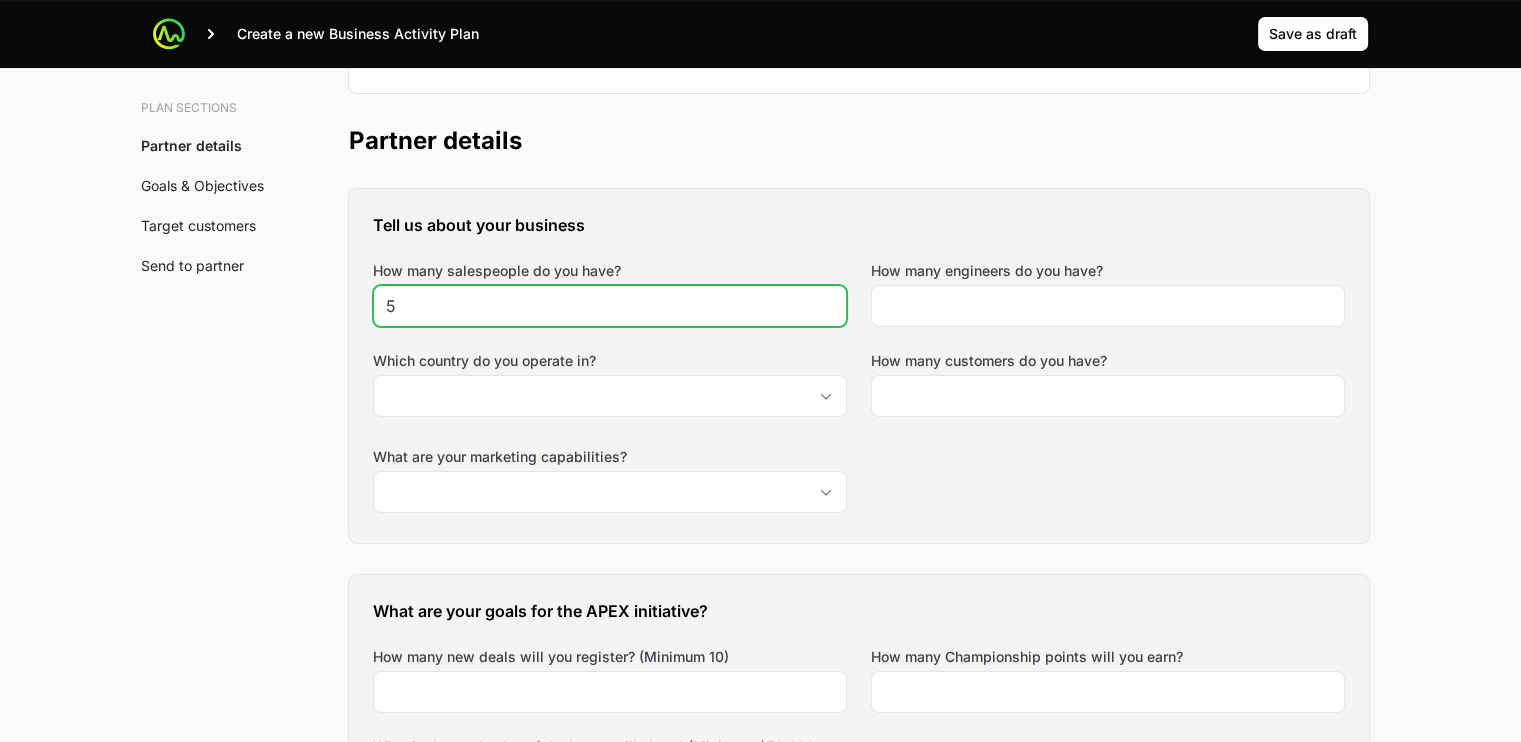 type on "5" 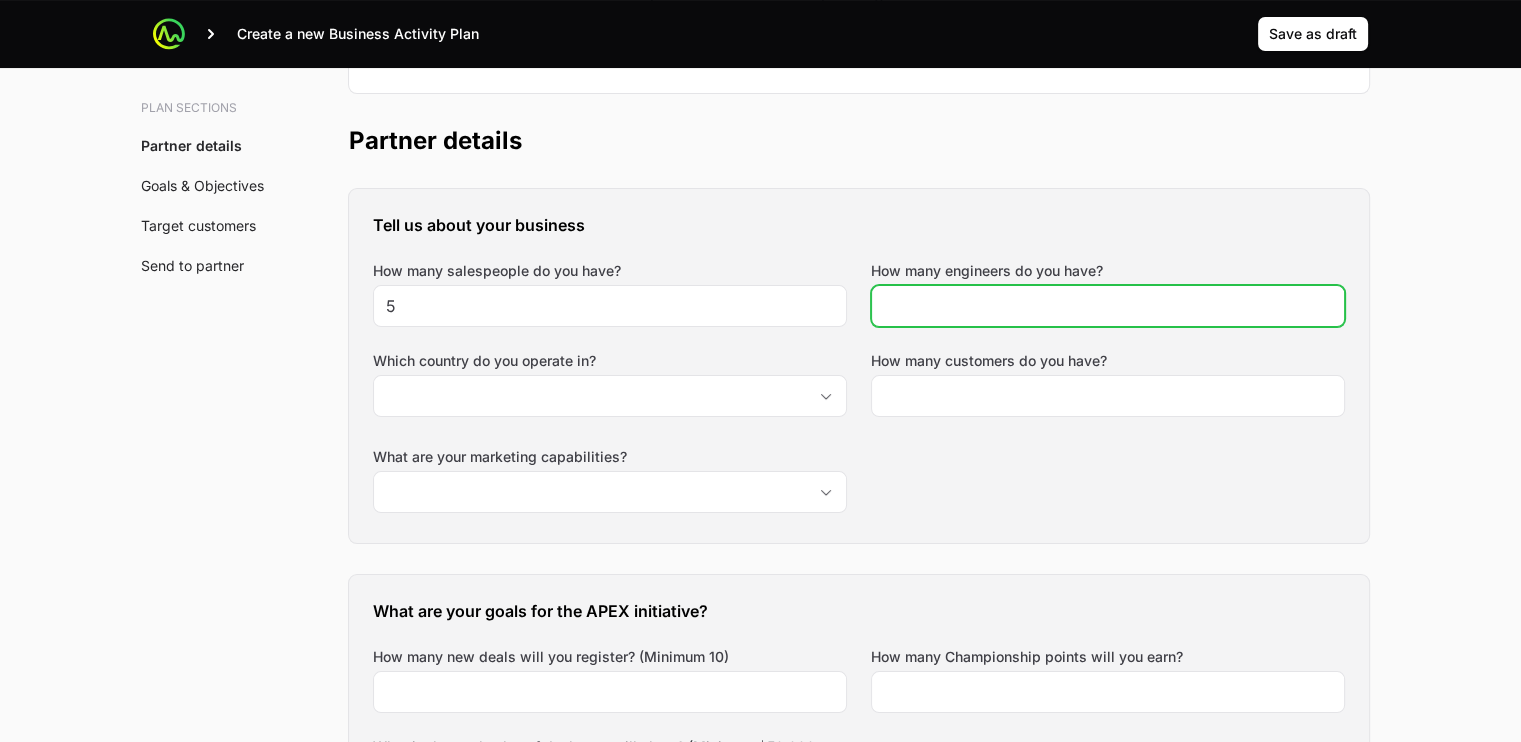 click on "How many engineers do you have?" 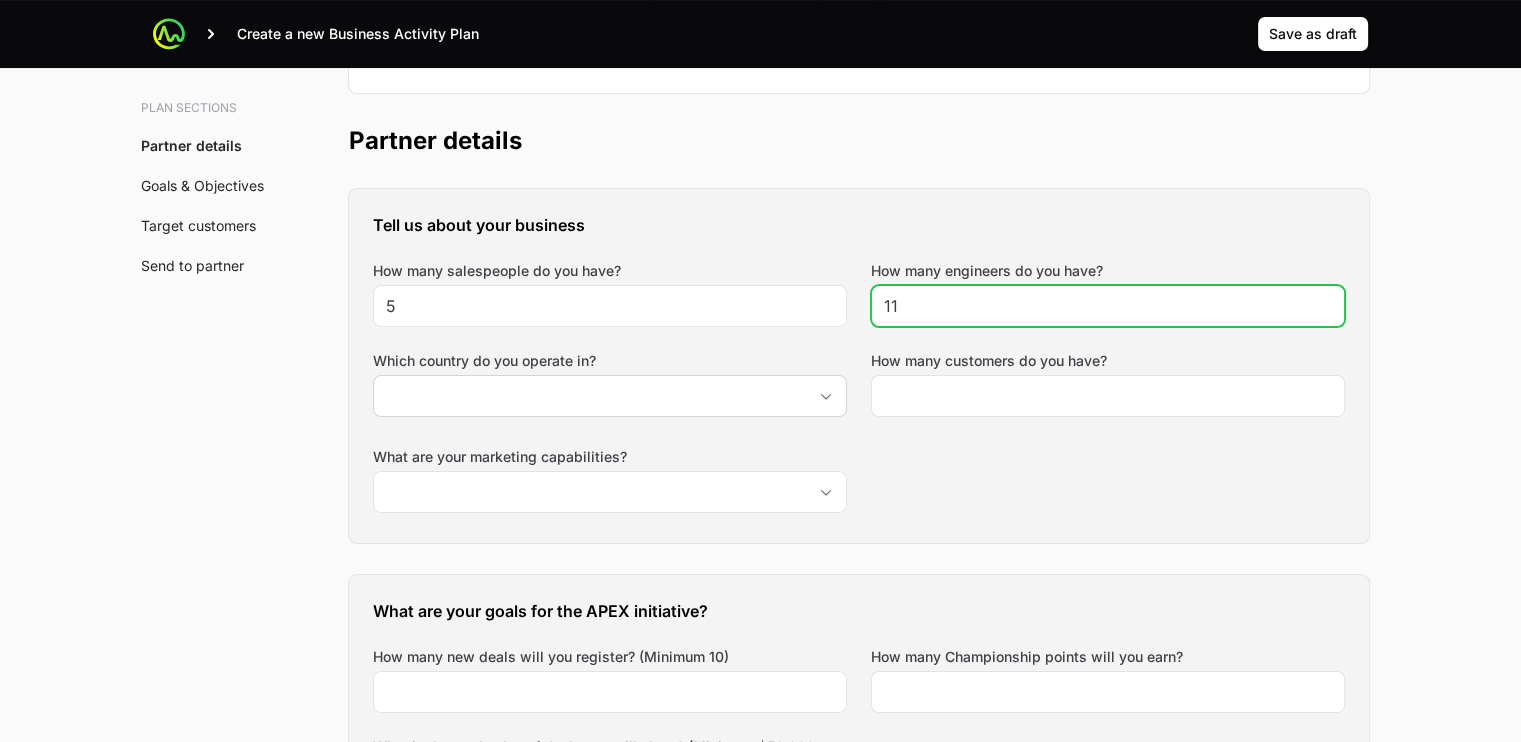 type on "11" 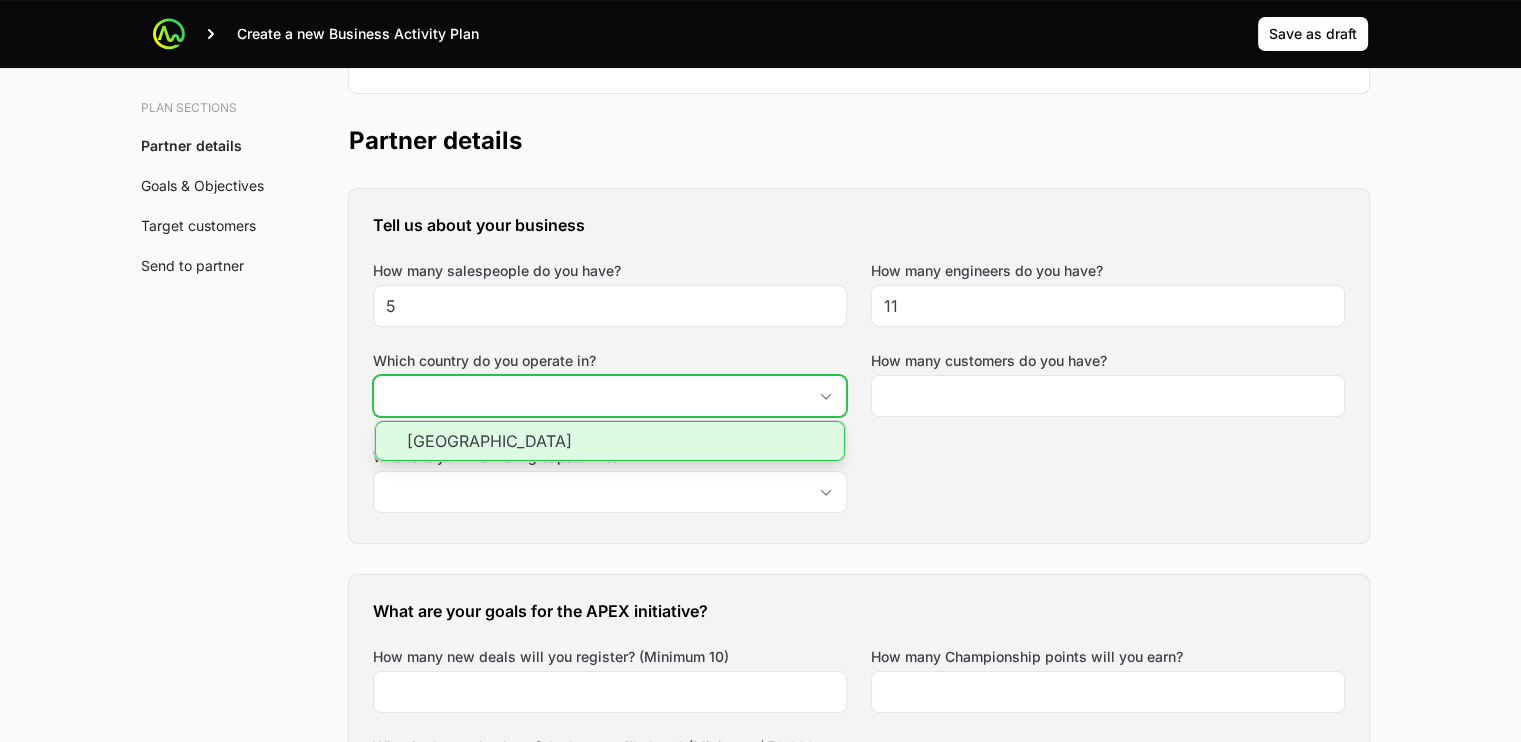 click on "Which country do you operate in?" 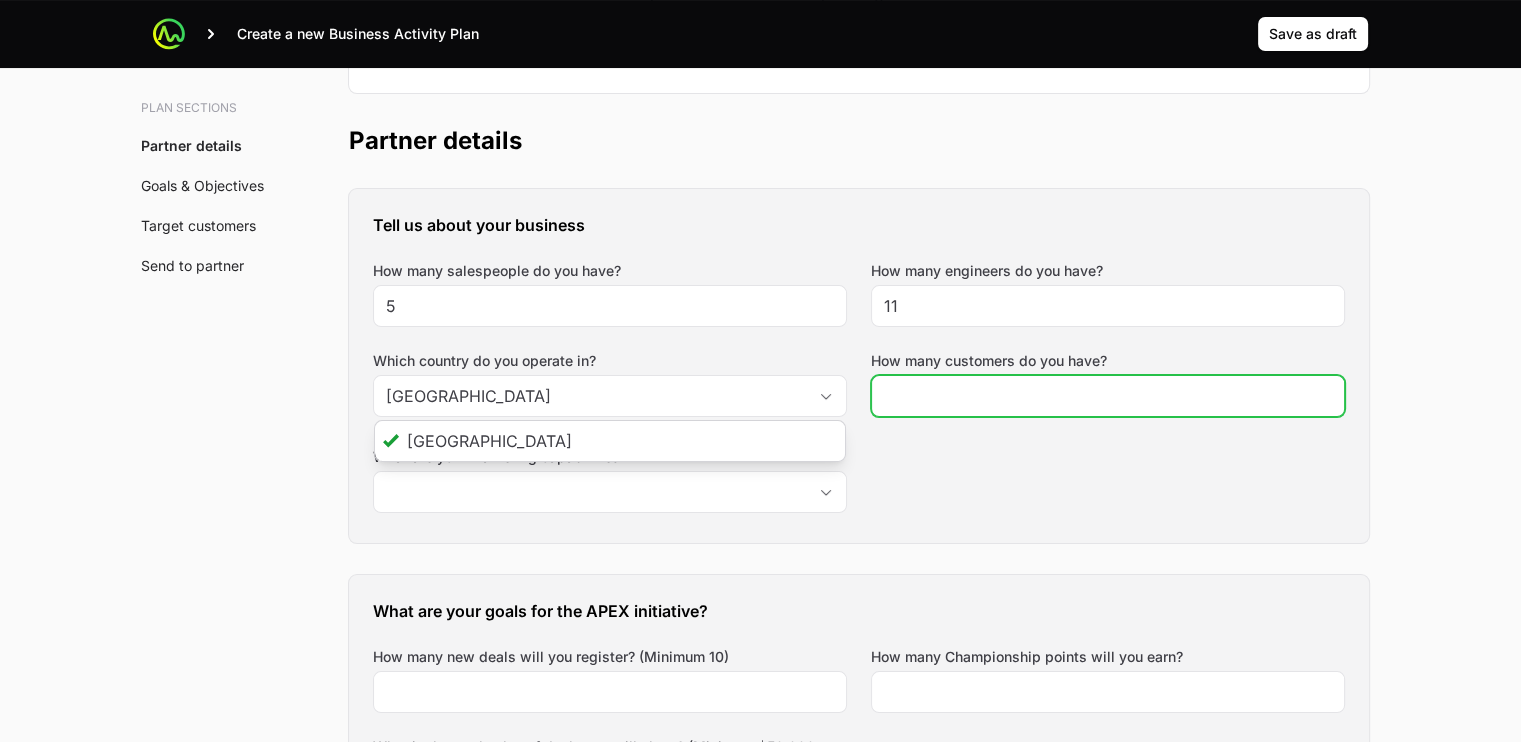 click on "How many customers do you have?" 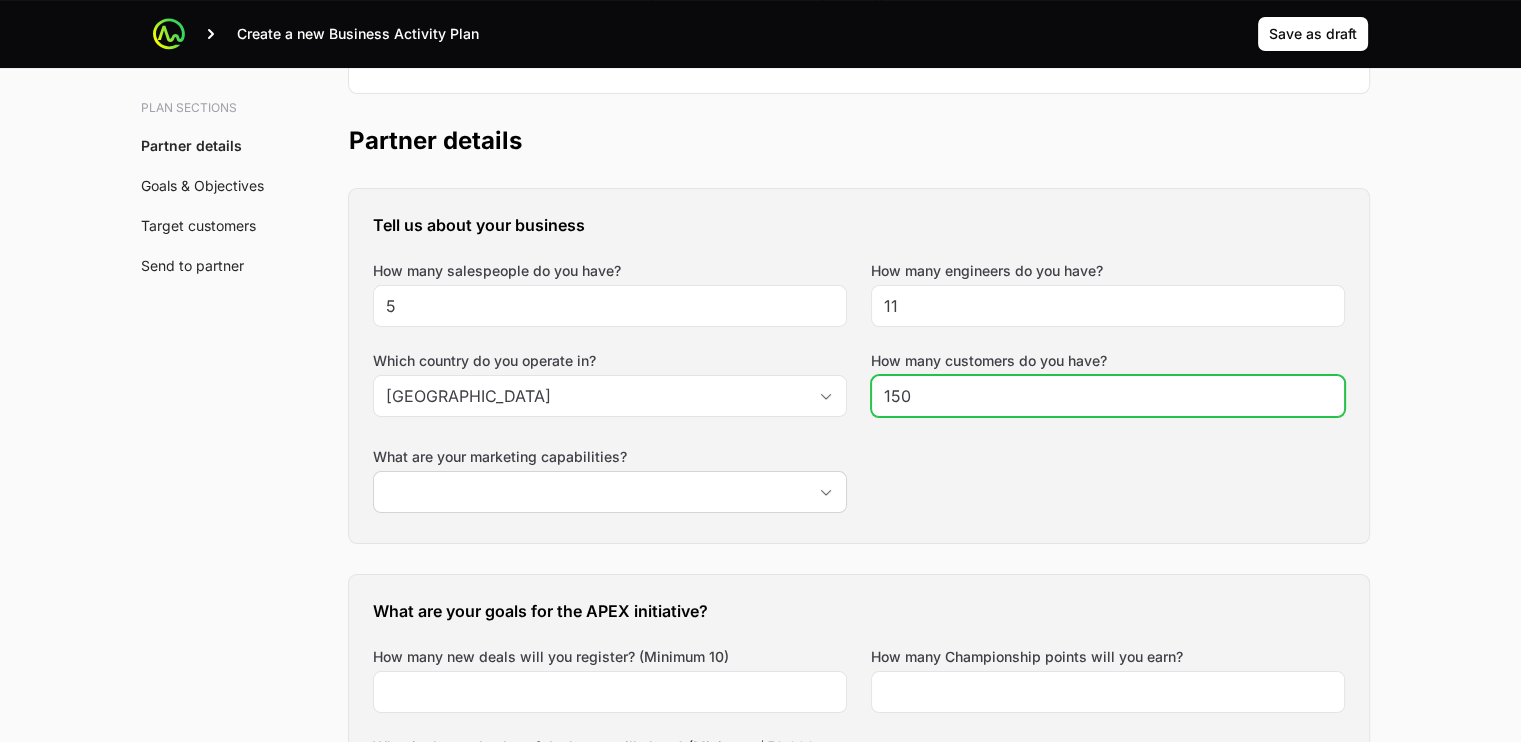 type on "150" 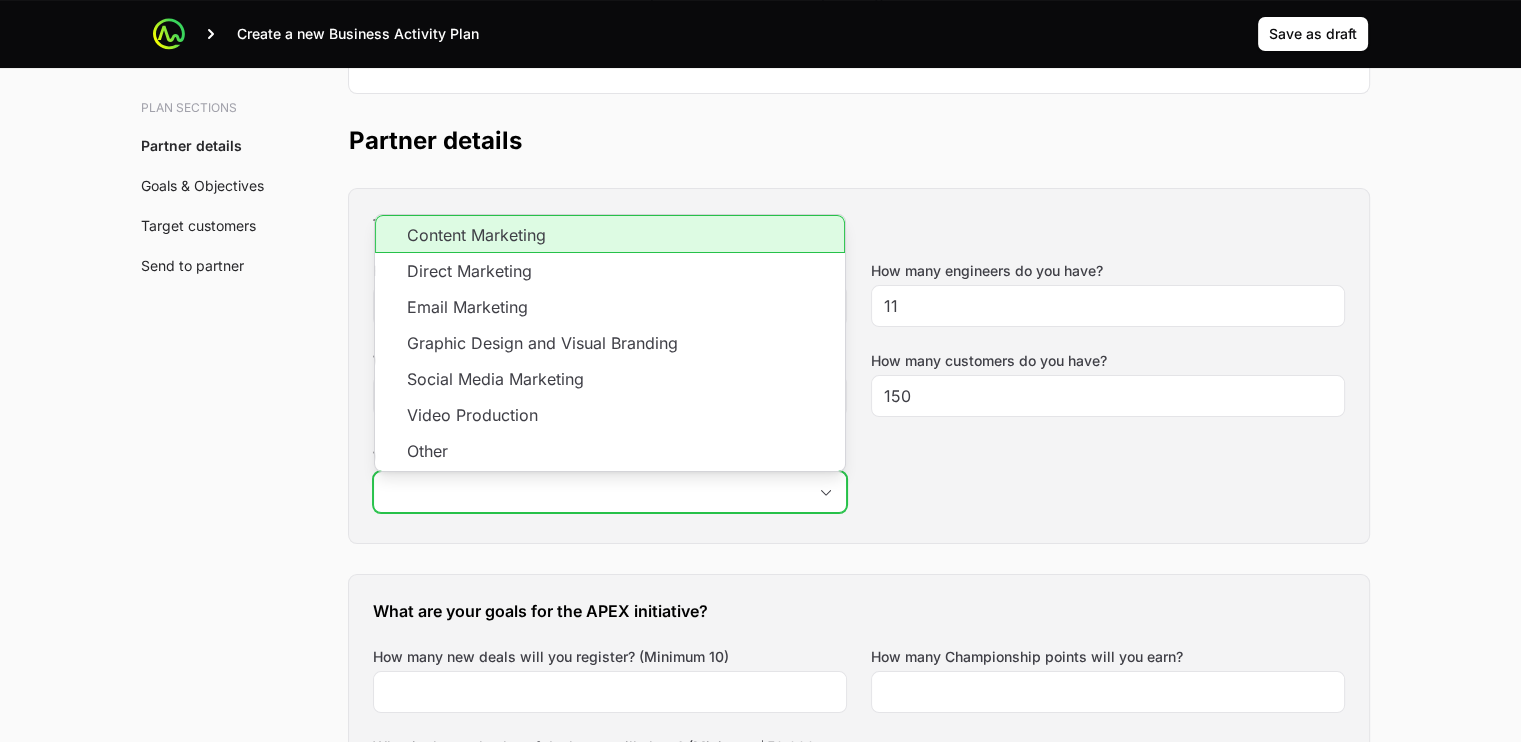 click on "What are your marketing capabilities?" 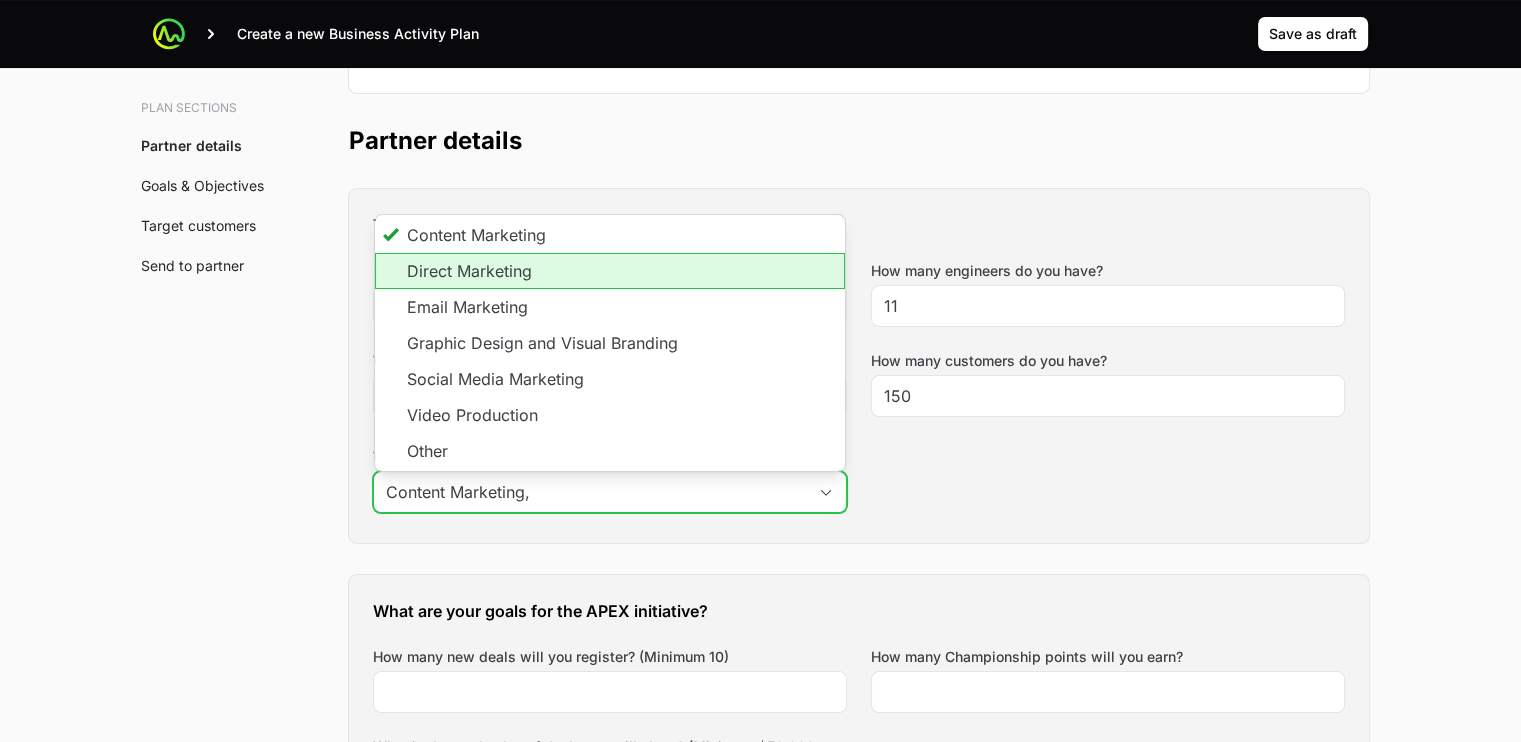 click on "Direct Marketing" 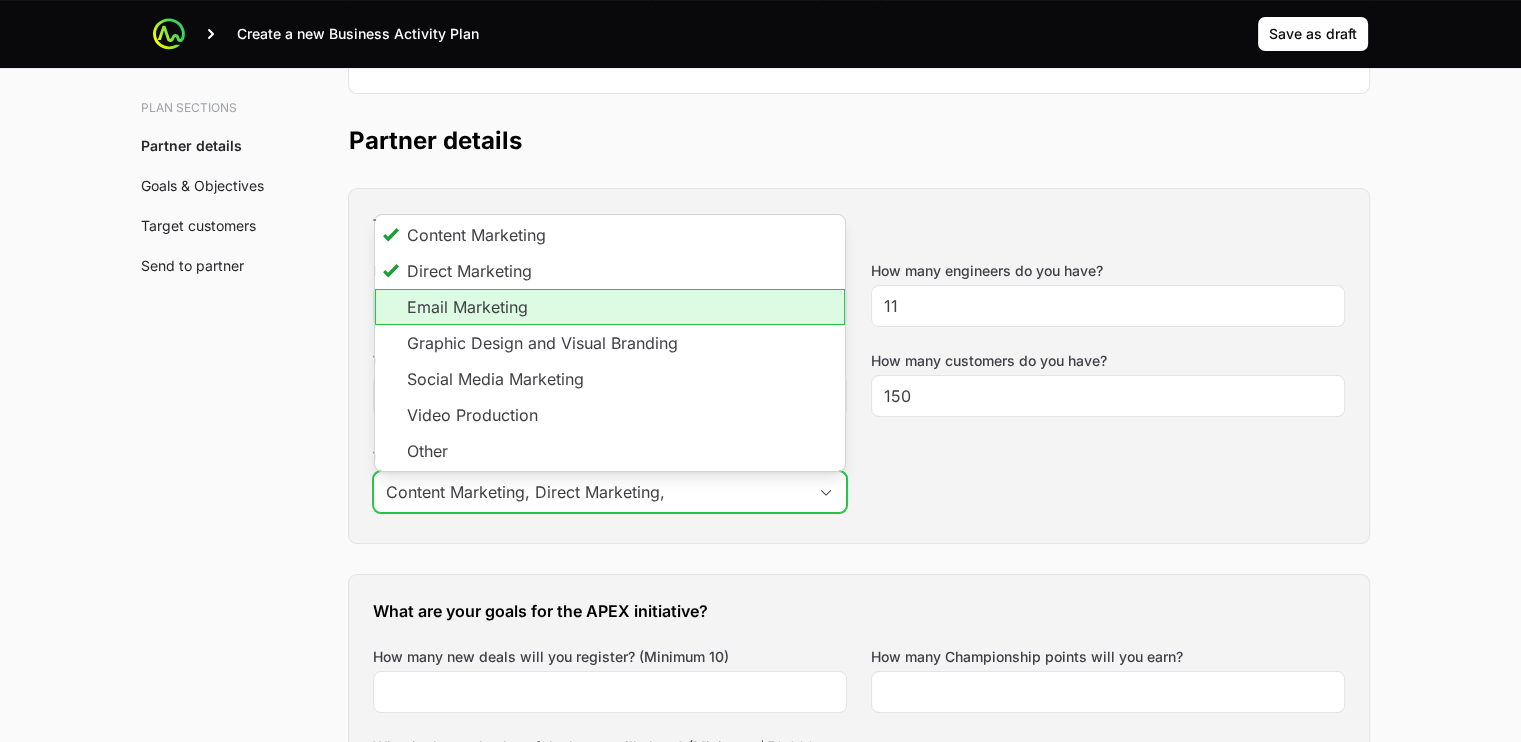 click on "Email Marketing" 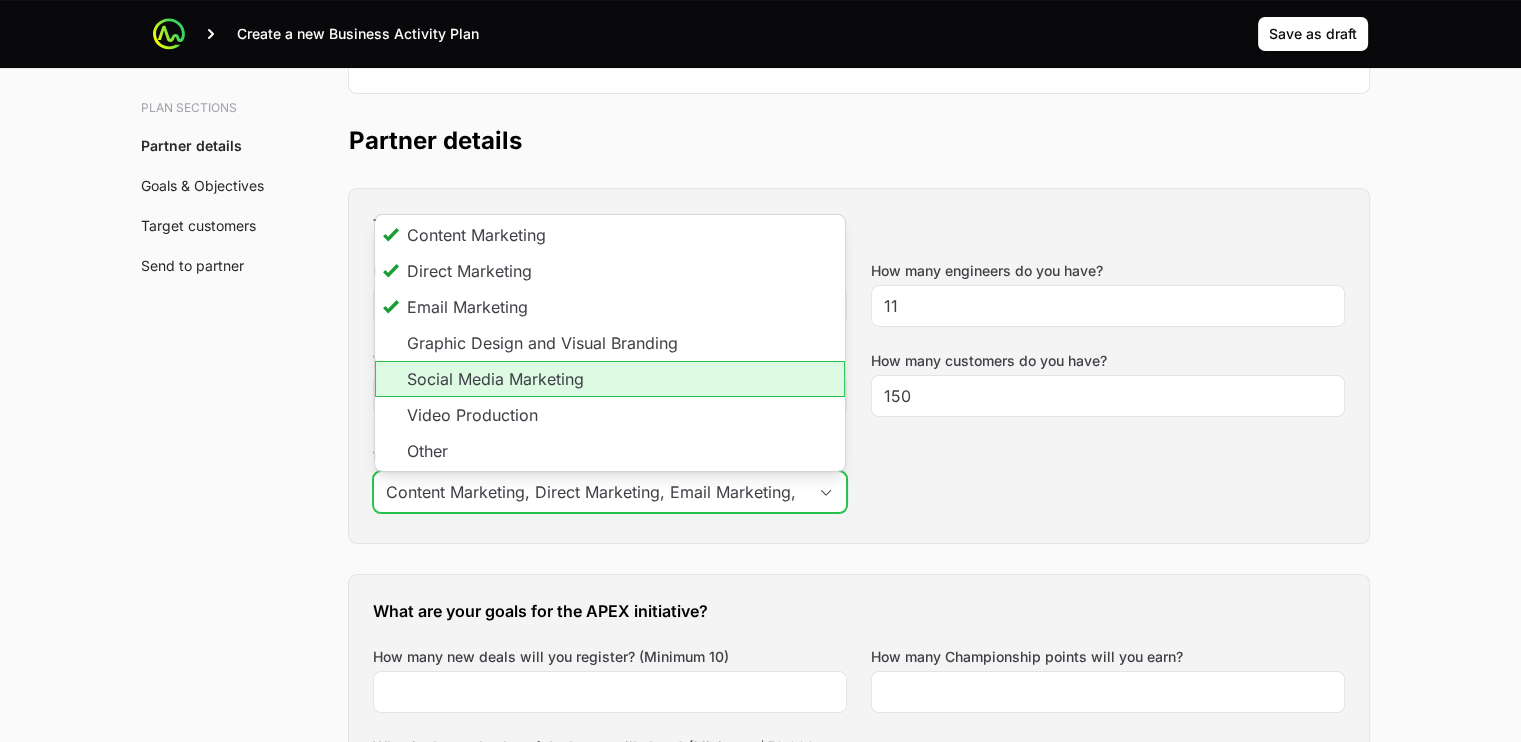 click on "Social Media Marketing" 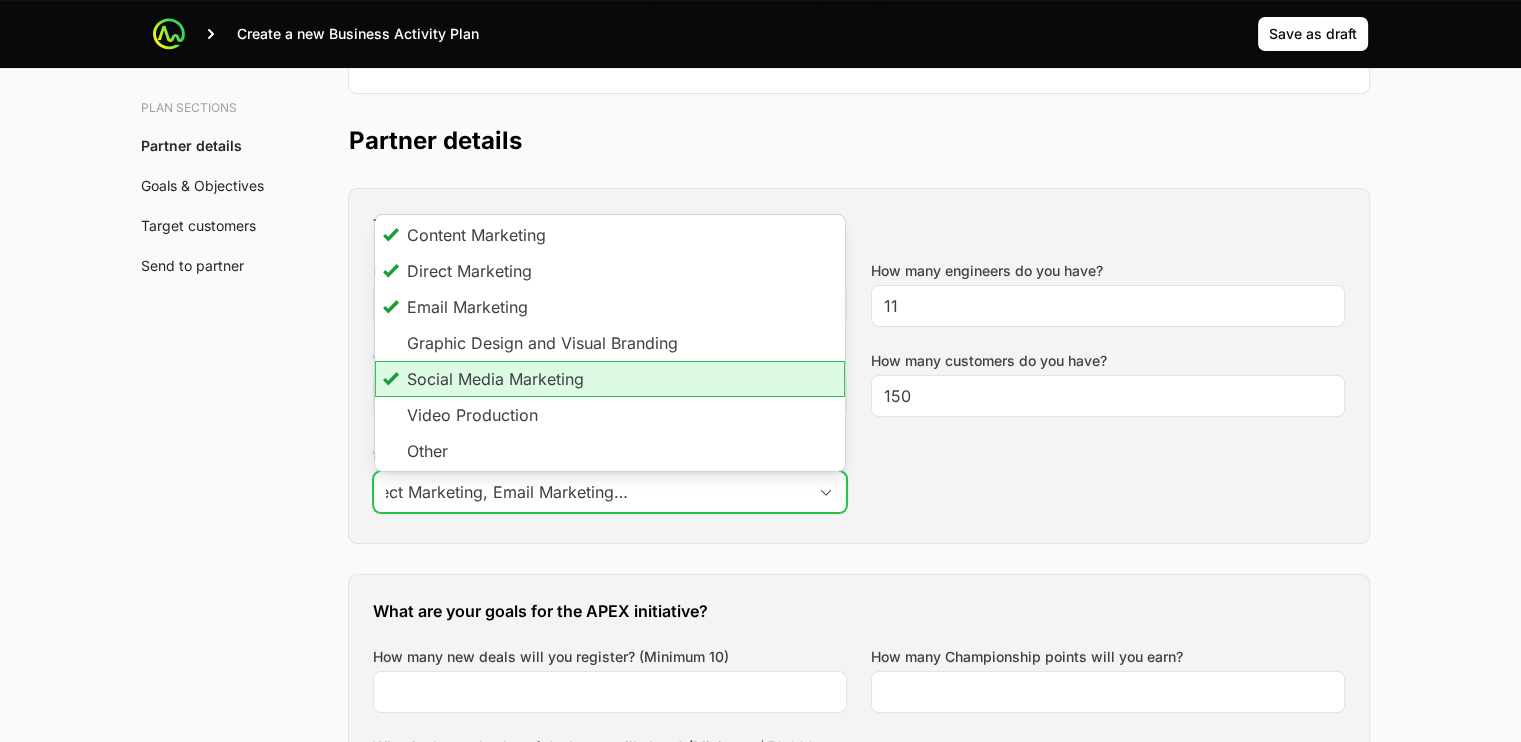 scroll, scrollTop: 0, scrollLeft: 179, axis: horizontal 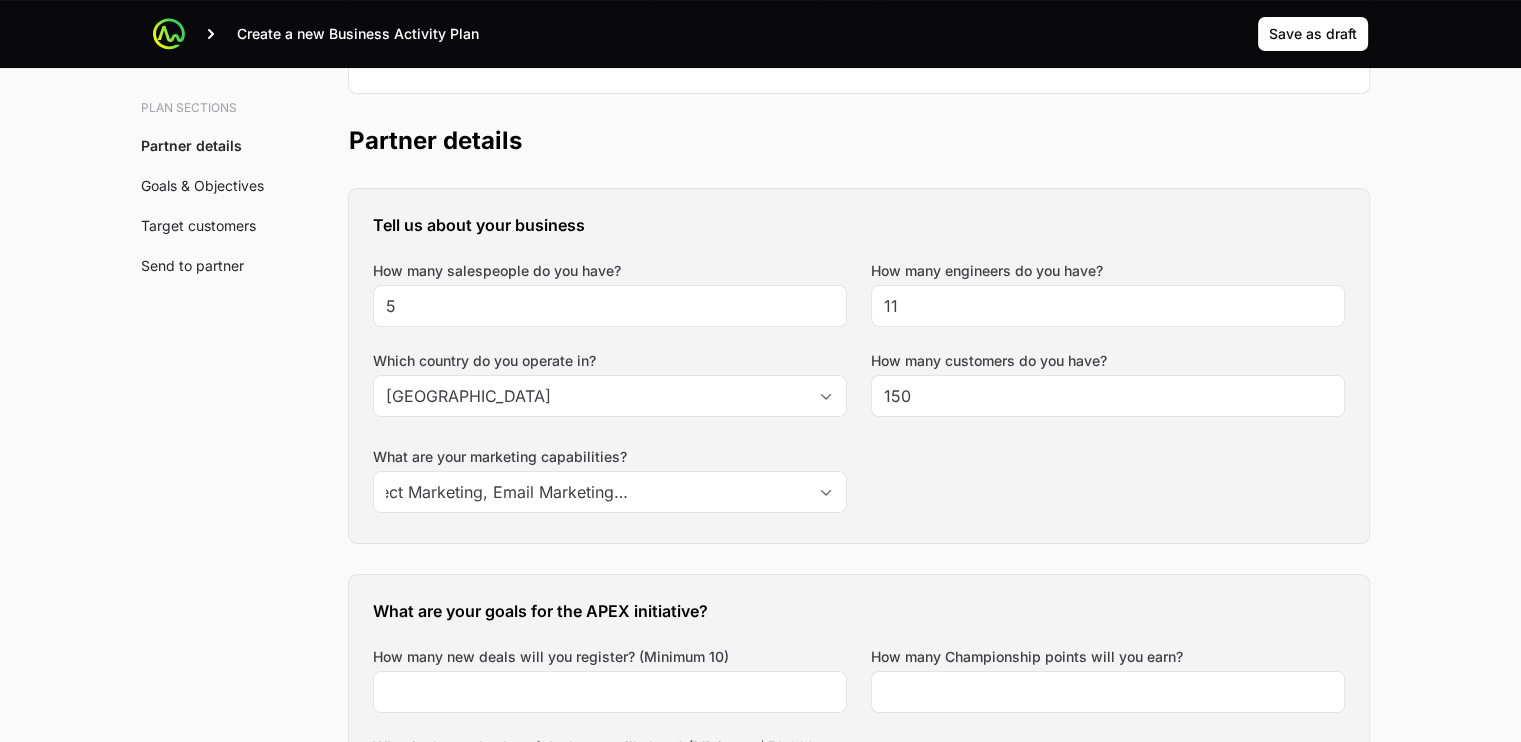 type on "Content Marketing, Direct Marketing, Email Marketing, Social Media Marketing" 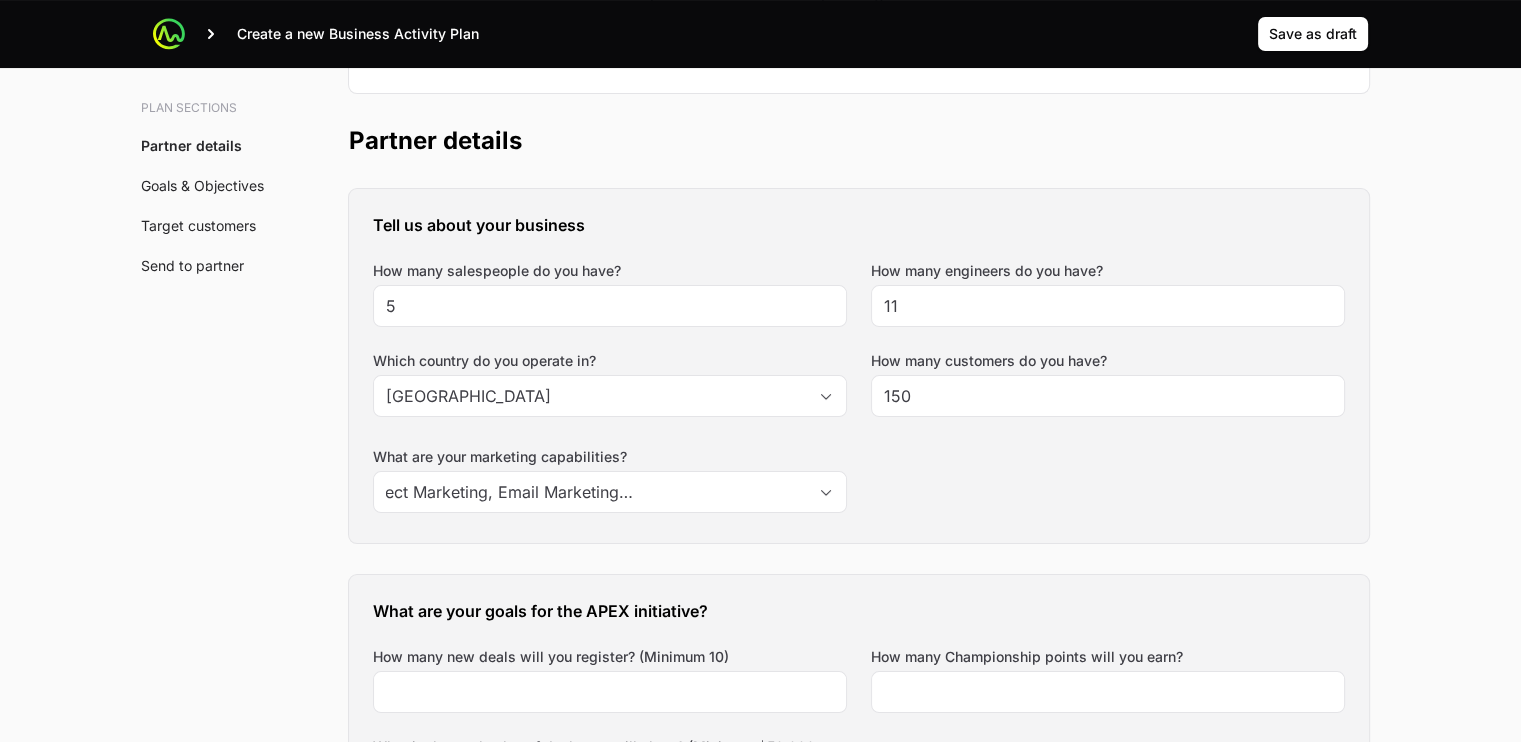 scroll, scrollTop: 0, scrollLeft: 0, axis: both 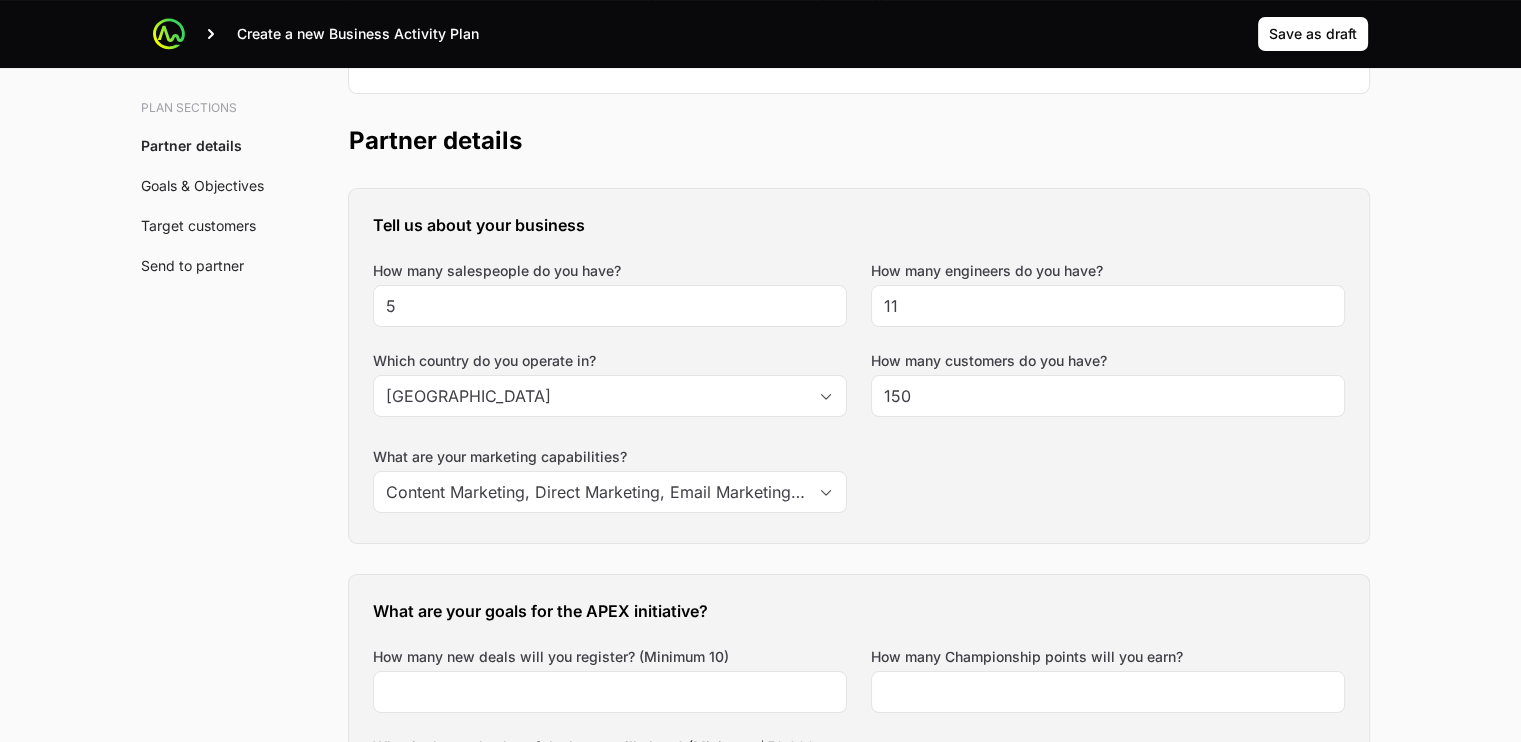 click on "Tell us about your business How many salespeople do you have? 5 How many engineers do you have? 11 Which country do you operate in? France How many customers do you have? 150 What are your marketing capabilities? Content Marketing, Direct Marketing, Email Marketing, Social Media Marketing" 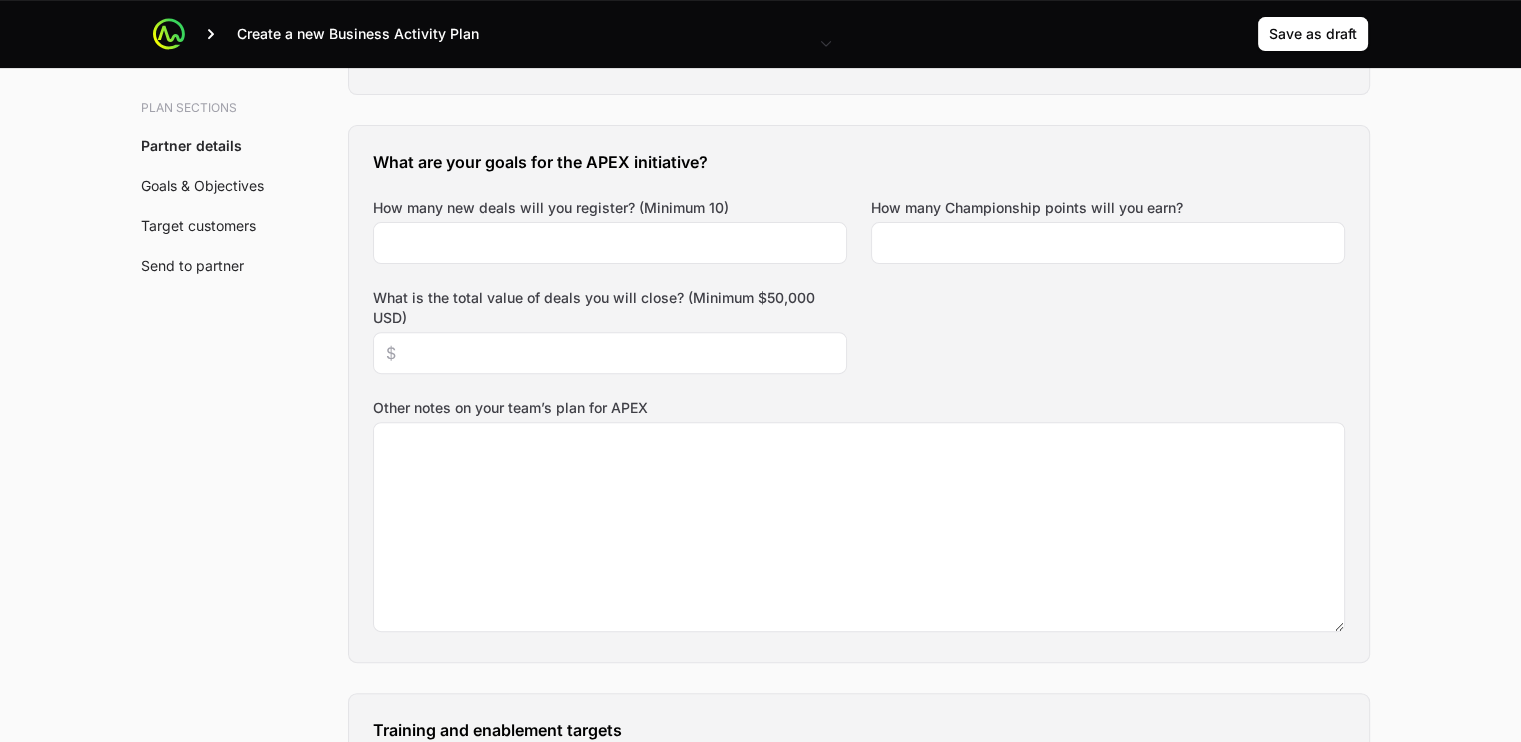 scroll, scrollTop: 849, scrollLeft: 0, axis: vertical 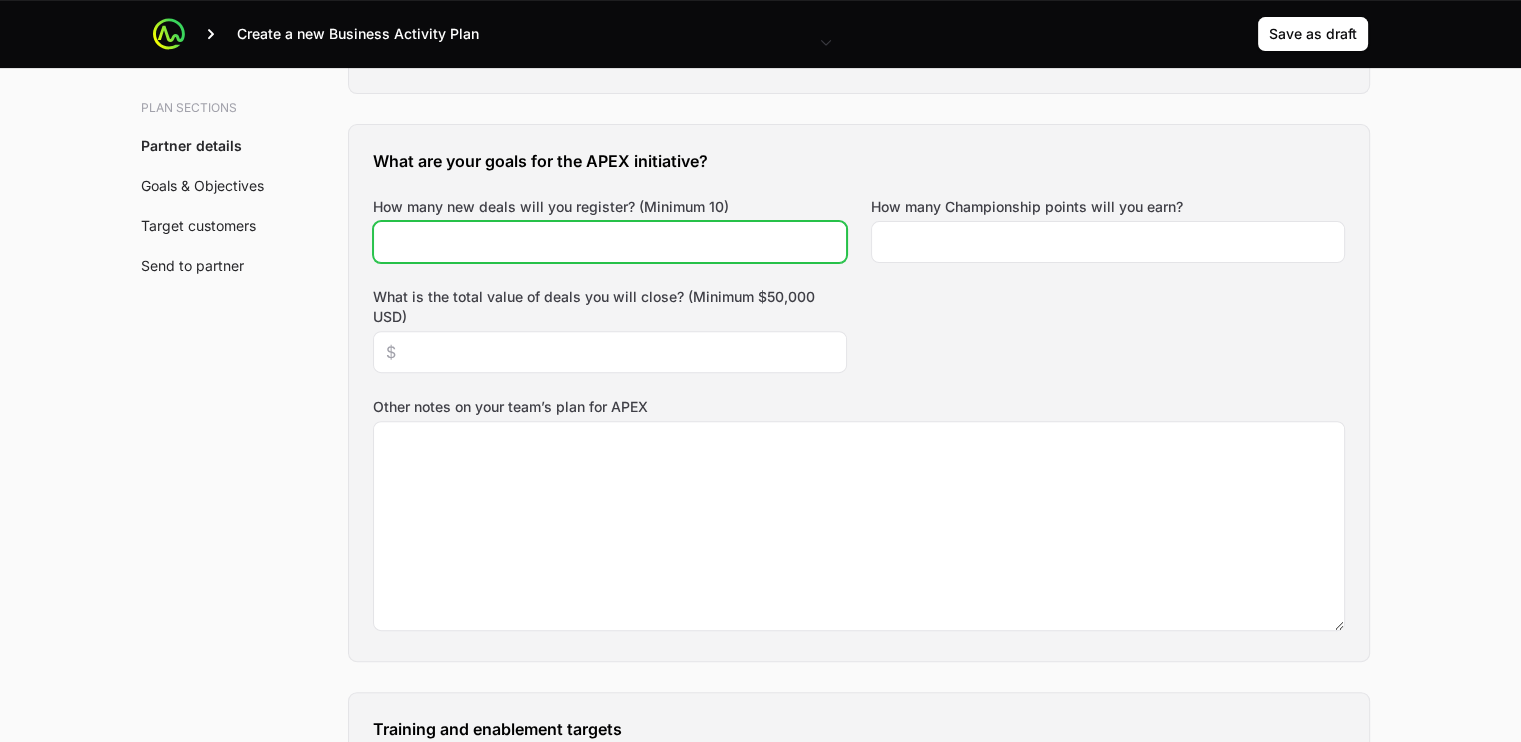 click on "How many new deals will you register? (Minimum 10)" 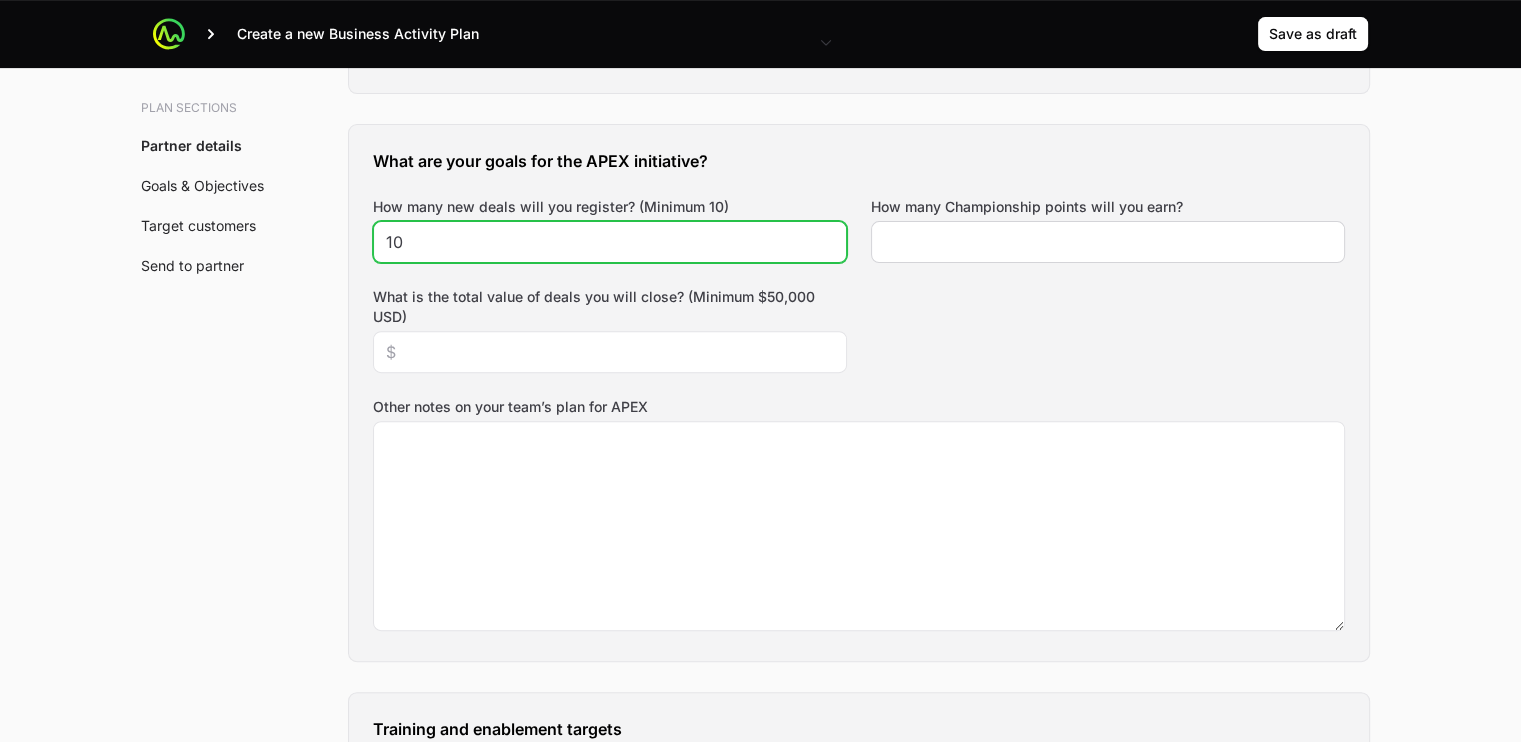 type on "10" 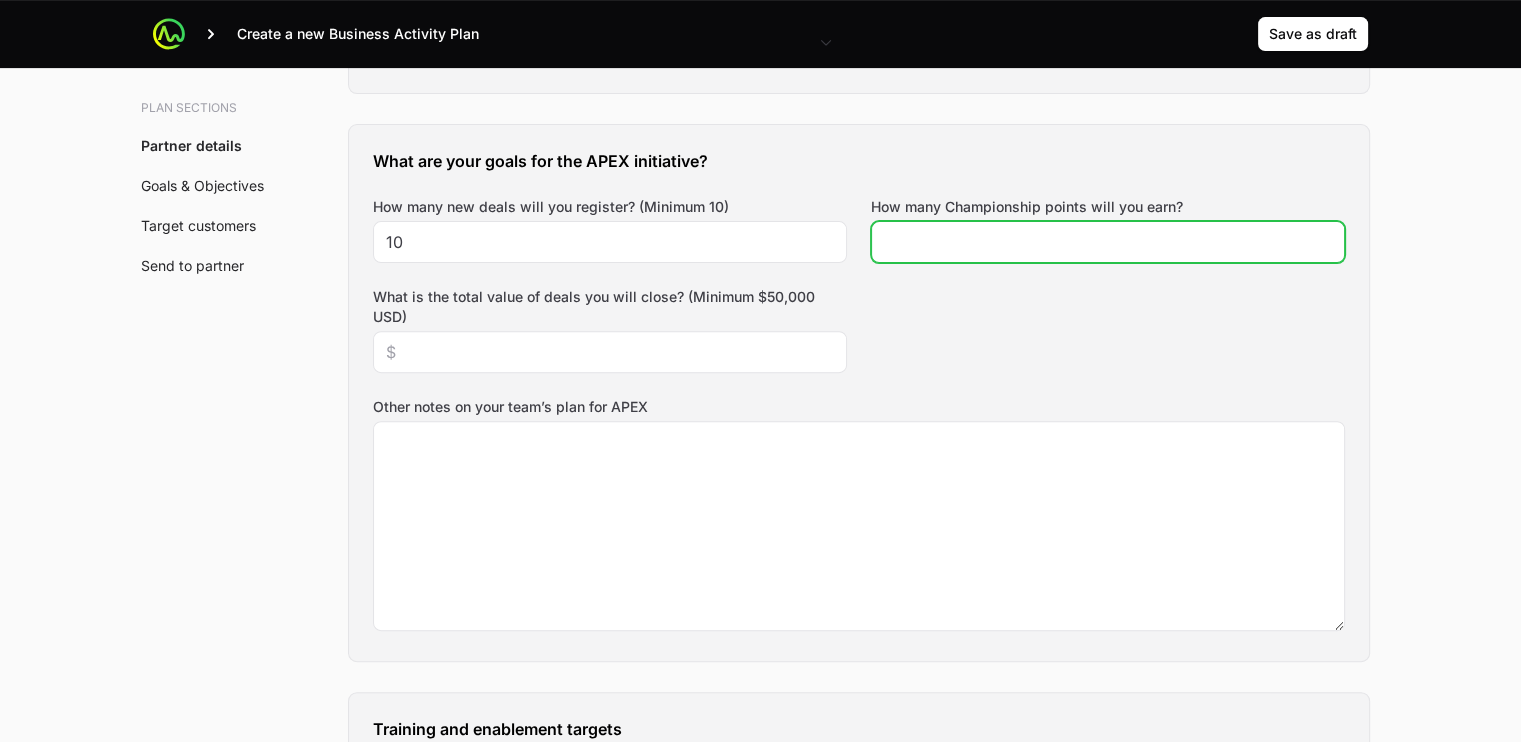 click on "How many Championship points will you earn?" 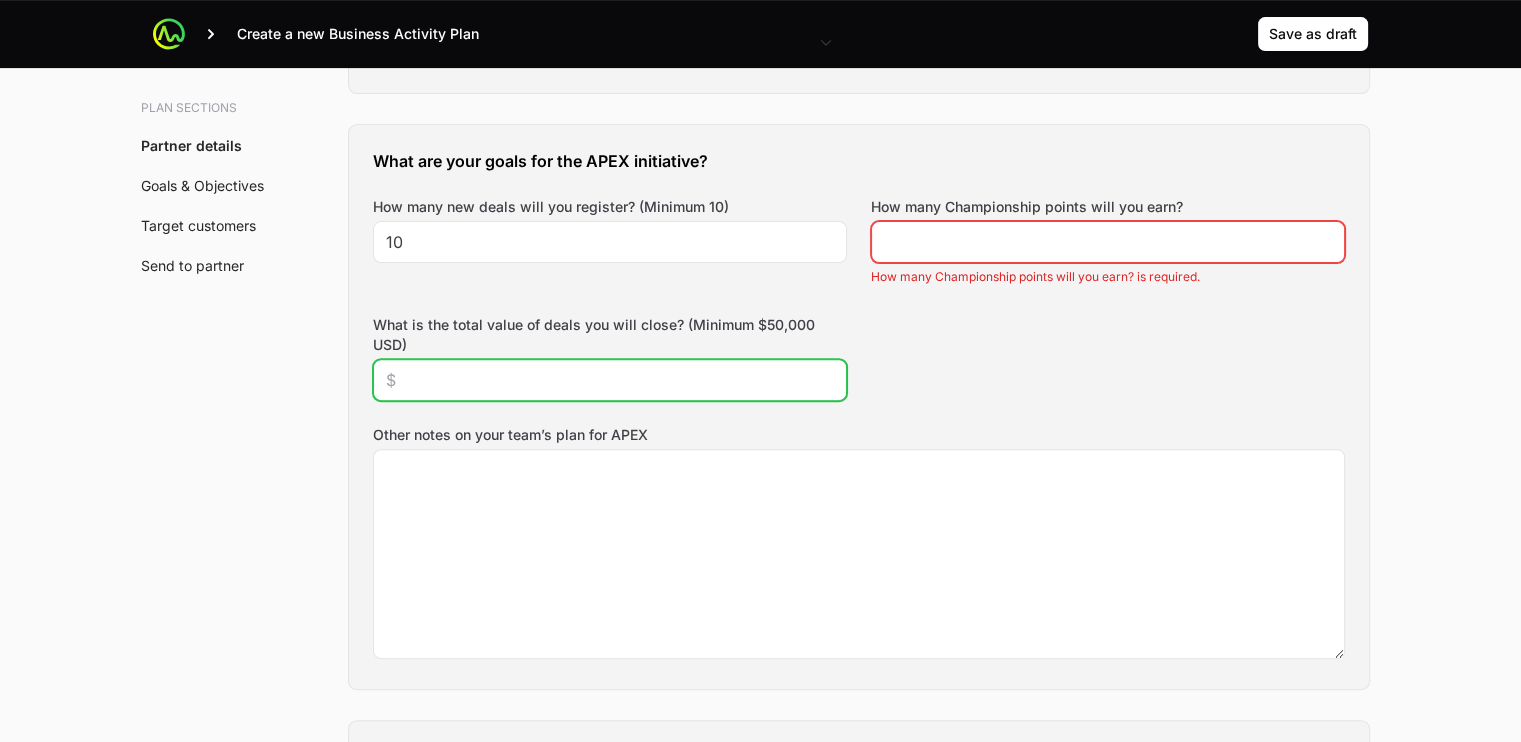 click on "What is the total value of deals you will close? (Minimum $50,000 USD)" 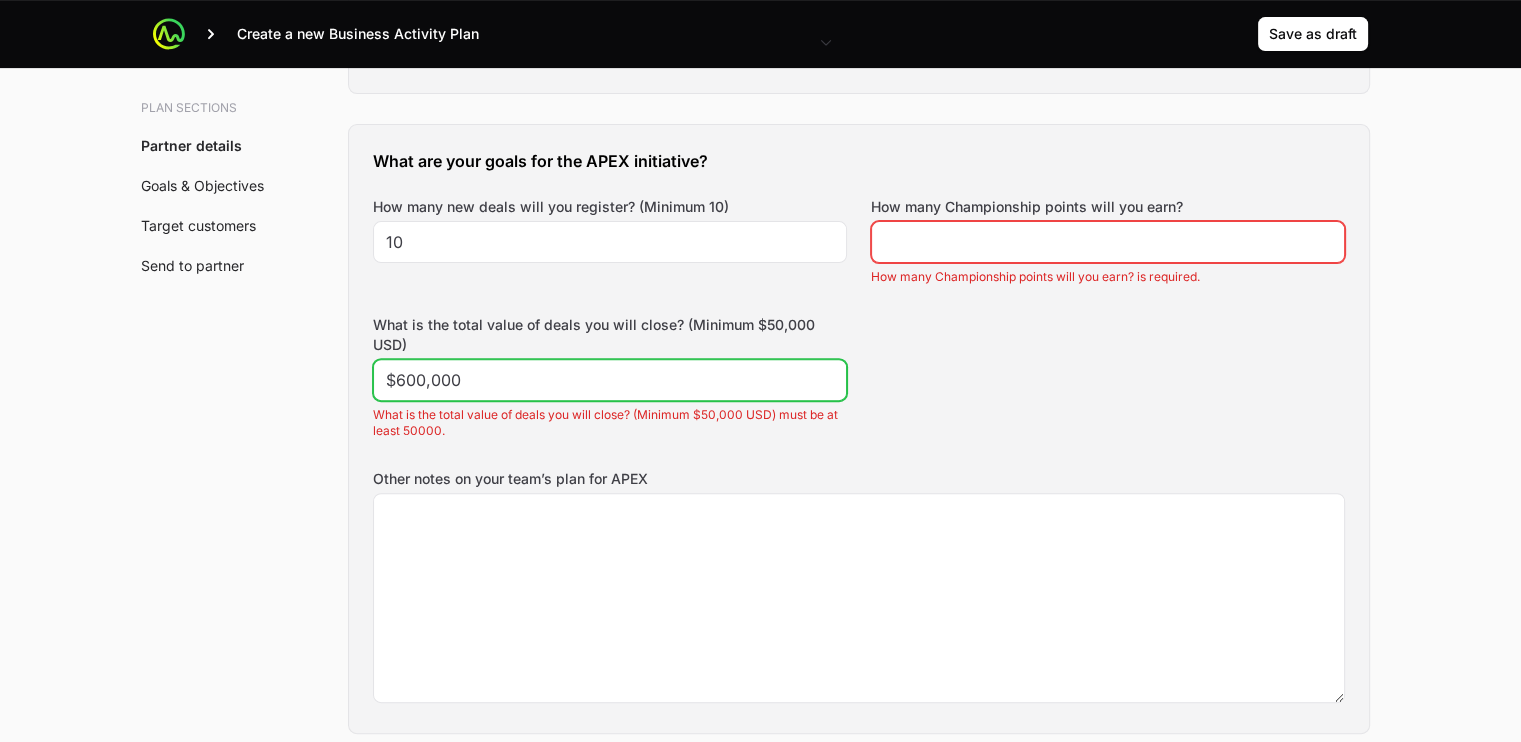 click on "$600,000" 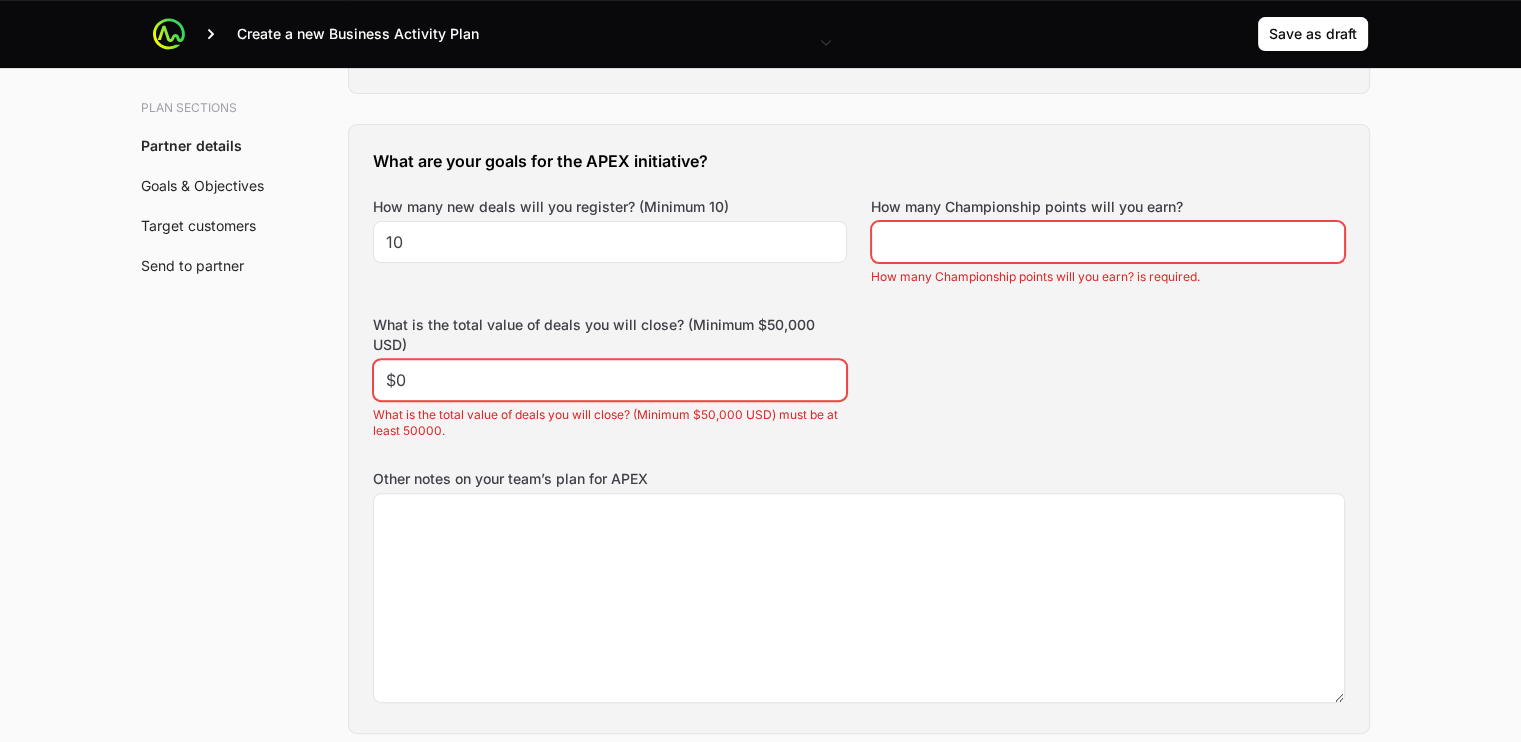 click on "Plan sections Partner details Goals & Objectives Target customers Send to partner A  Business Activity Plan  is an agreement between the partner and the distributor about the targets they will aim for and the activities they will run to hit those targets. The Distributor will arrange a meeting to talk through the business activity plan below. This BAP will be filled out by the the Distributor Rep during the call. The BAP will be assigned to the Partner to review on the portal. Partner will then accept the BAP in the portal. Partner details Tell us about your business How many salespeople do you have? 5 How many engineers do you have? 11 Which country do you operate in? France How many customers do you have? 150 What are your marketing capabilities? Content Marketing, Direct Marketing, Email Marketing, Social Media Marketing What are your goals for the APEX initiative? How many new deals will you register? (Minimum 10) 10 How many Championship points will you earn? $0 Other notes on your team’s plan for APEX" 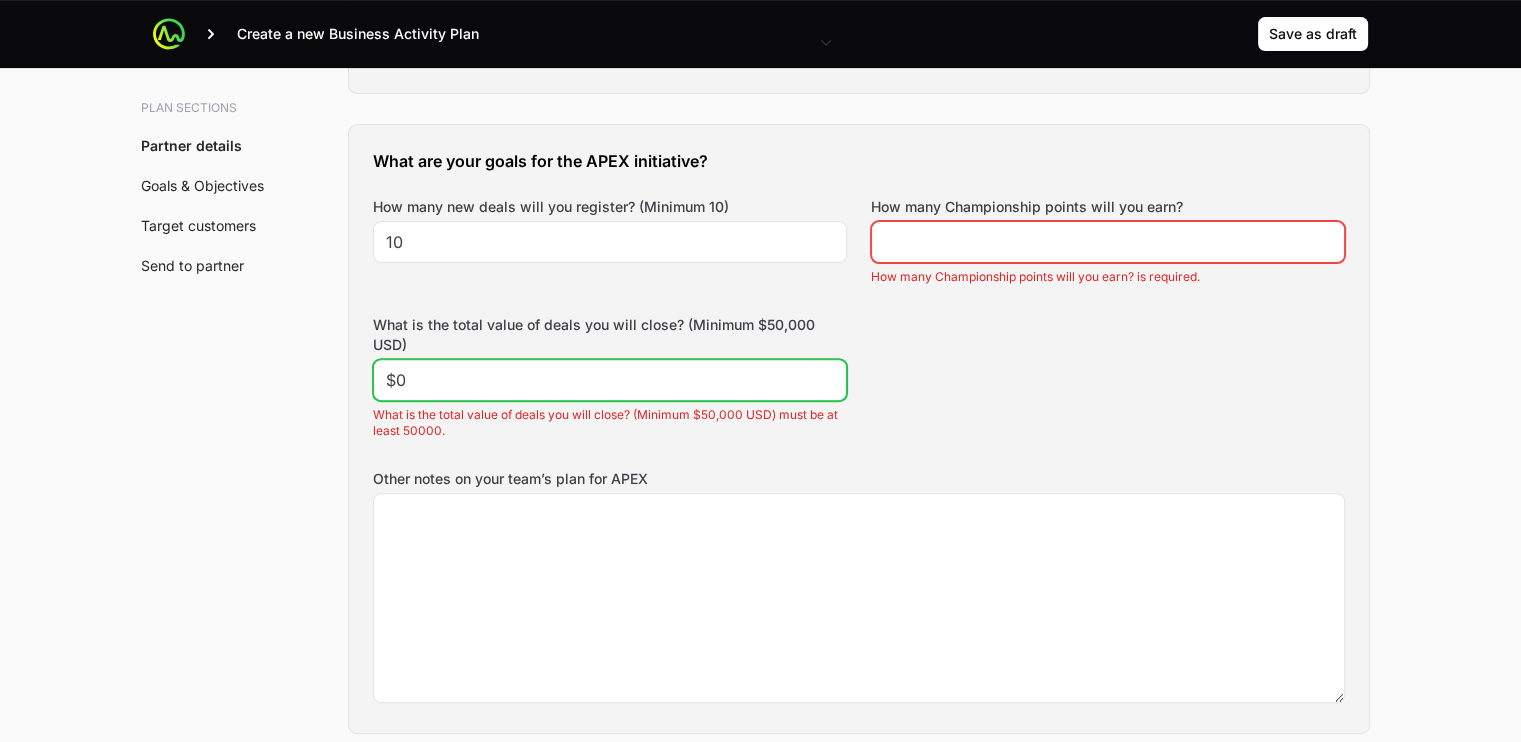 click on "$0" 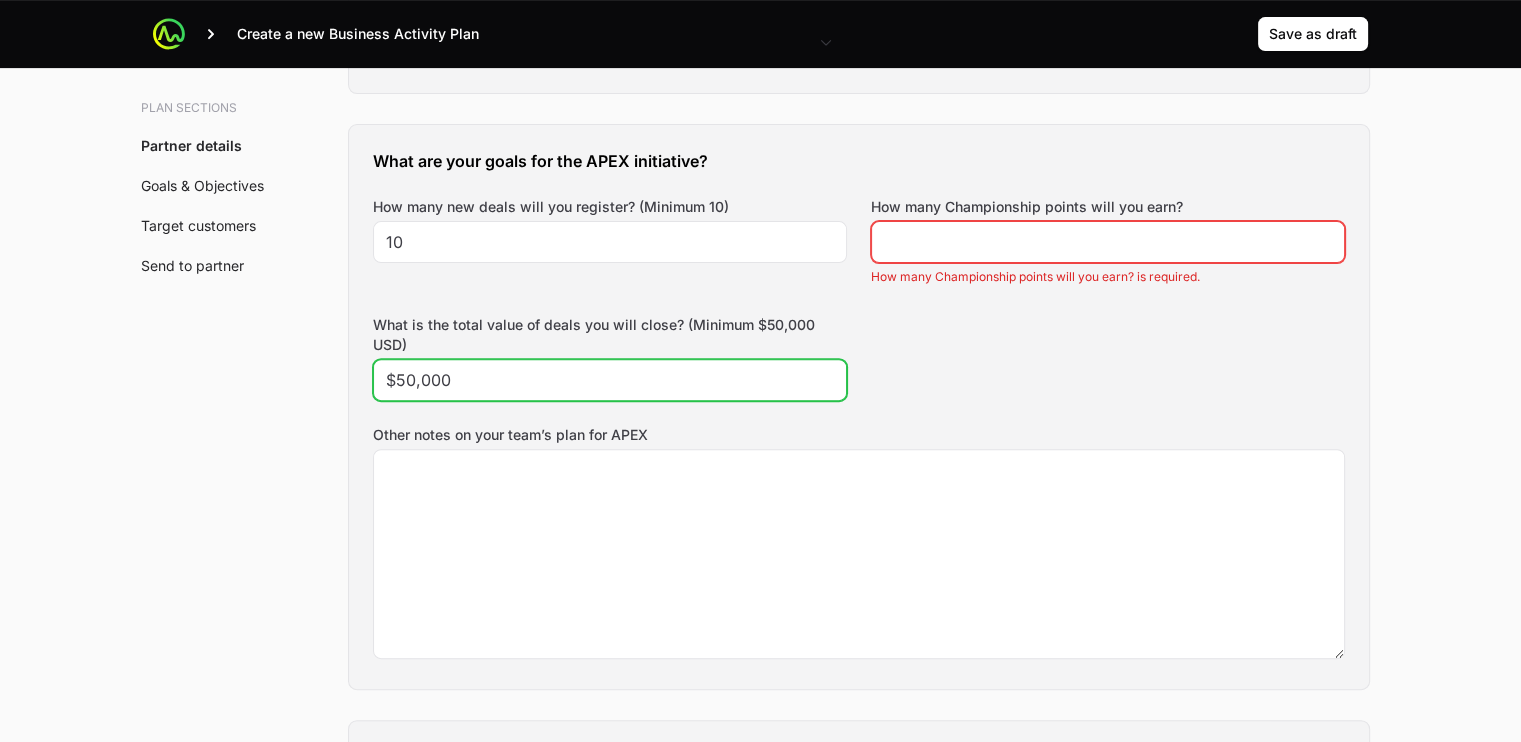 click on "$50,000" 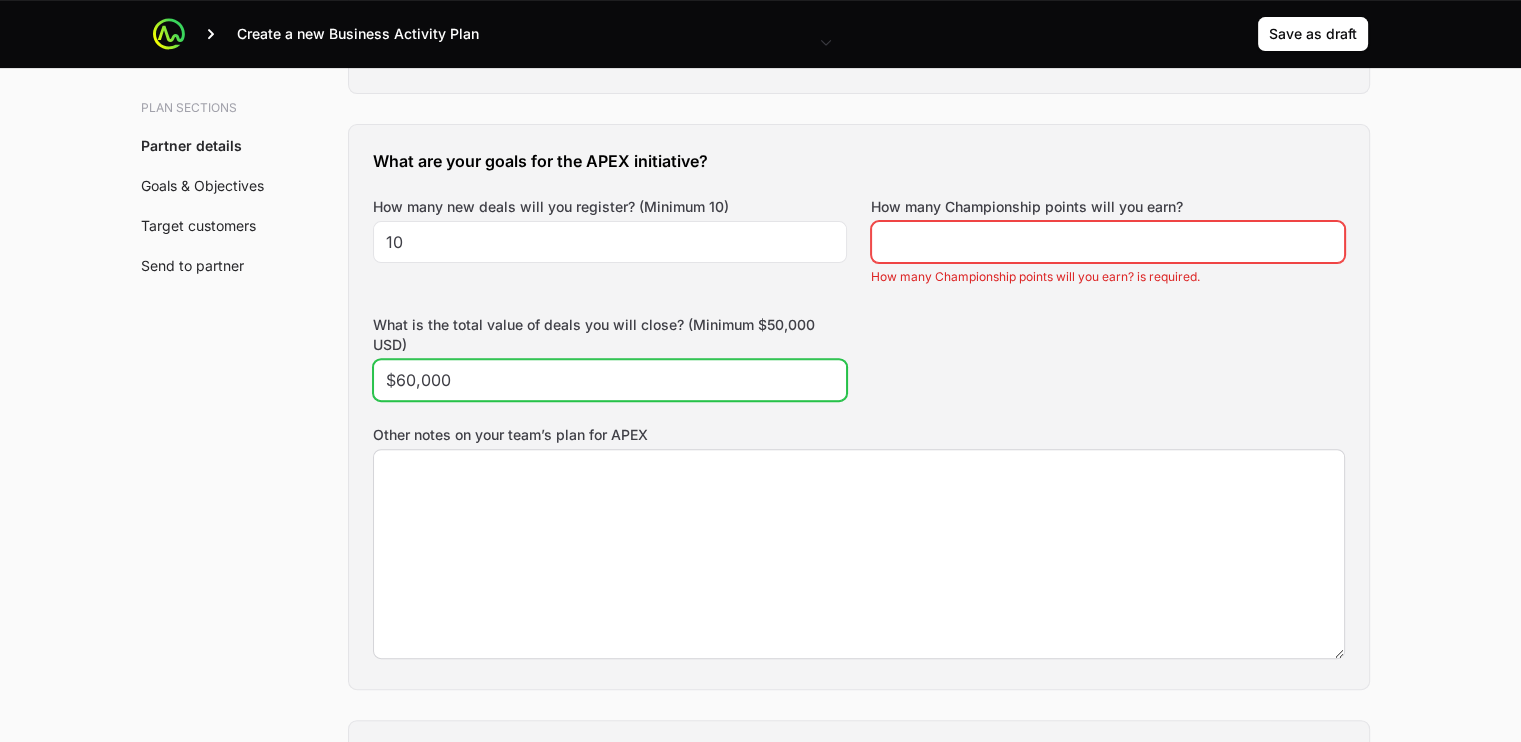 type on "$60,000" 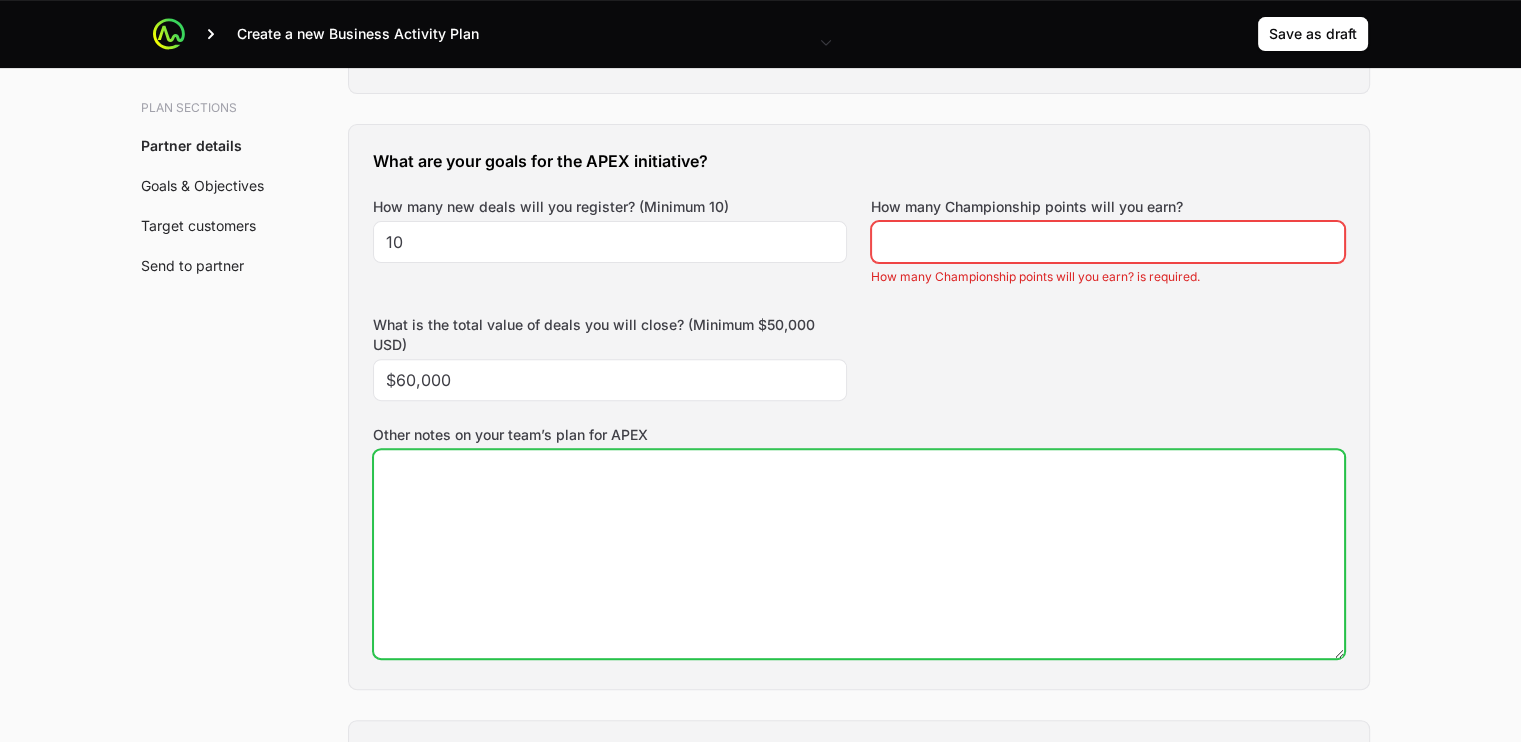 click on "Other notes on your team’s plan for APEX" 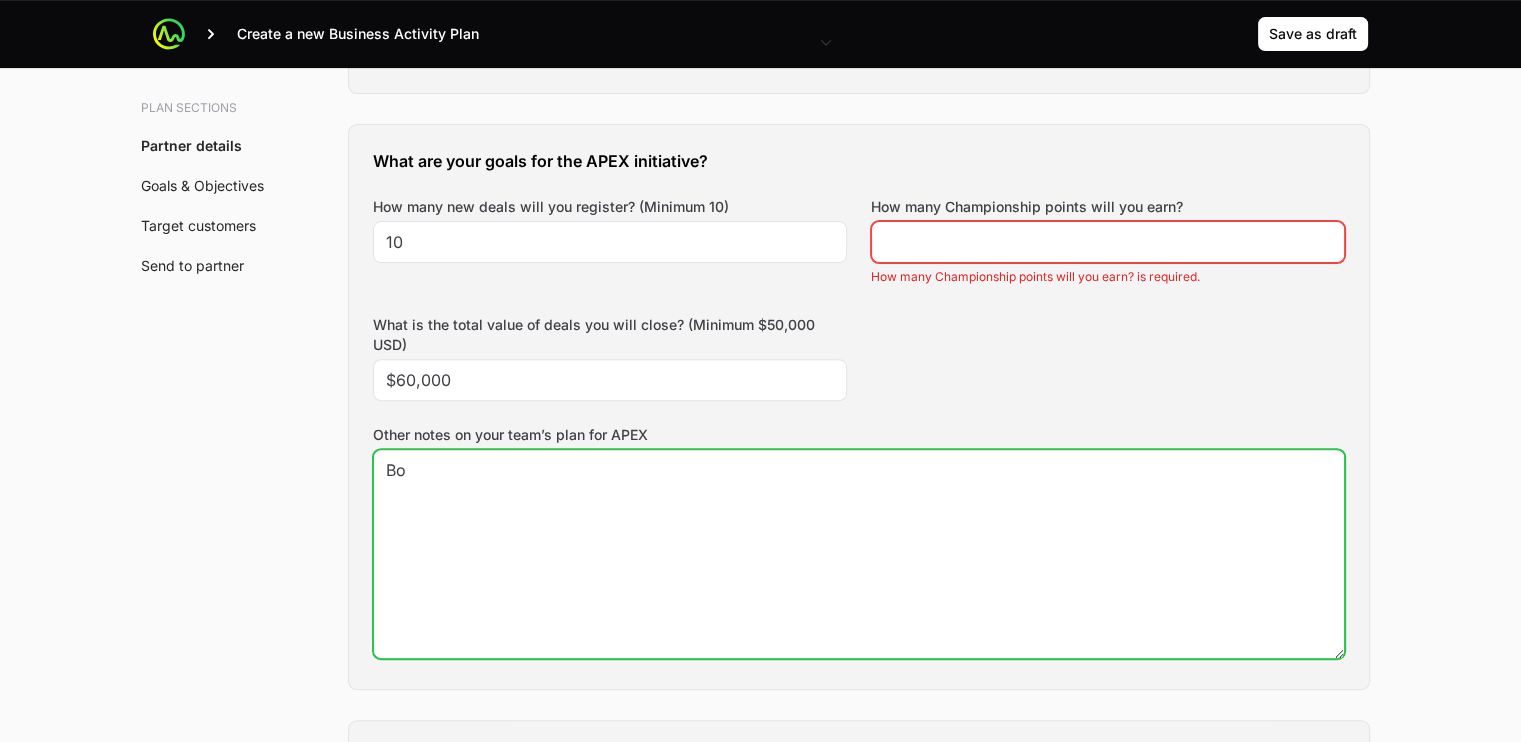 type on "B" 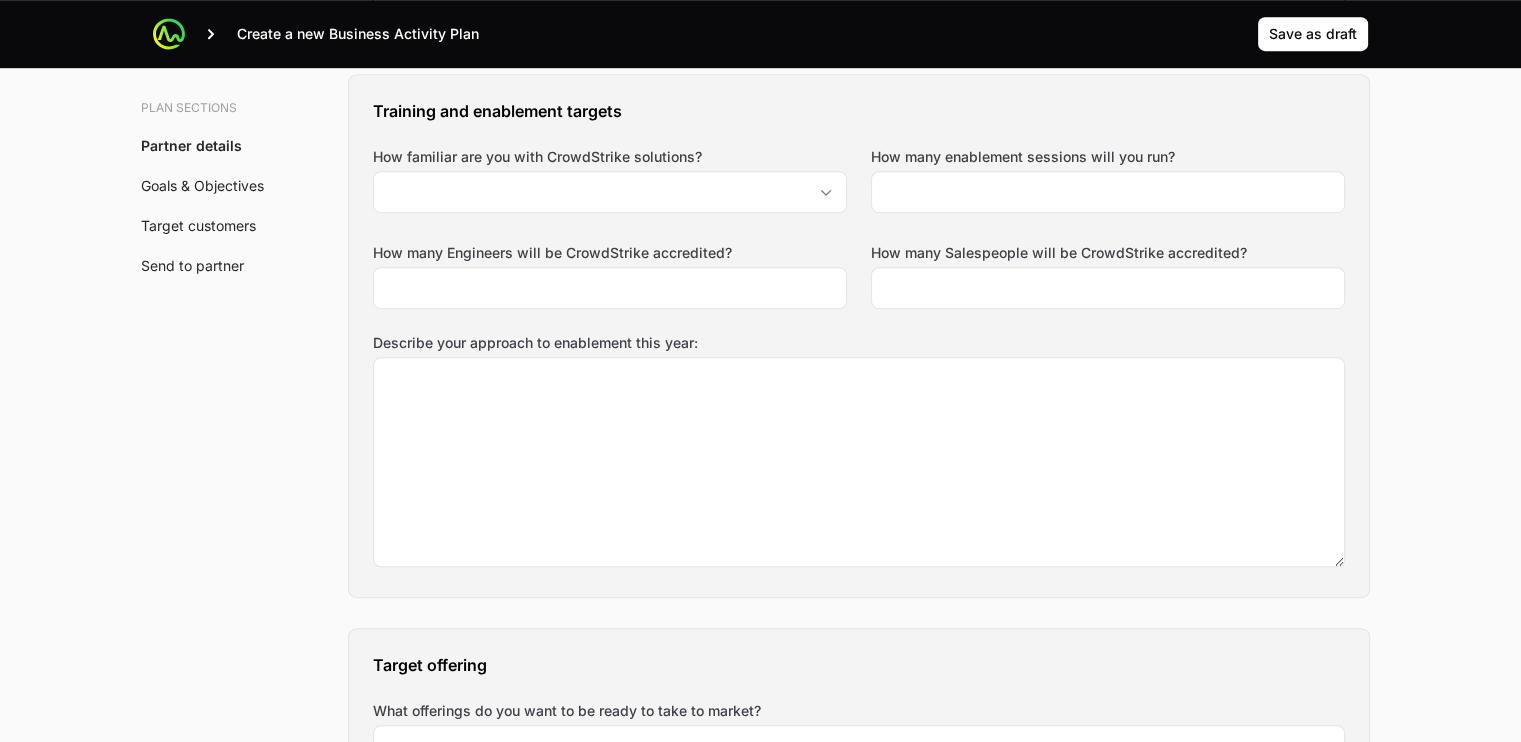 scroll, scrollTop: 1487, scrollLeft: 0, axis: vertical 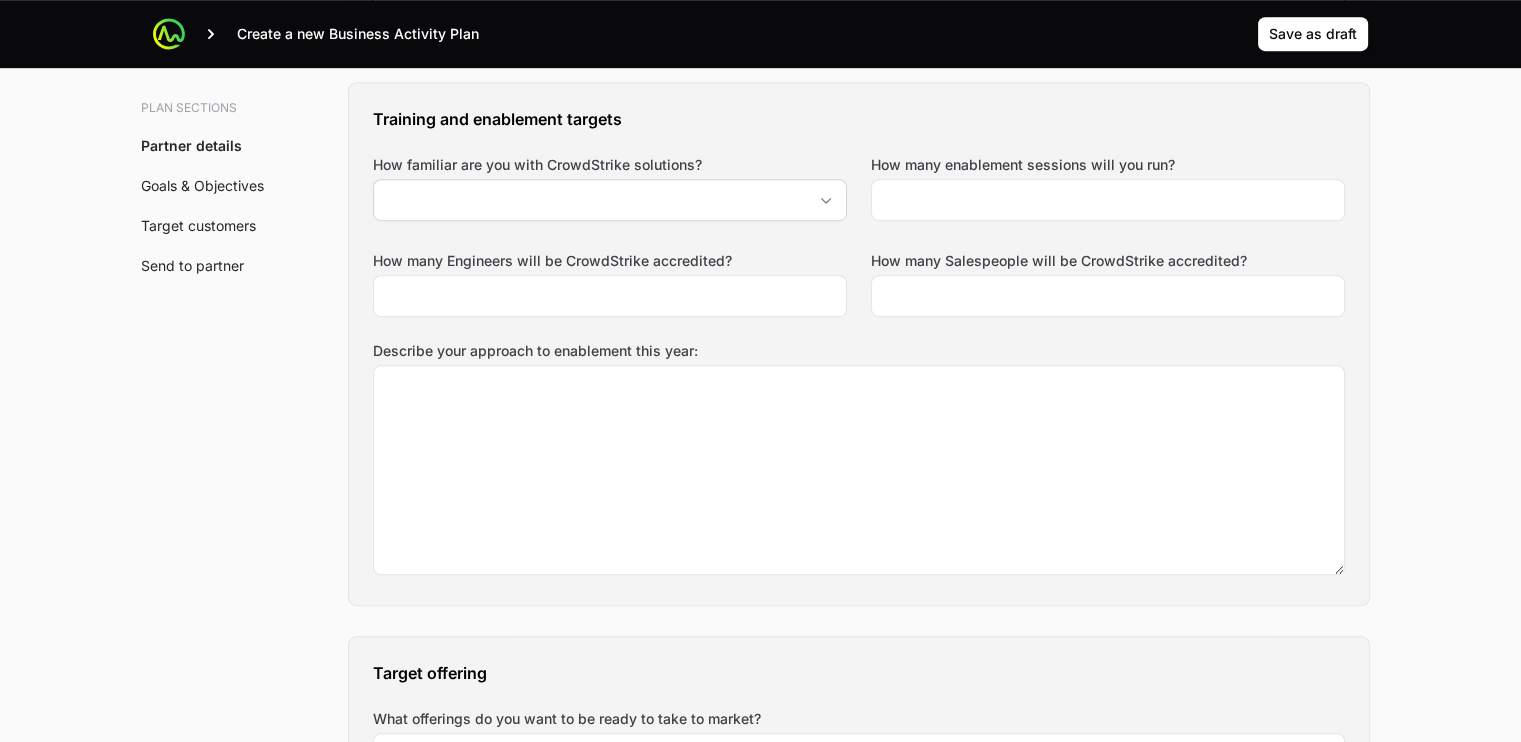 type on "C2S le nom a changé pour Bouygues Telecom Business
Ils pourront adresser beaucoup plus de client : minimum 500" 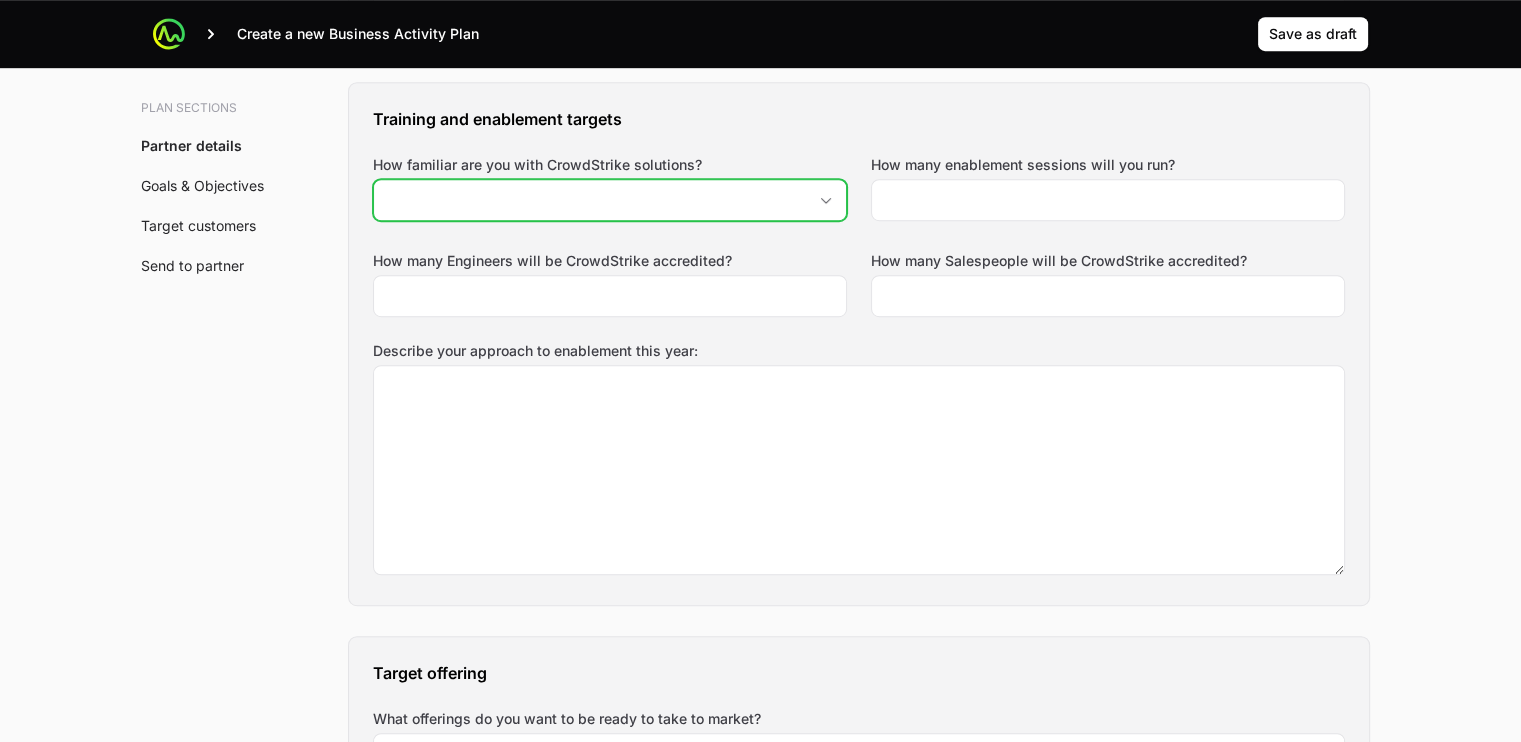 click on "How familiar are you with CrowdStrike solutions?" 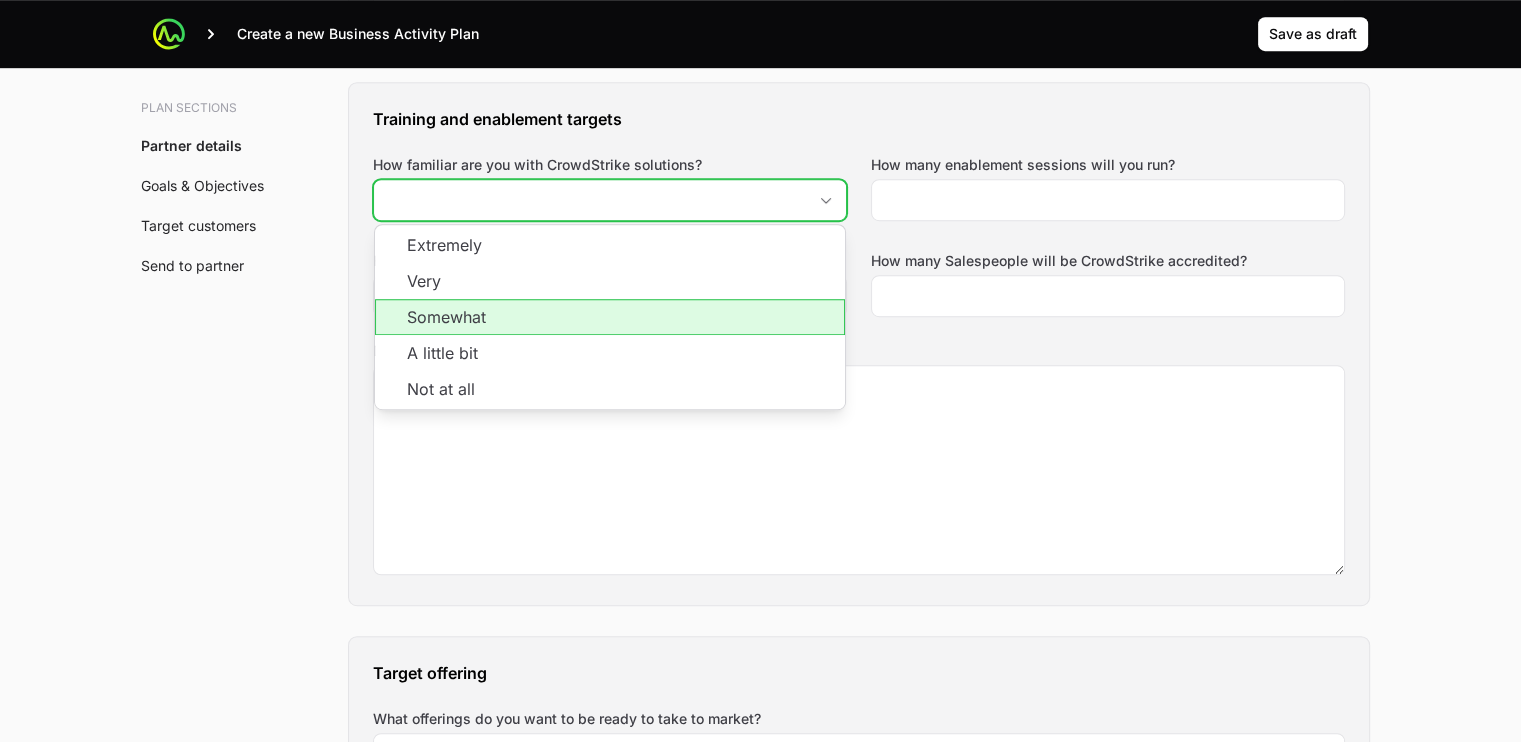 click on "Somewhat" 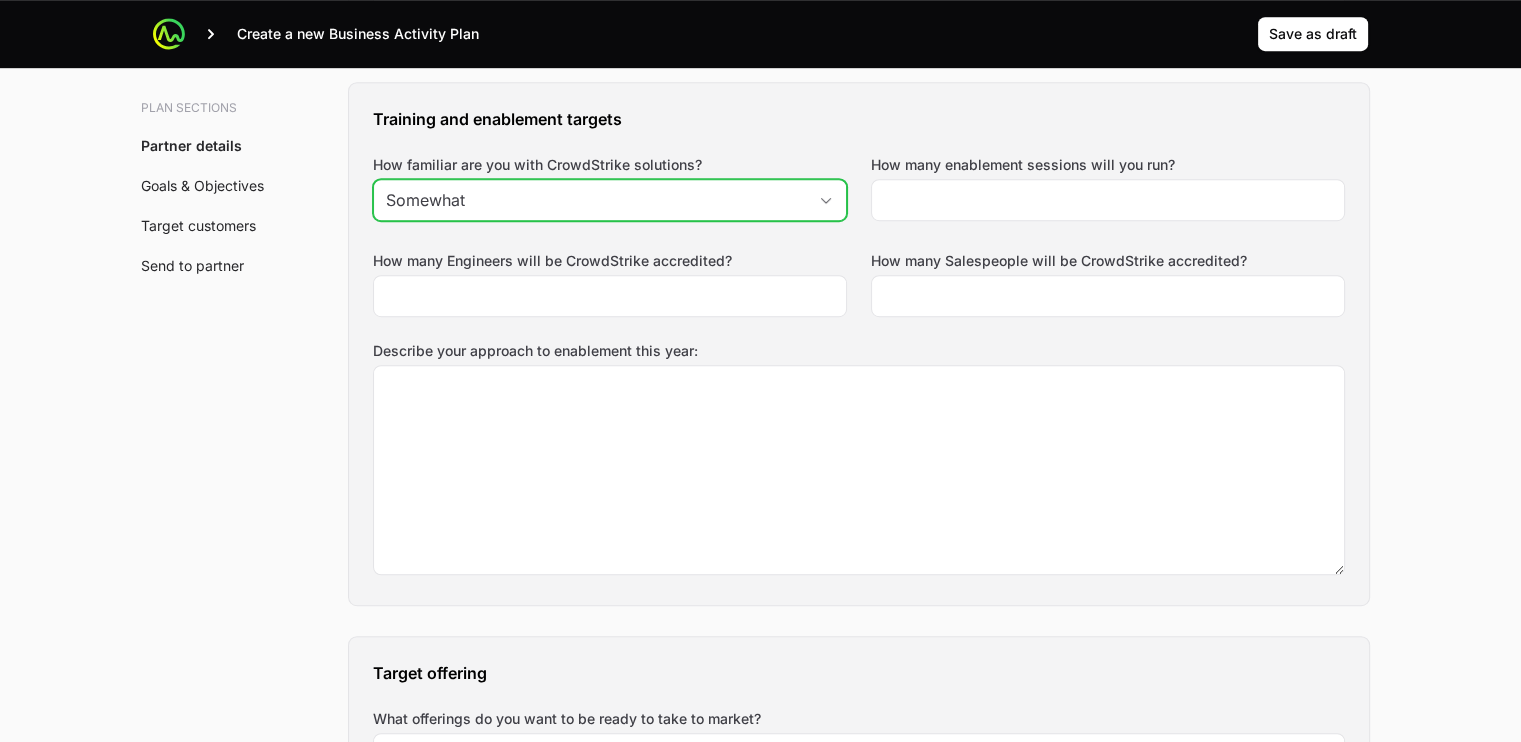 type on "Somewhat" 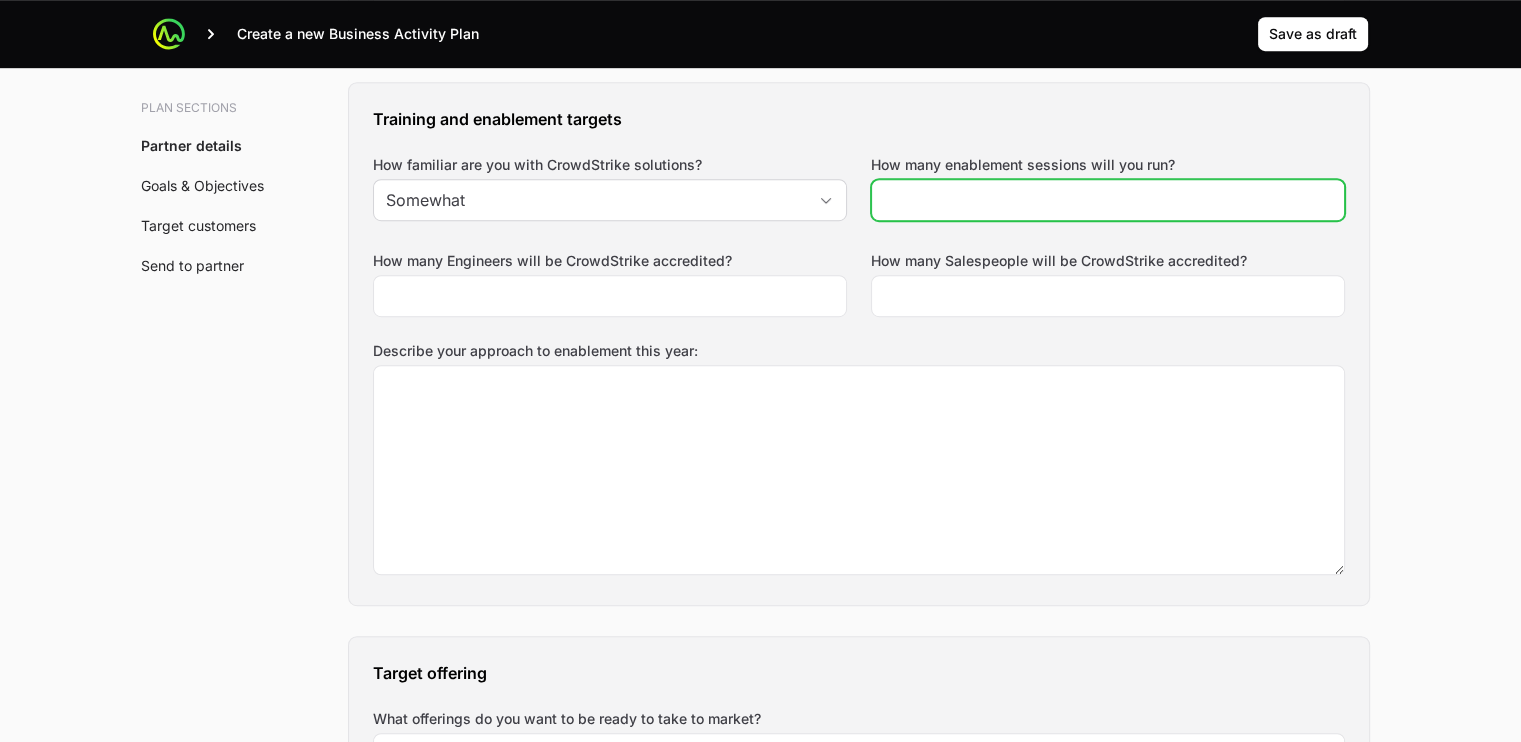 click on "How many enablement sessions will you run?" 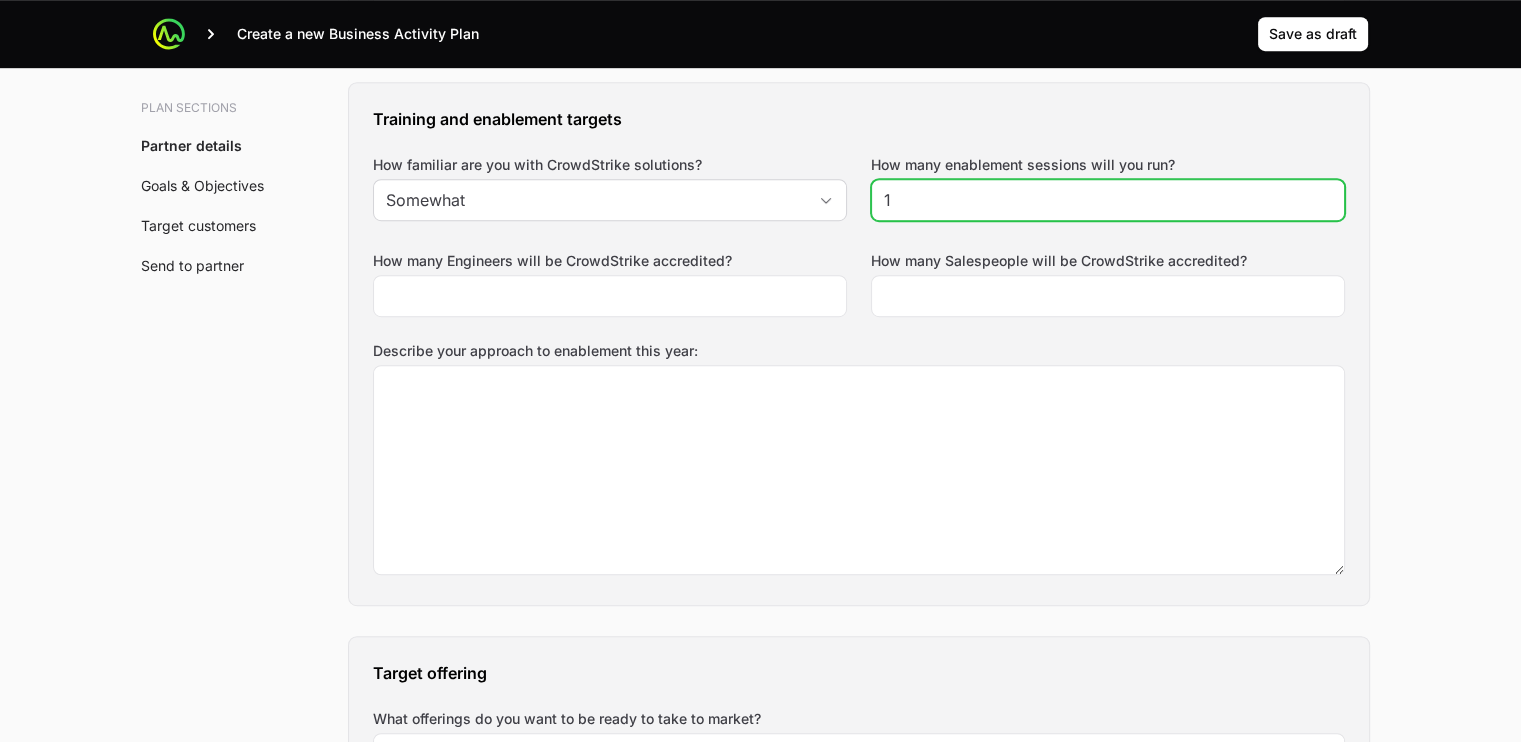 click on "1" 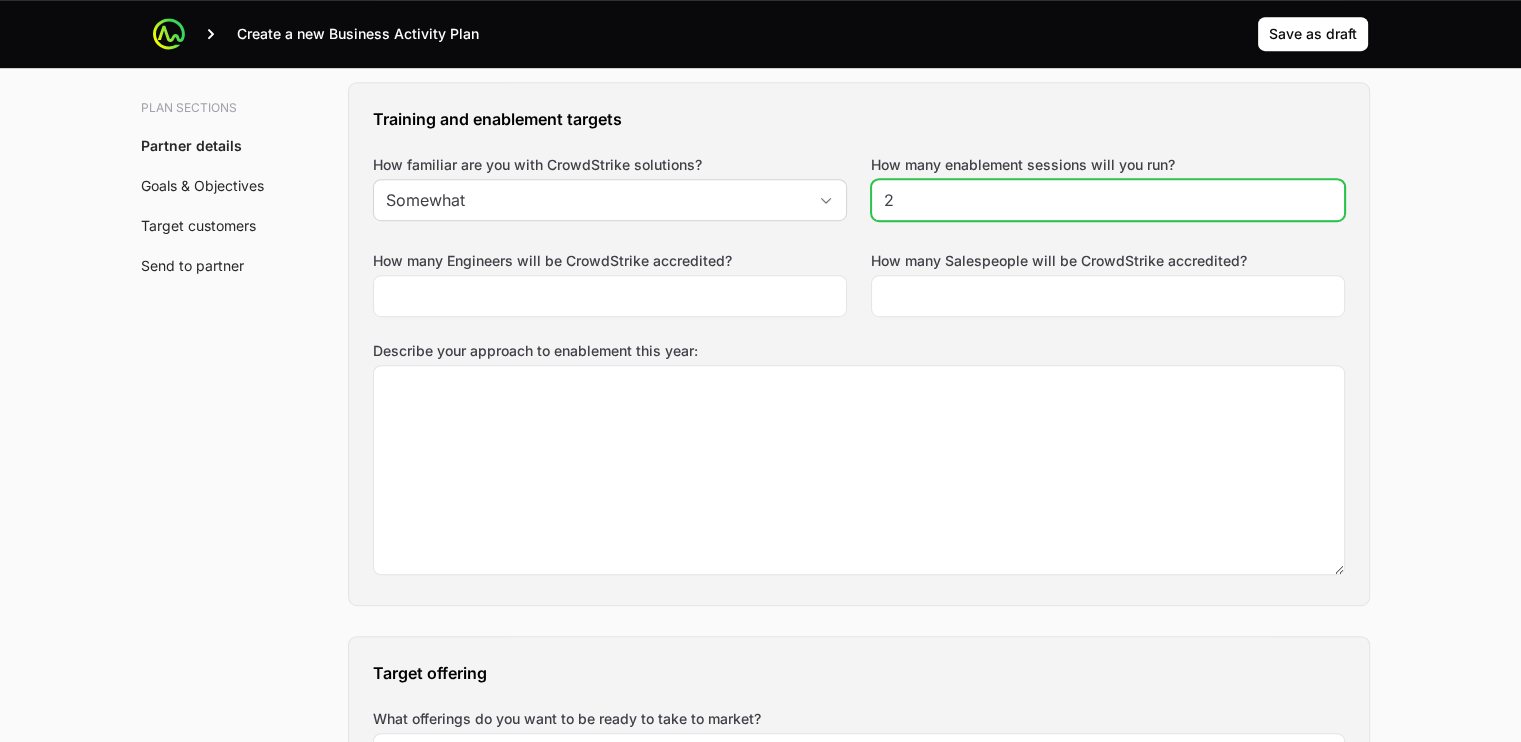 click on "2" 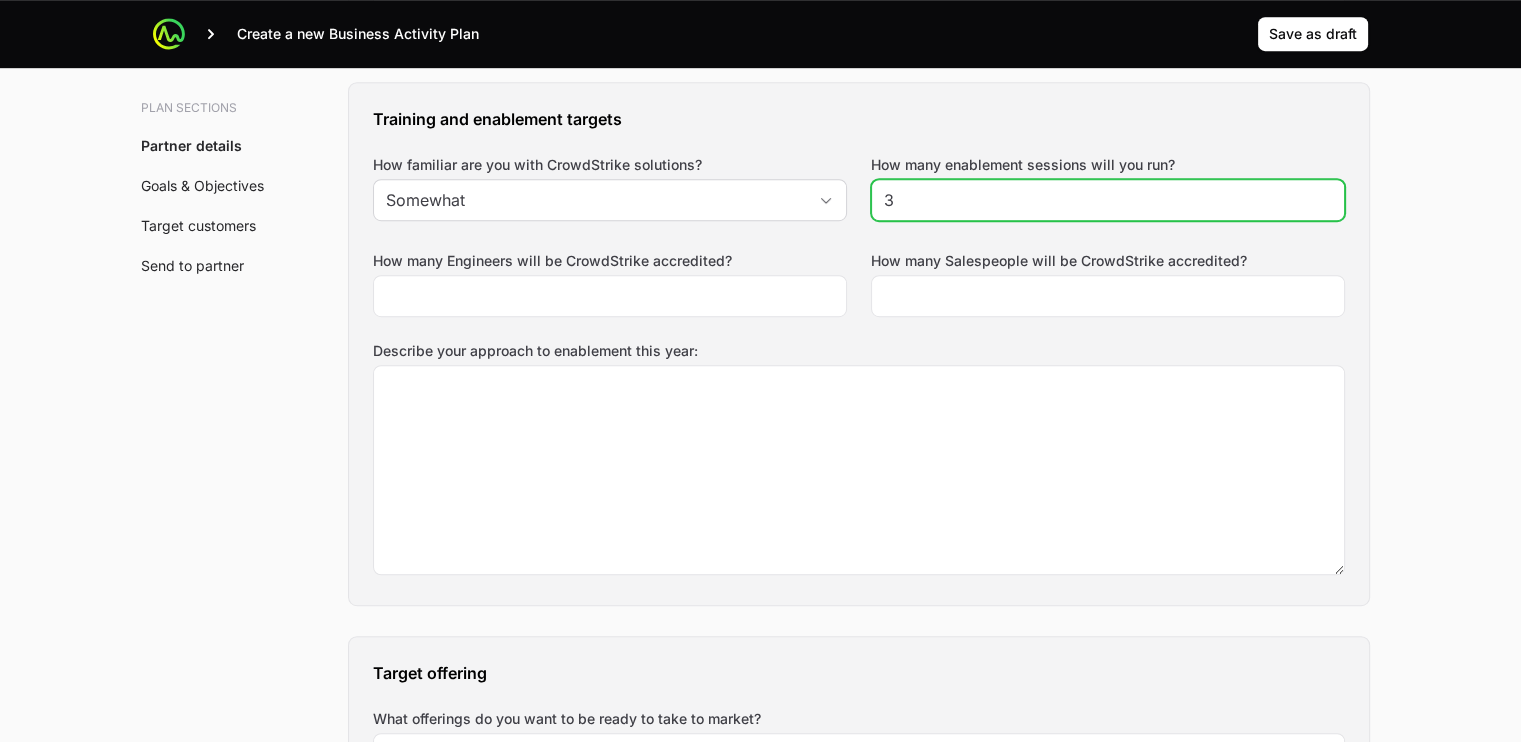type on "3" 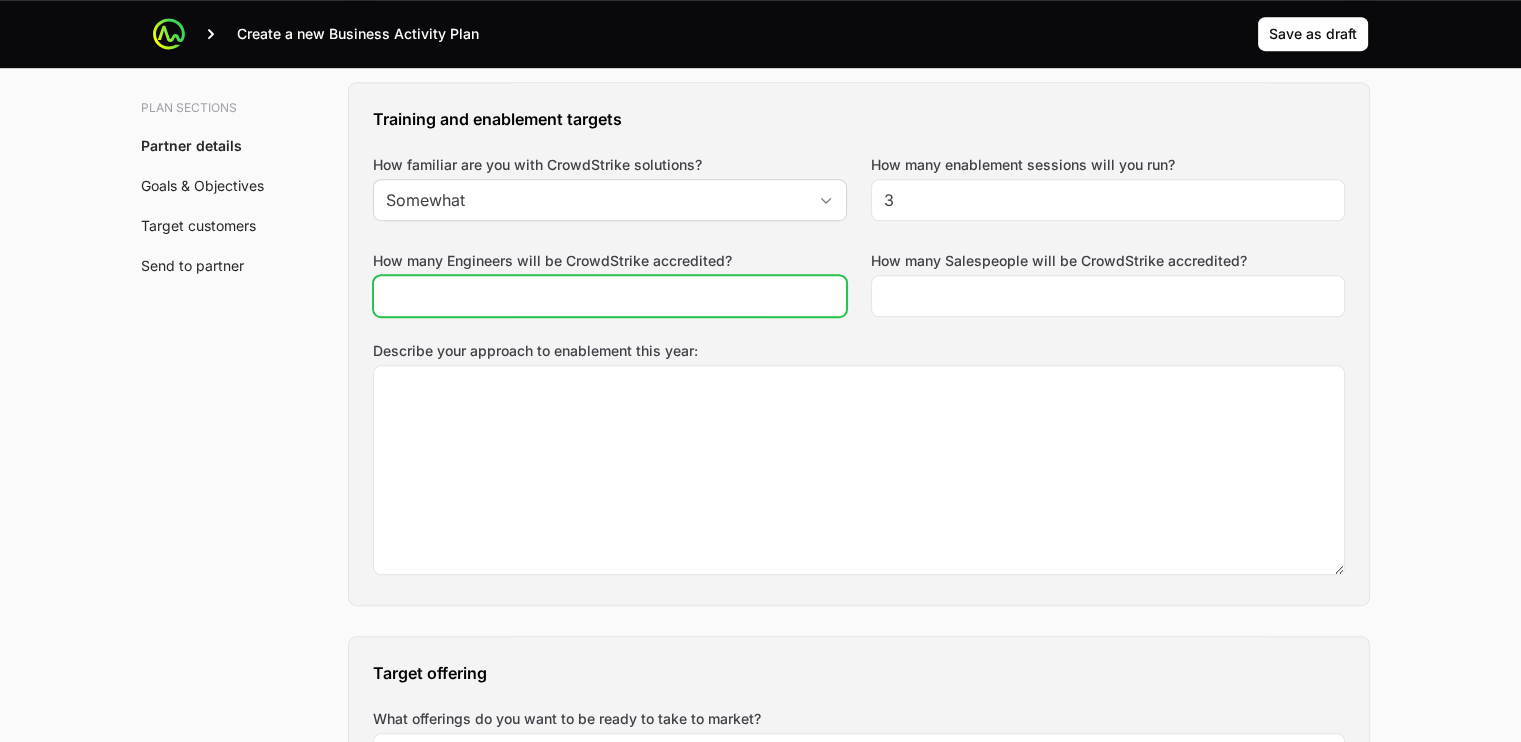 click on "How many Engineers will be CrowdStrike accredited?" 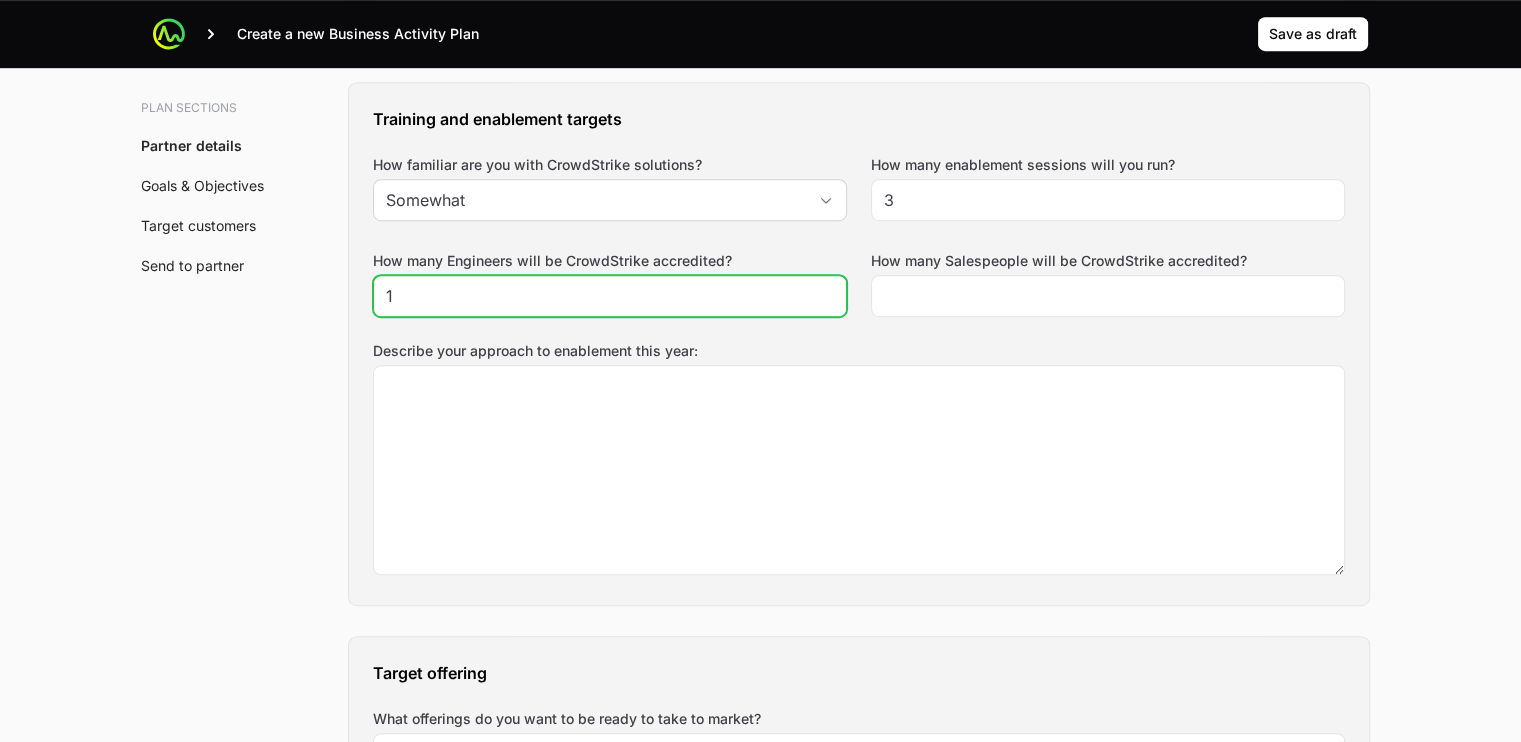 click on "1" 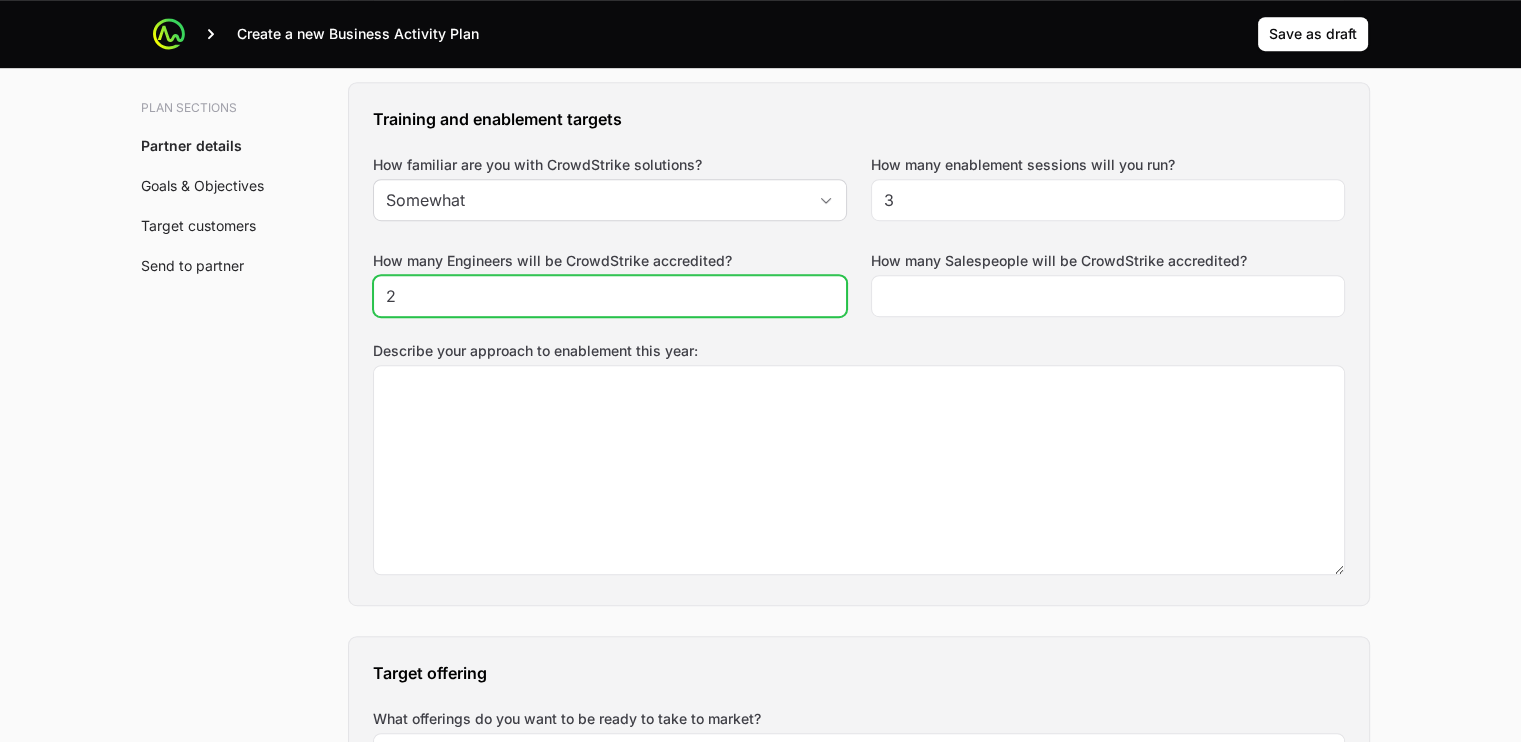 click on "2" 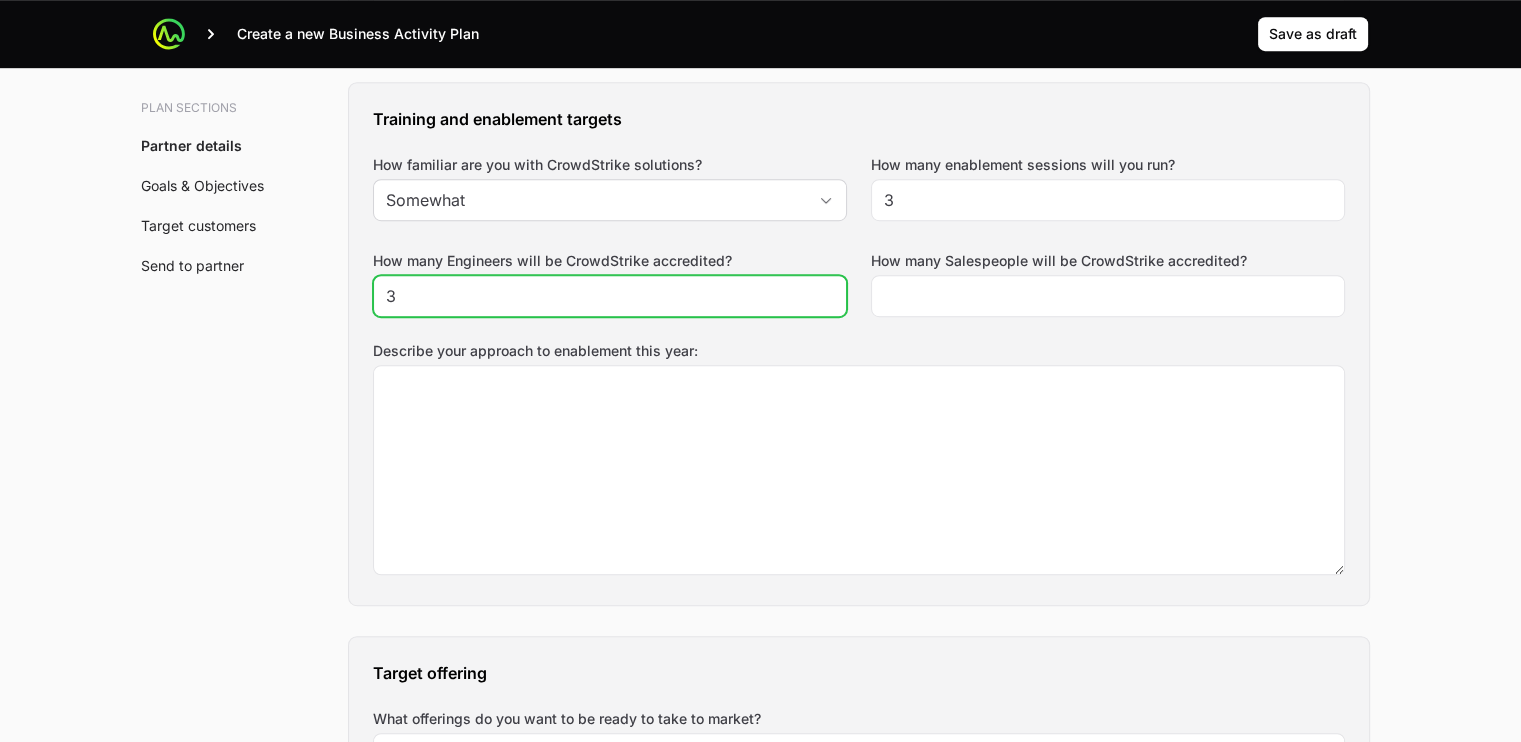 click on "3" 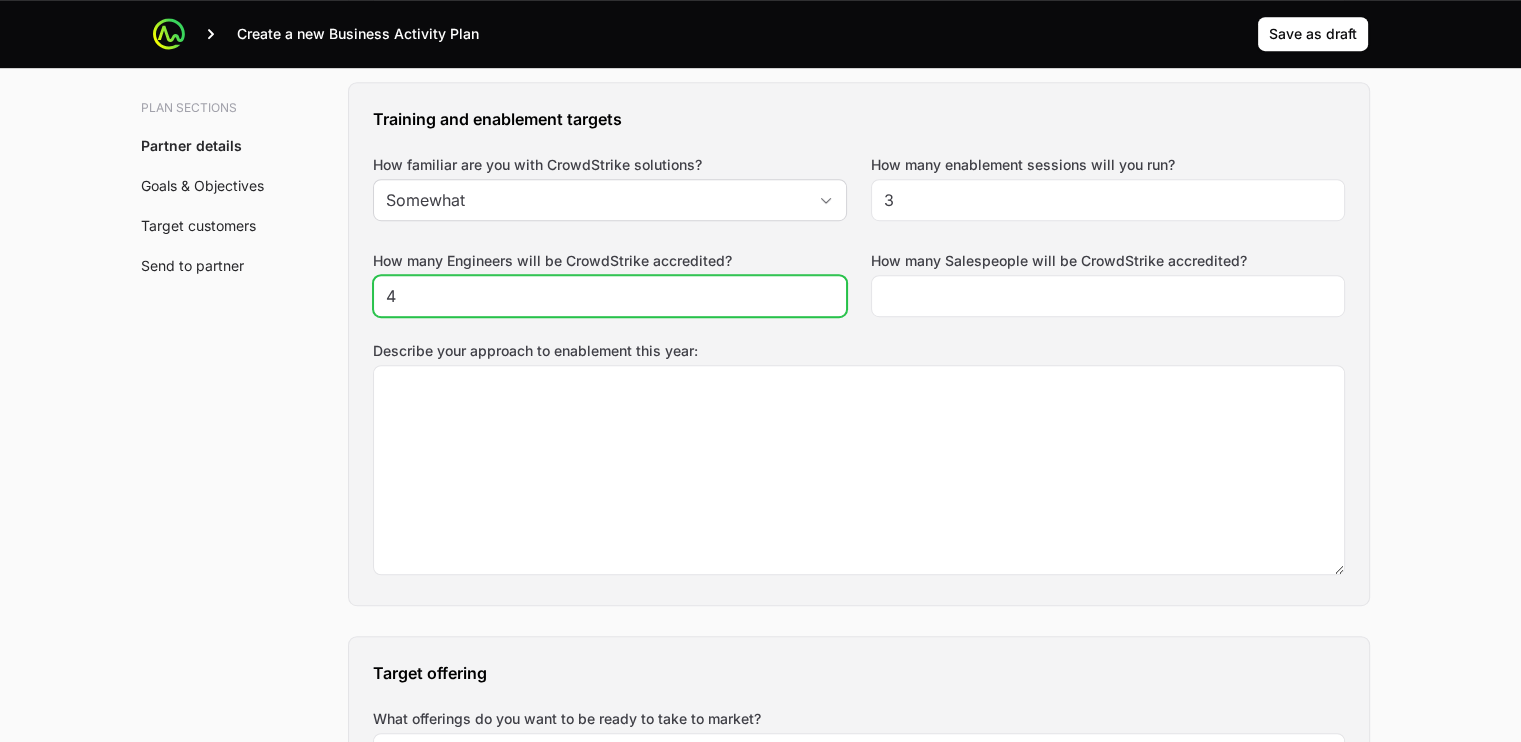 click on "4" 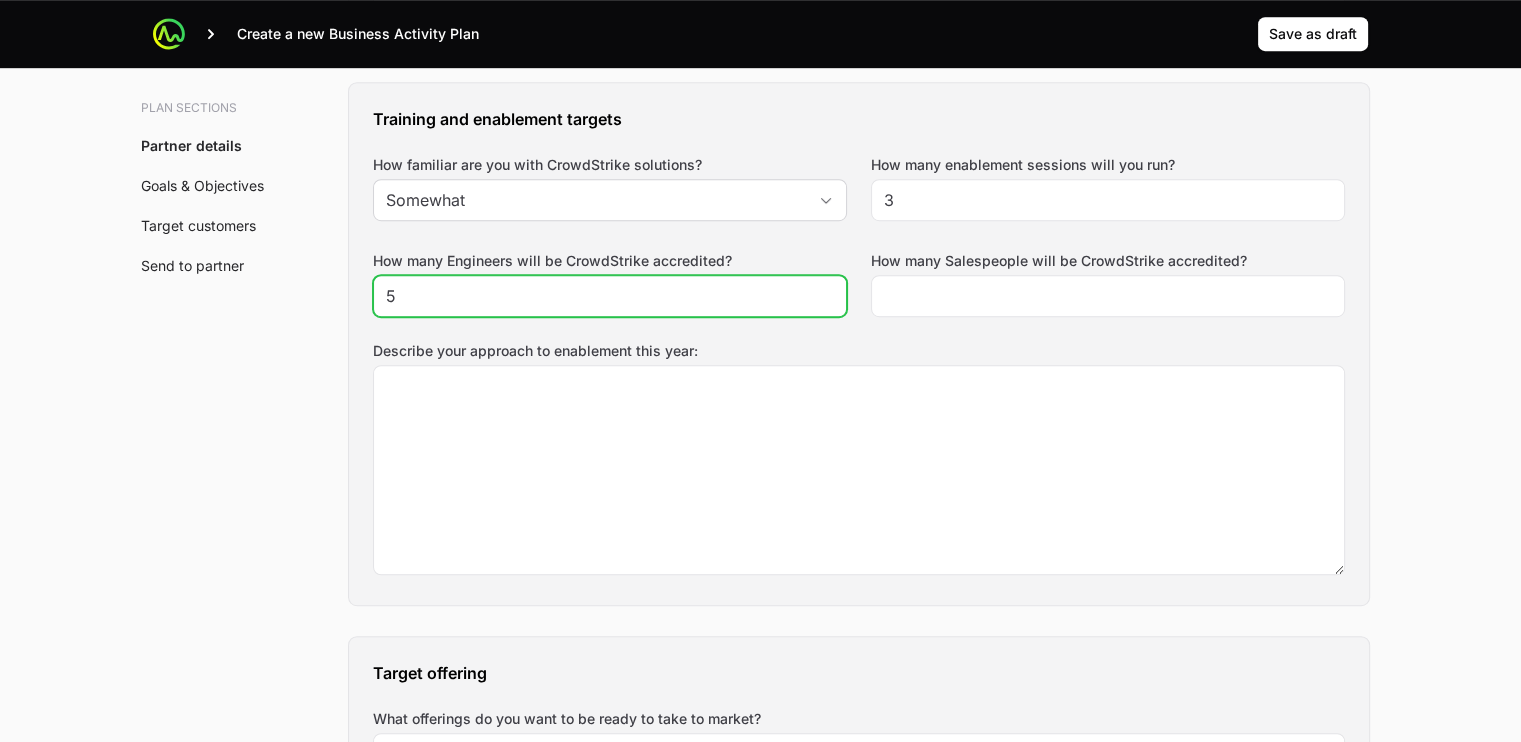 click on "5" 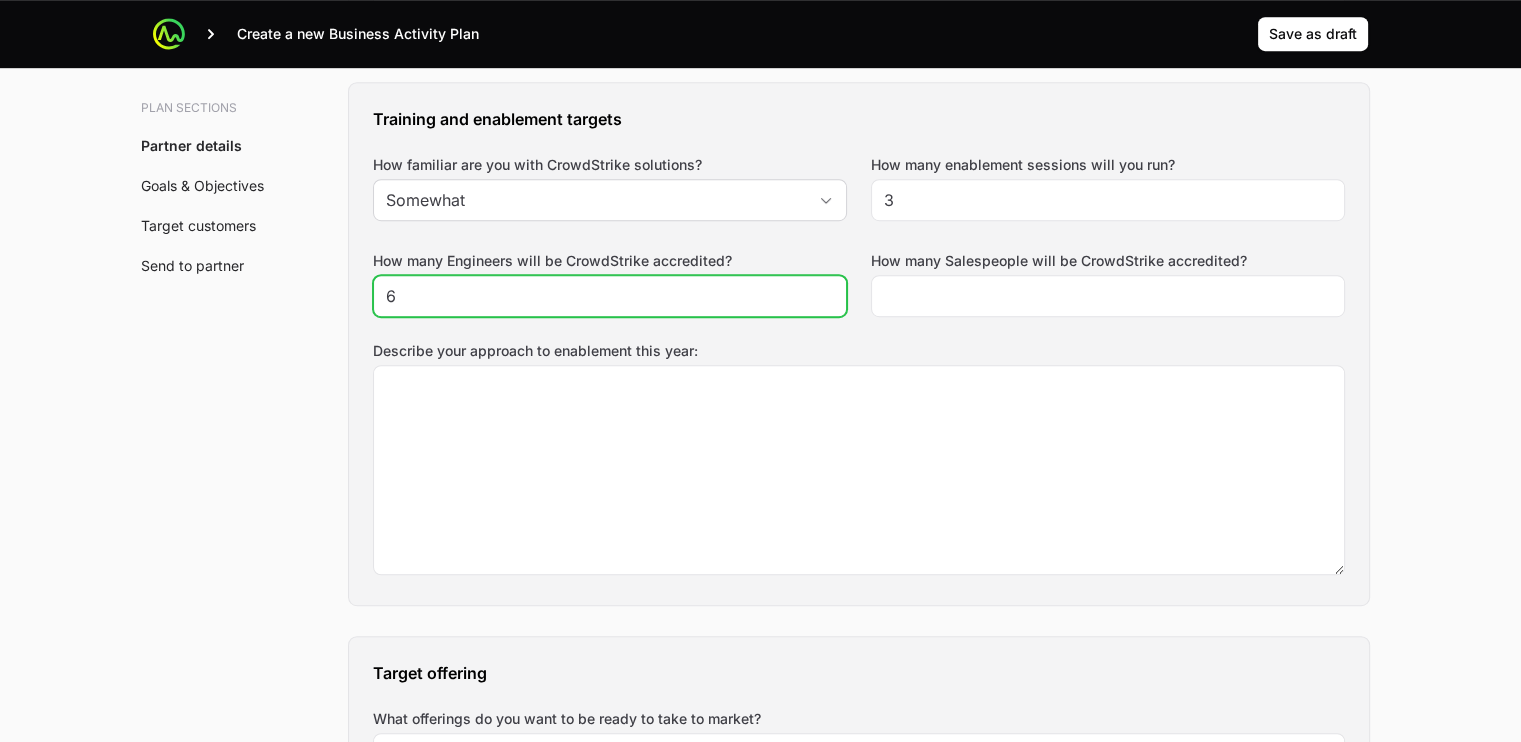 click on "6" 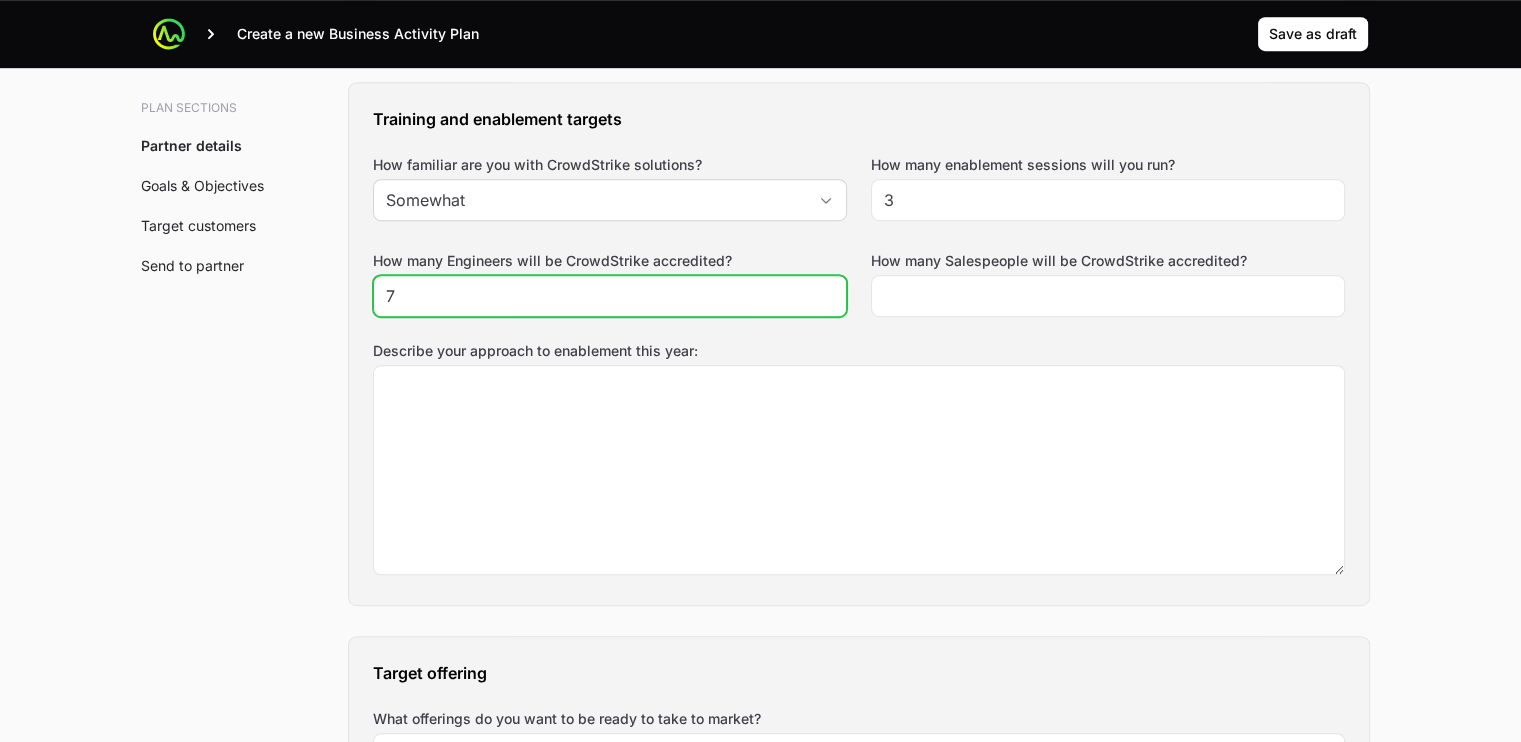 click on "7" 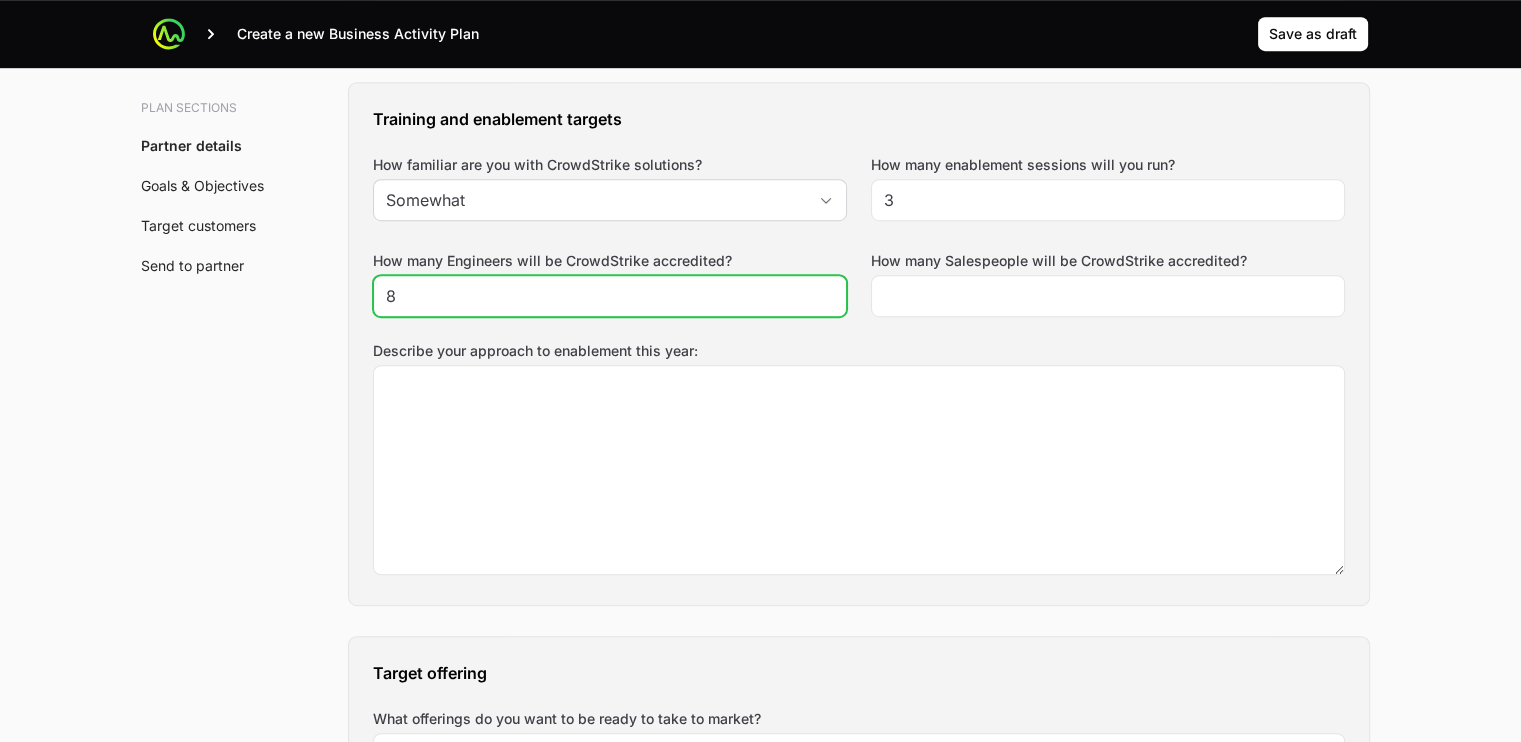 click on "8" 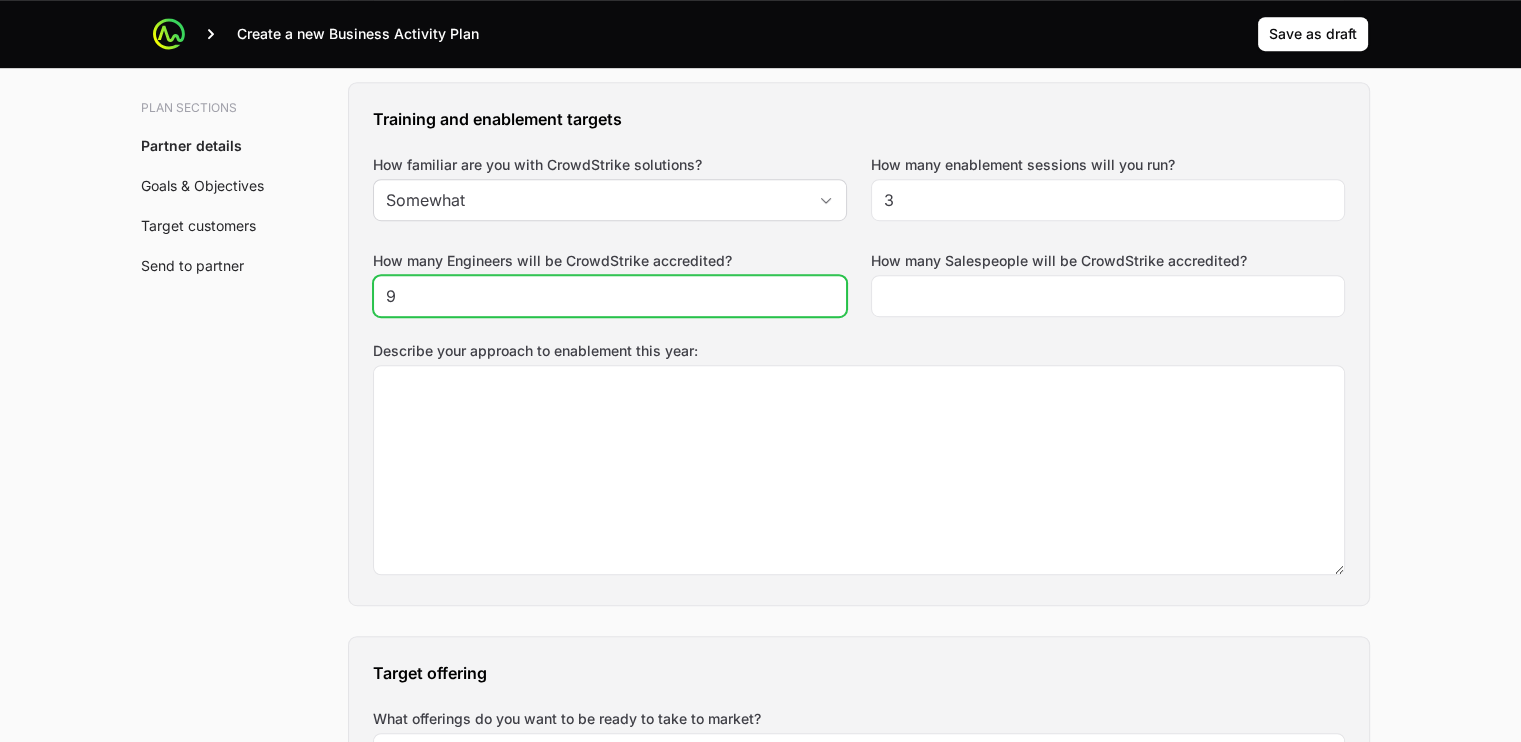 type on "9" 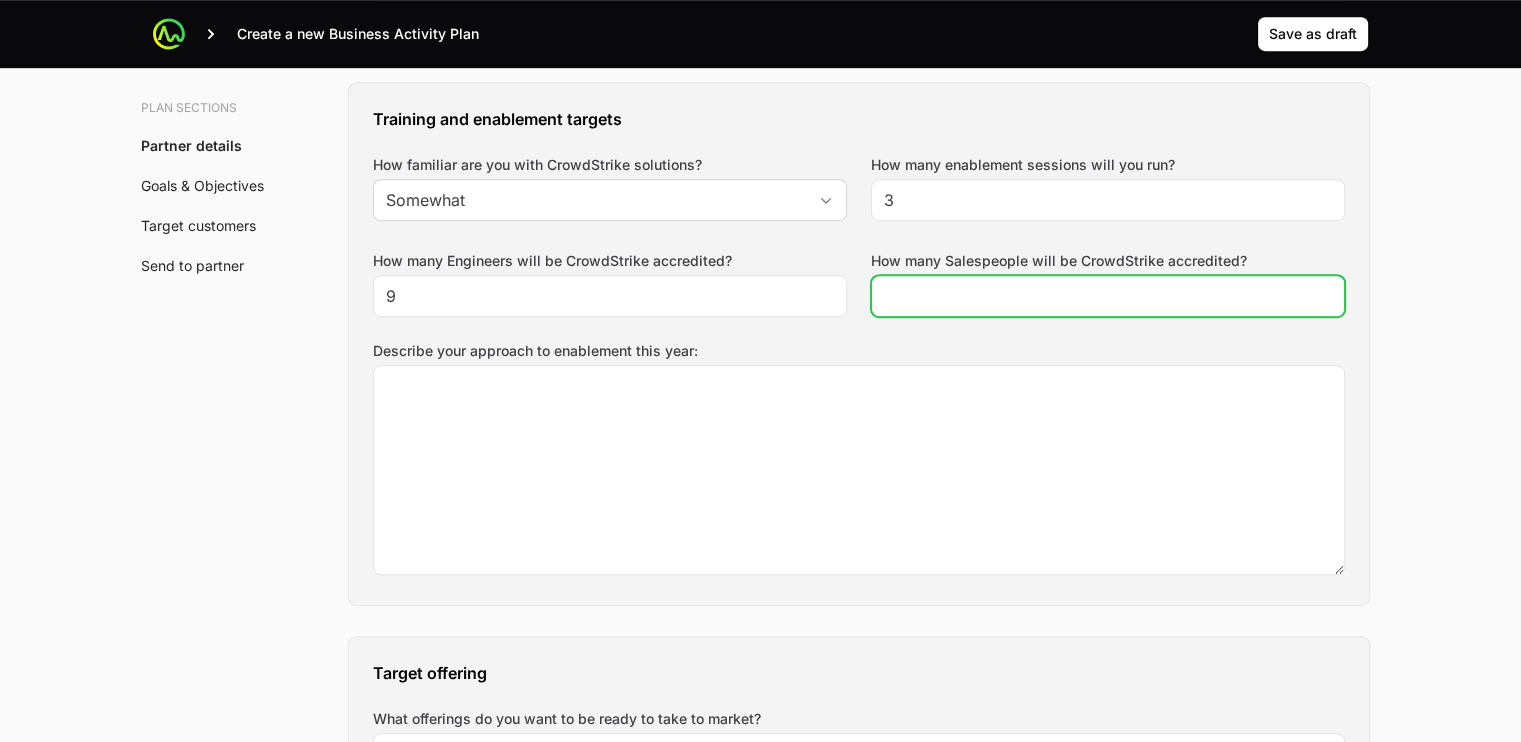 click on "How many Salespeople will be CrowdStrike accredited?" 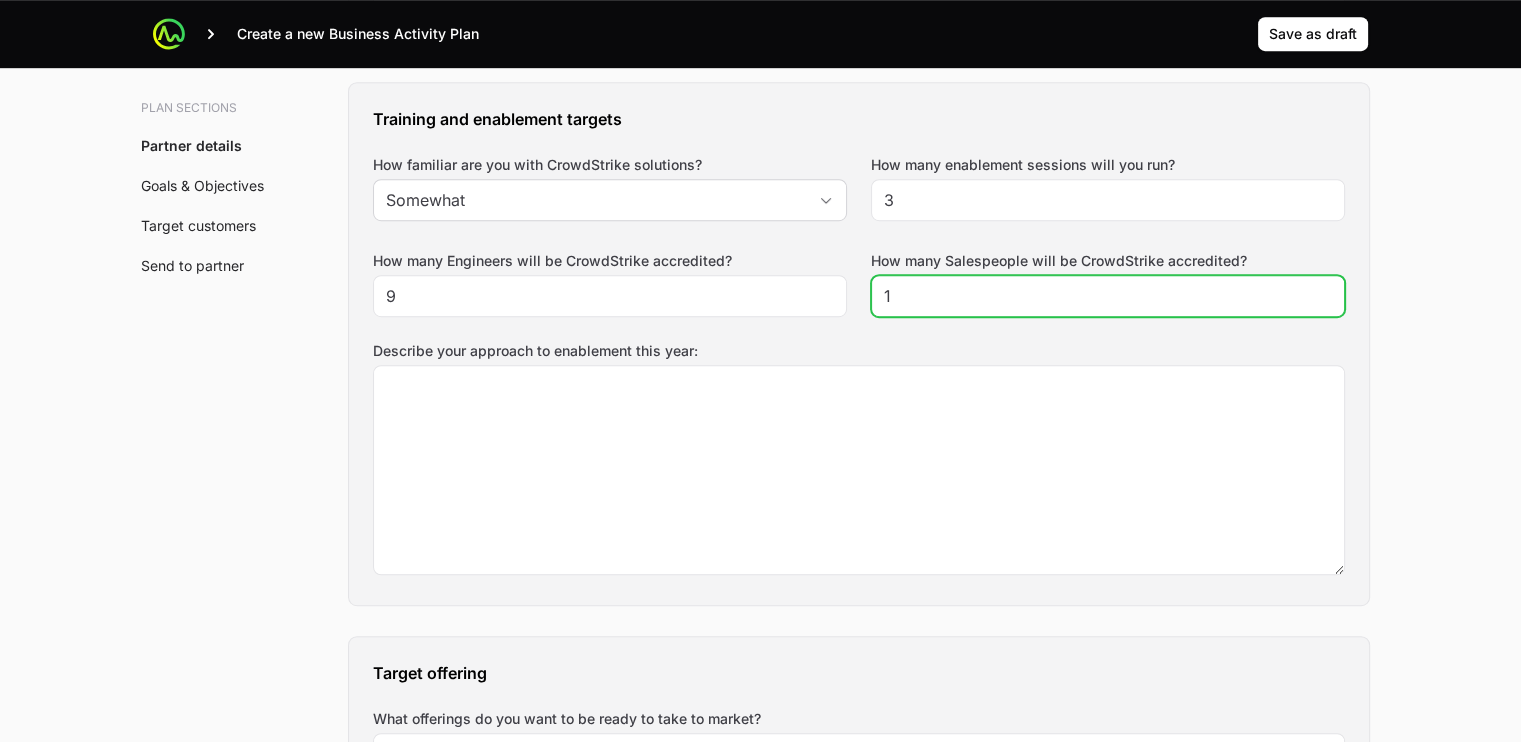 click on "1" 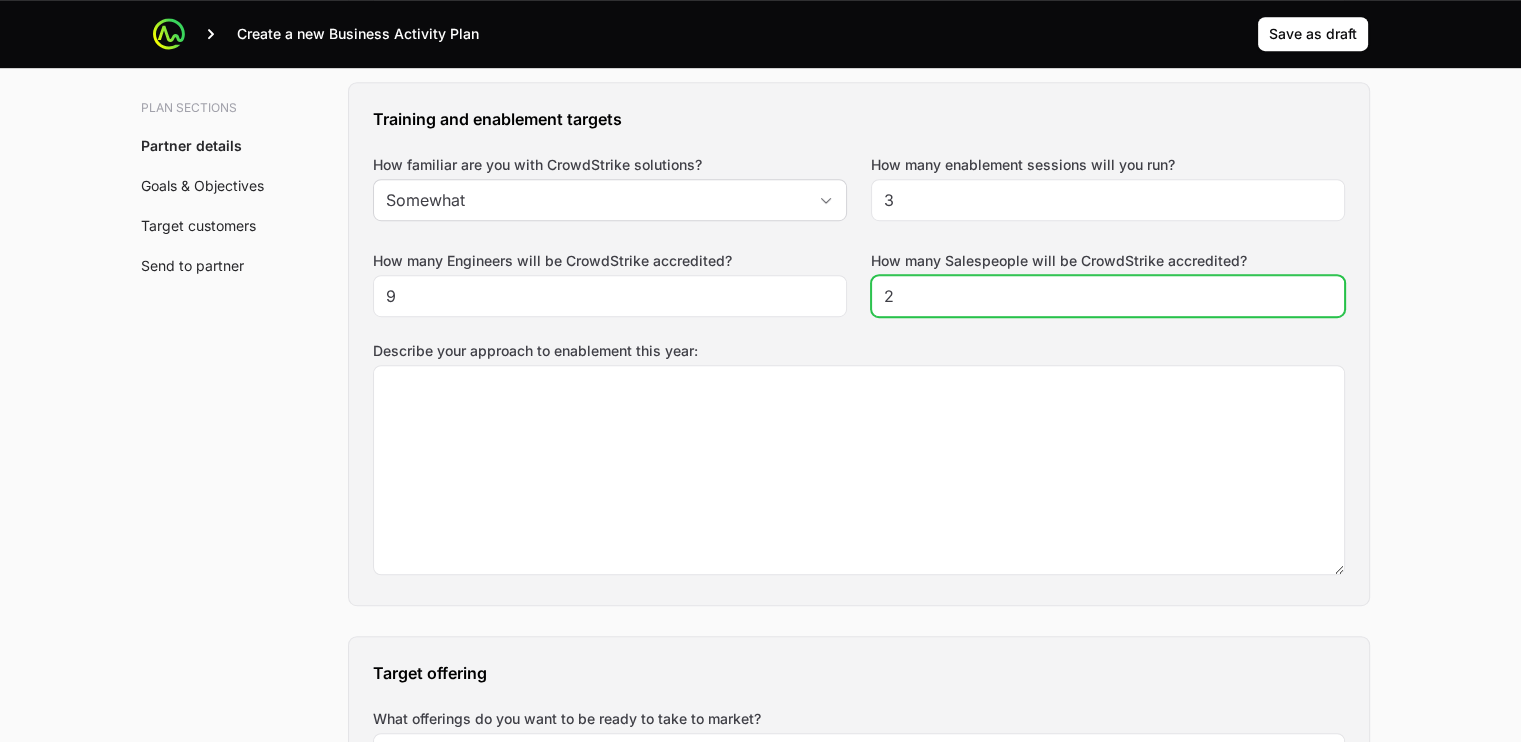 click on "2" 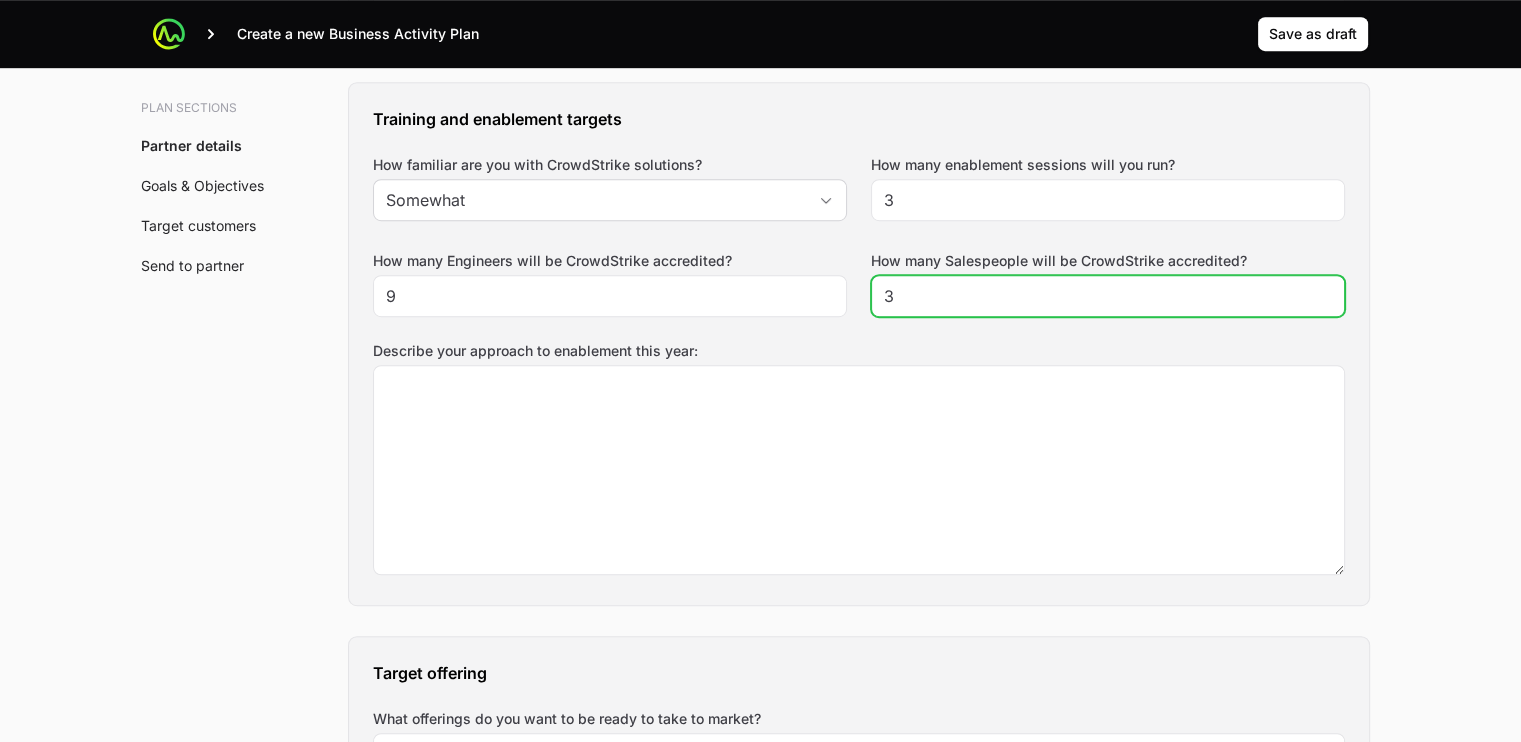 click on "3" 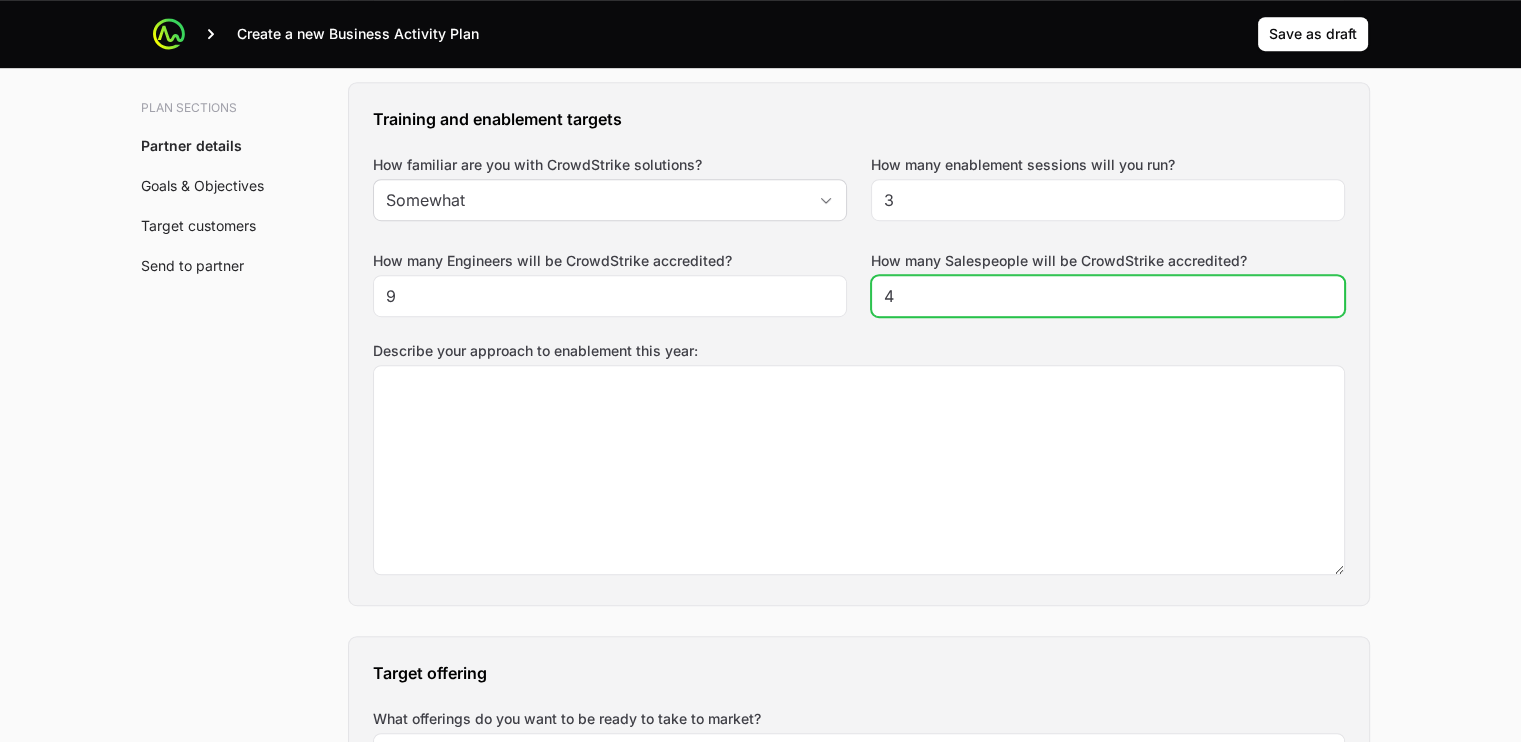 click on "4" 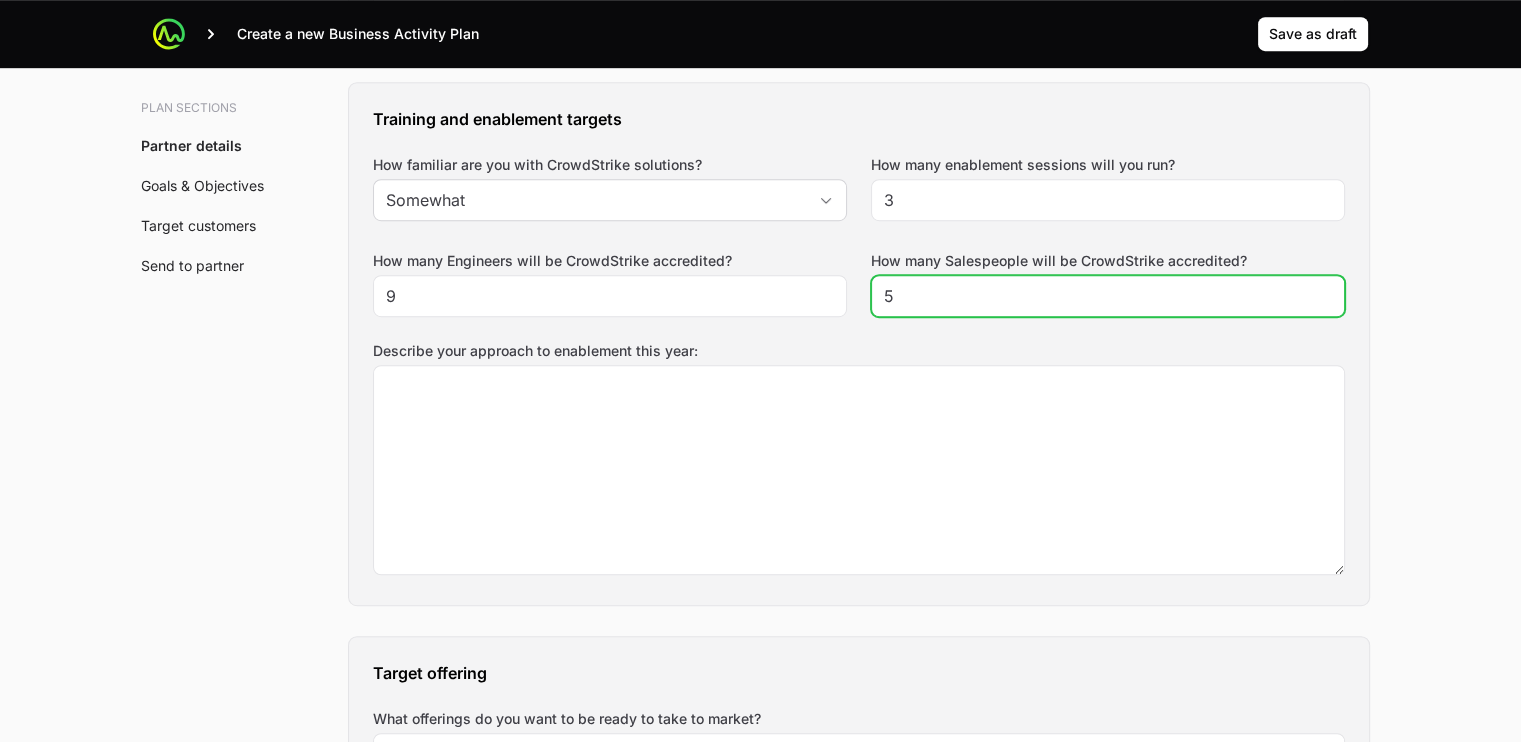 type on "5" 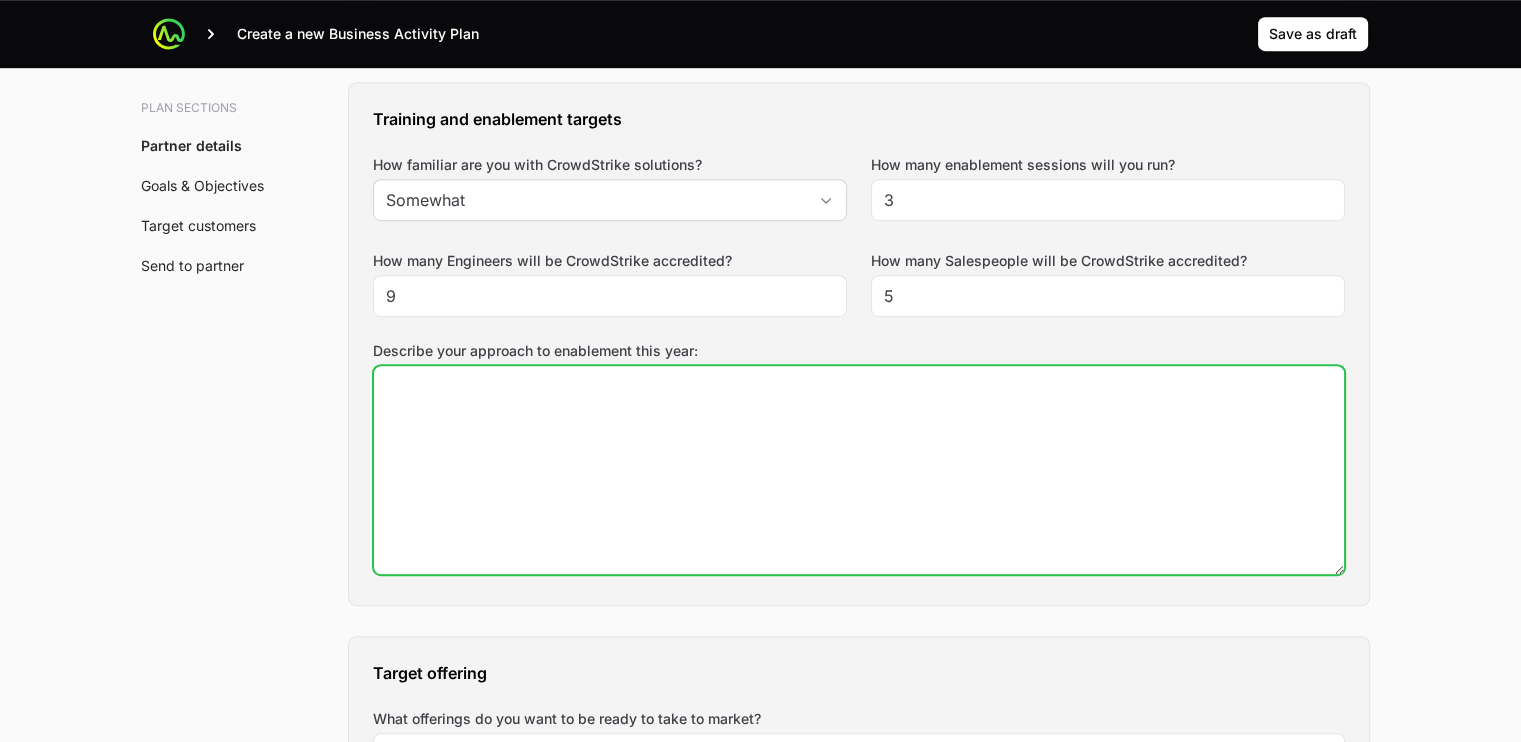 click on "Describe your approach to enablement this year:" 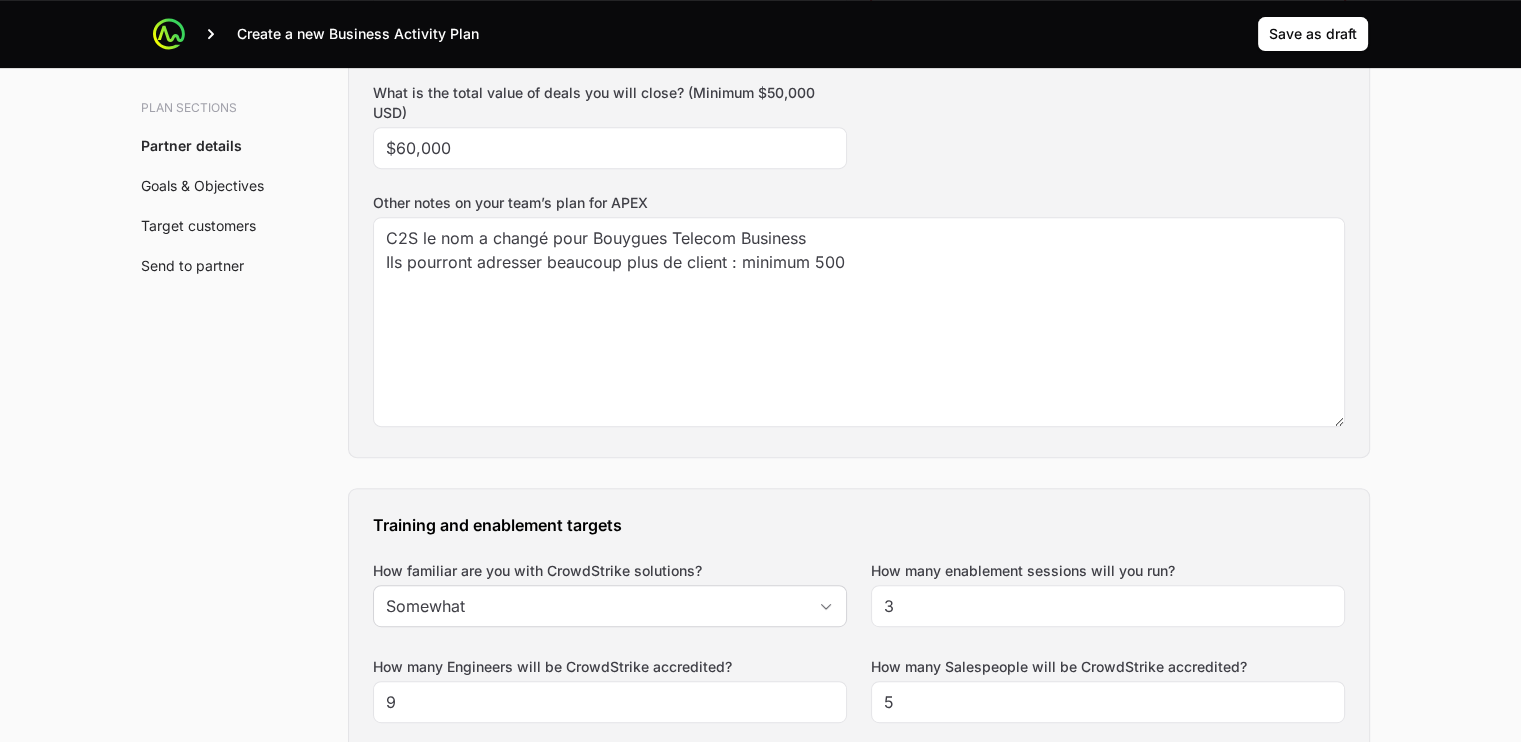 scroll, scrollTop: 1030, scrollLeft: 0, axis: vertical 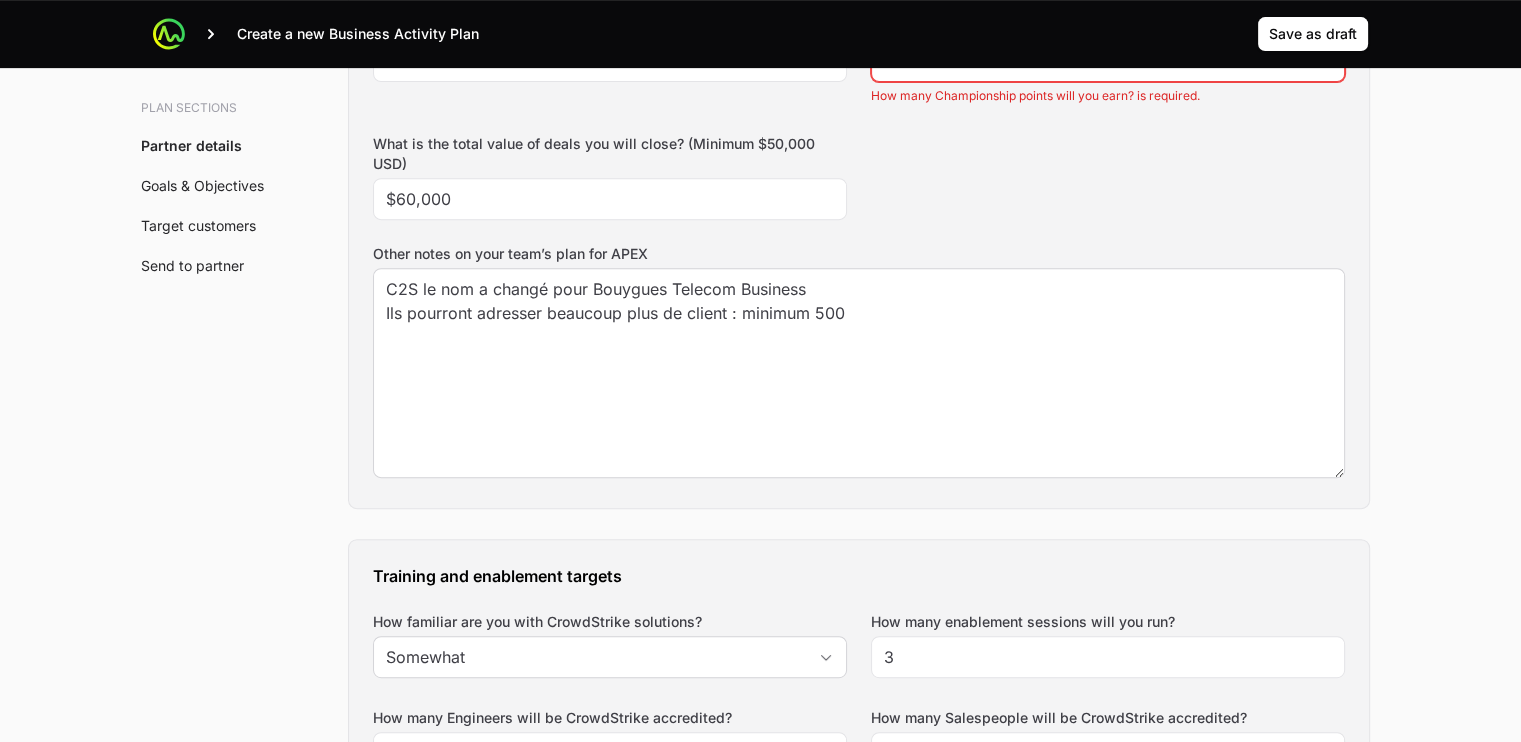type on "C2S a déjà commencé avec Westcon avec Bootcamp dédié Falcon EDR
Ils ont prévu de passer des certifications technique CCFA pour les 9 avant ventes
Les sales vont se former à la Sales accreditation" 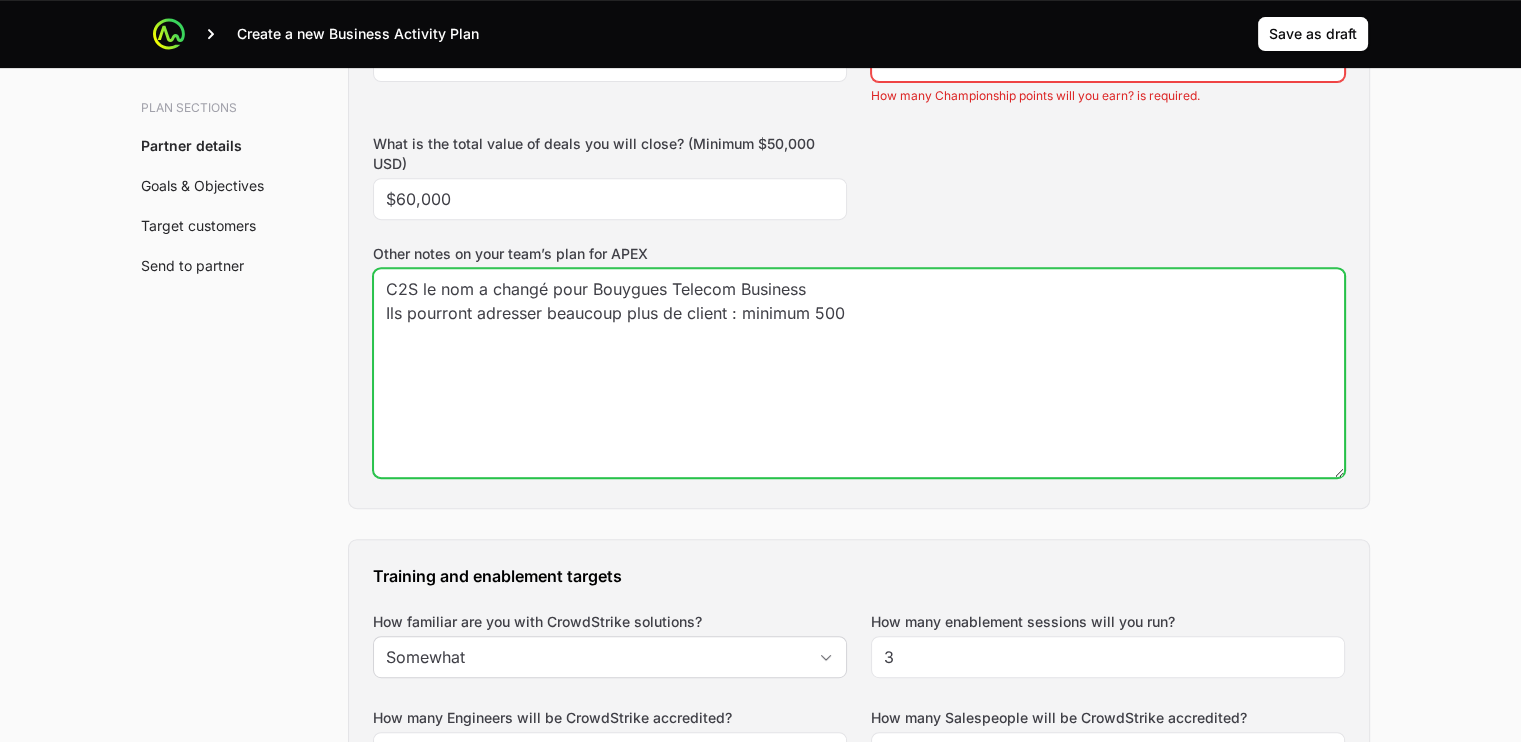 click on "C2S le nom a changé pour Bouygues Telecom Business
Ils pourront adresser beaucoup plus de client : minimum 500" 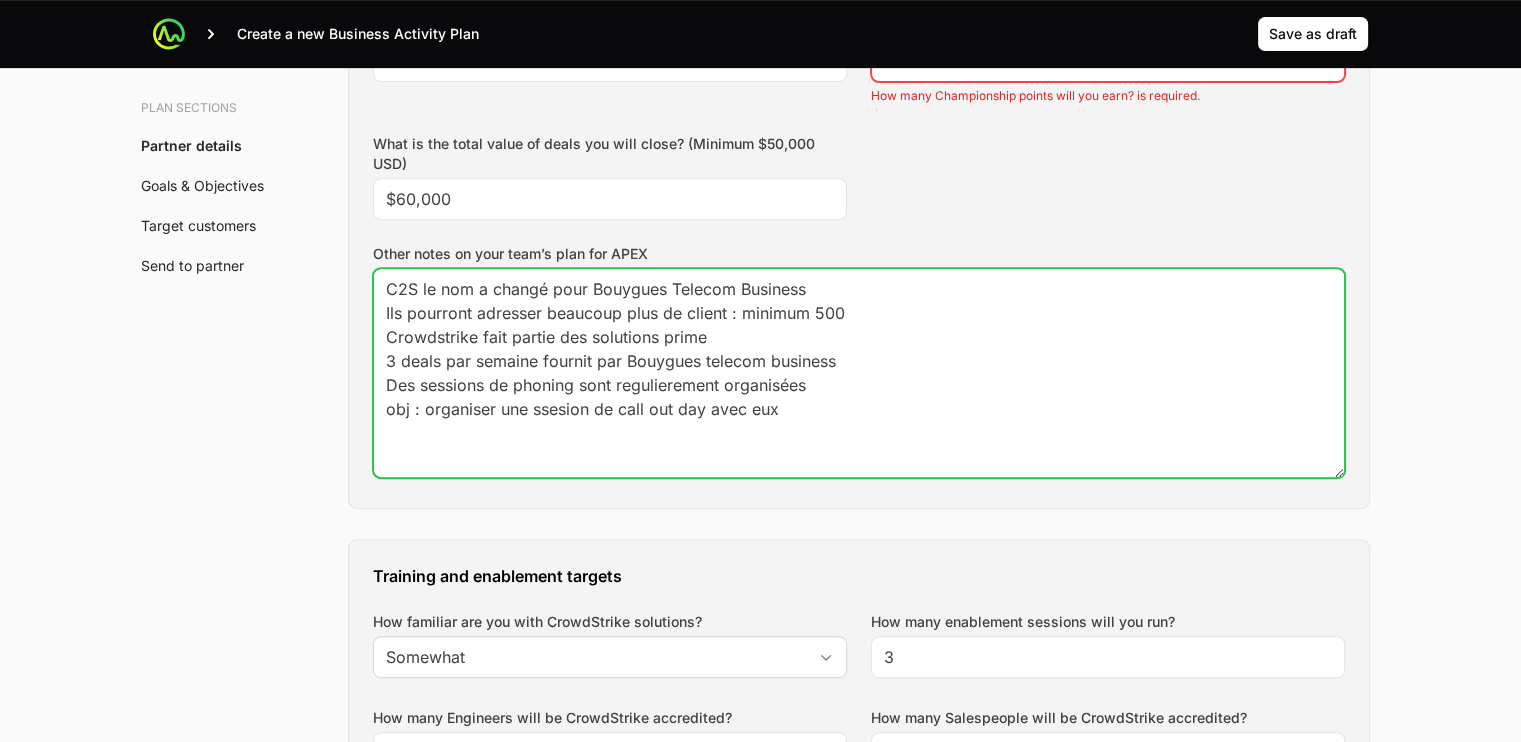 click on "C2S le nom a changé pour Bouygues Telecom Business
Ils pourront adresser beaucoup plus de client : minimum 500
Crowdstrike fait partie des solutions prime
3 deals par semaine fournit par Bouygues telecom business
Des sessions de phoning sont regulierement organisées
obj : organiser une ssesion de call out day avec eux" 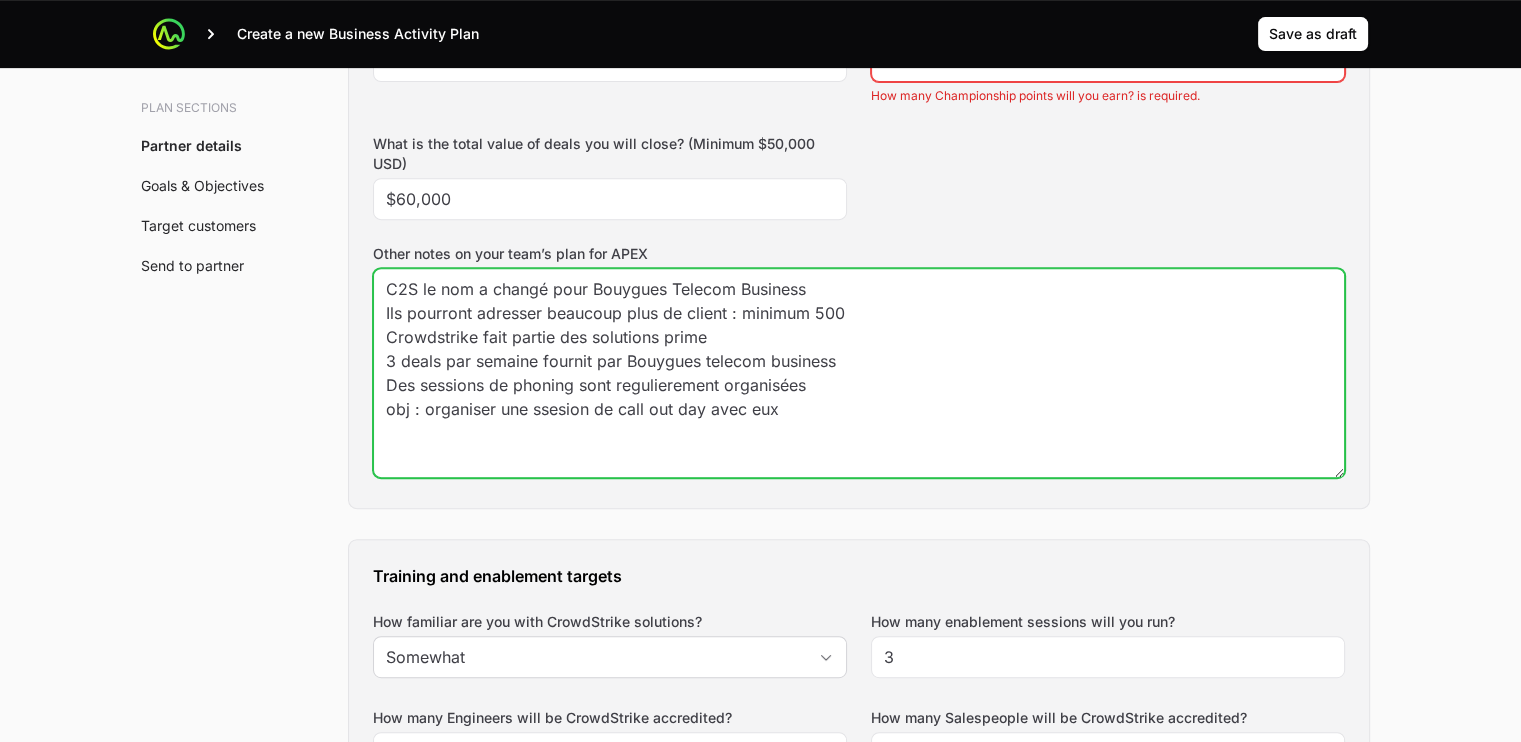 click on "C2S le nom a changé pour Bouygues Telecom Business
Ils pourront adresser beaucoup plus de client : minimum 500
Crowdstrike fait partie des solutions prime
3 deals par semaine fournit par Bouygues telecom business
Des sessions de phoning sont regulierement organisées
obj : organiser une ssesion de call out day avec eux" 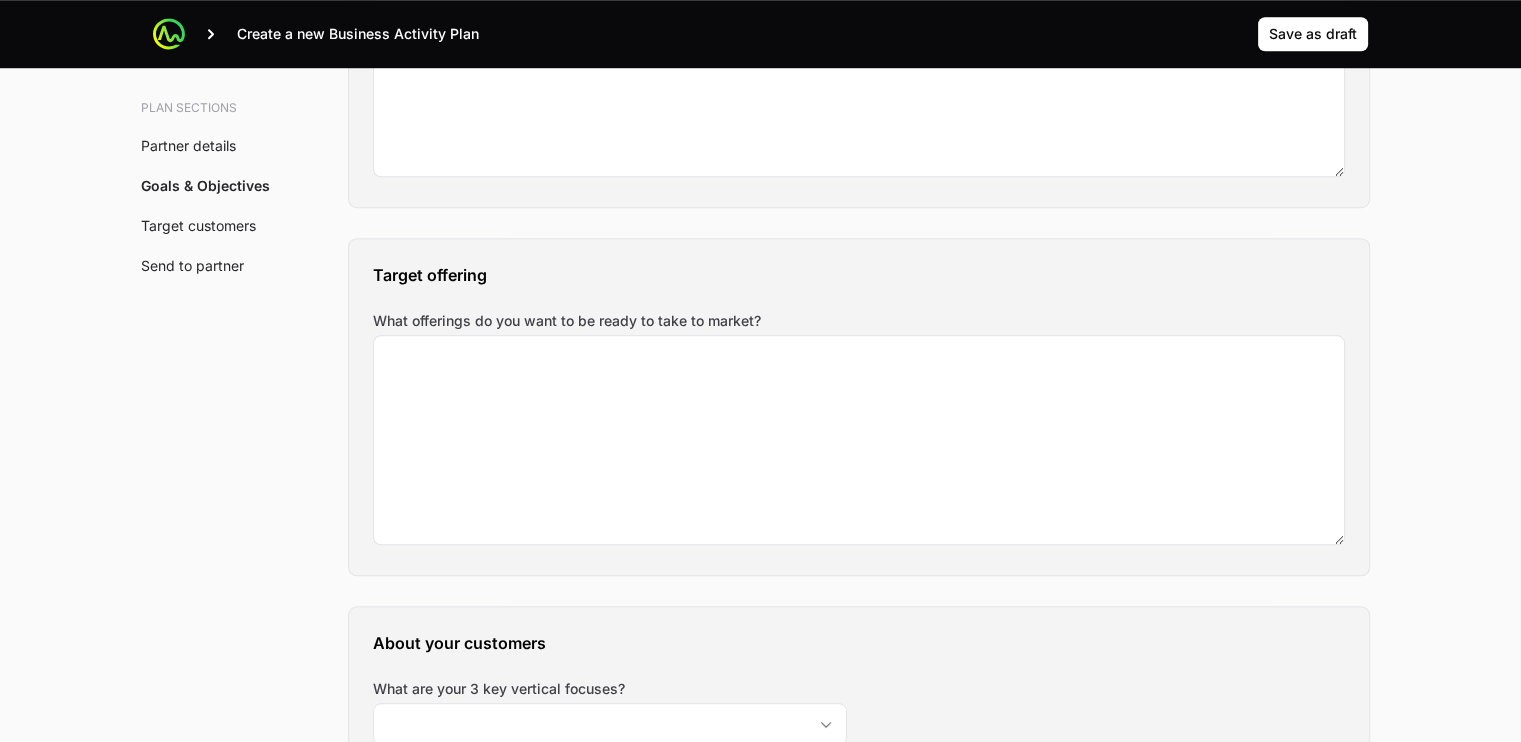 scroll, scrollTop: 1914, scrollLeft: 0, axis: vertical 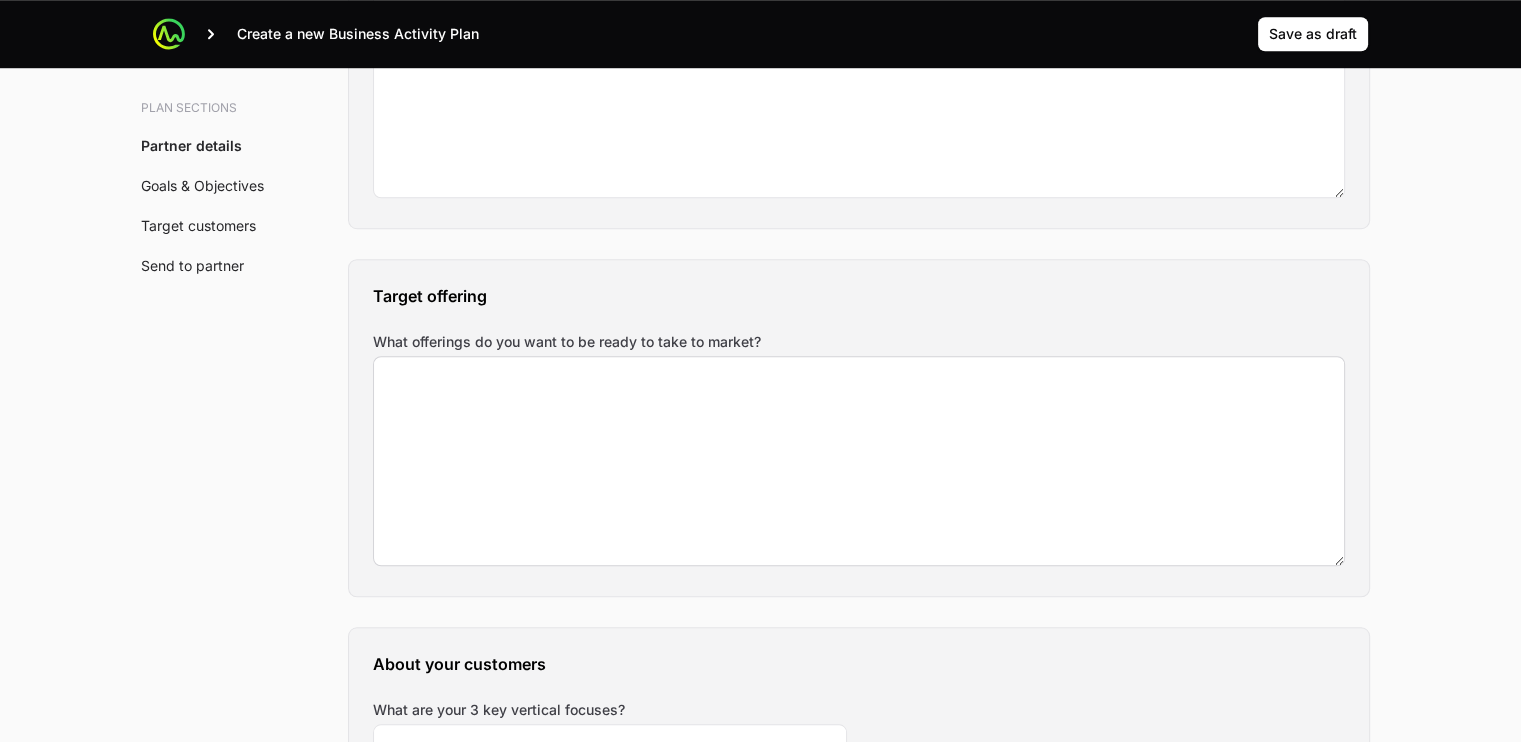 type on "C2S le nom a changé pour Bouygues Telecom Business
Ils pourront adresser beaucoup plus de client : minimum 500
Crowdstrike fait partie des solutions prime
3 deals par semaine fournit par Bouygues telecom business
Des sessions de phoning sont regulierement organisées
obj : organiser une session de call out day avec eux" 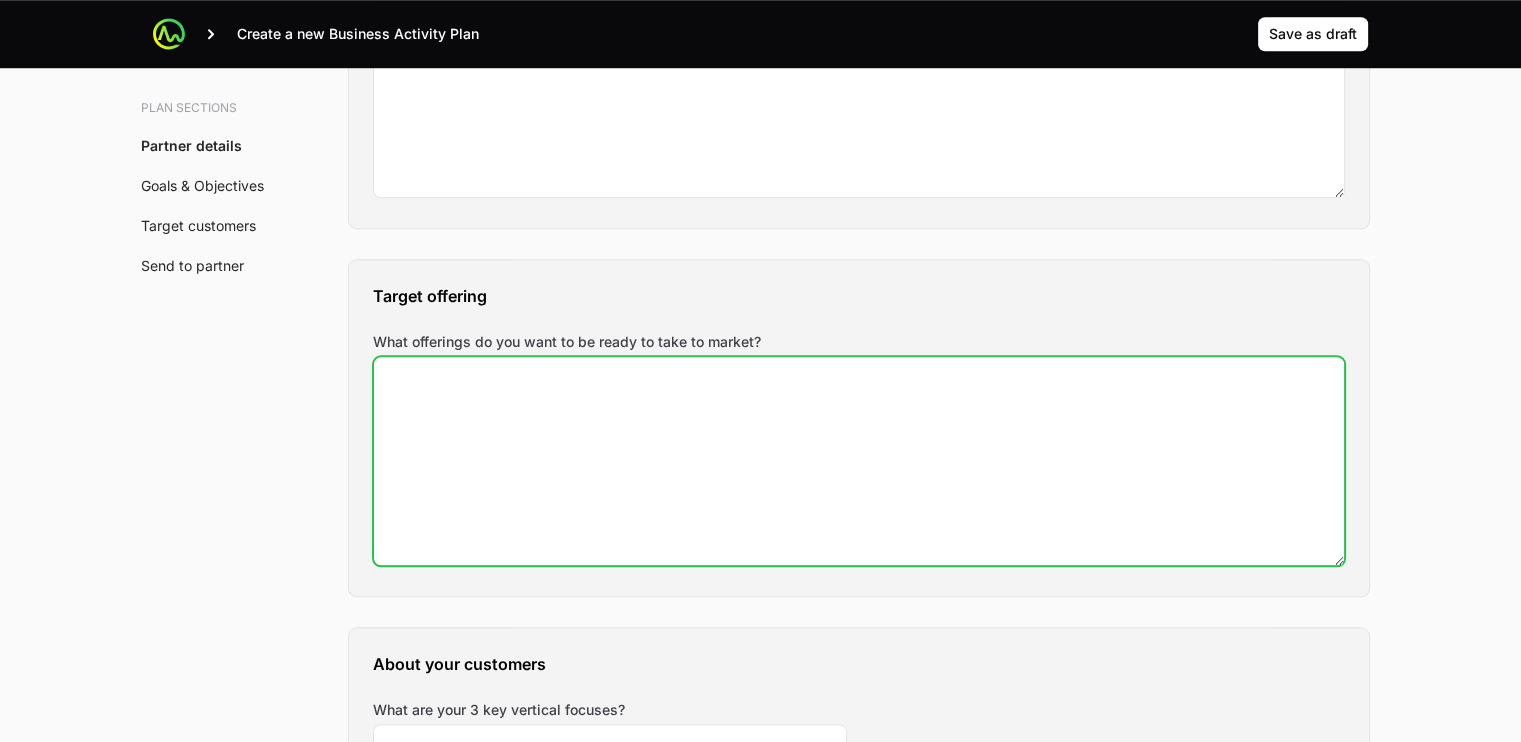 click on "What offerings do you want to be ready to take to market?" 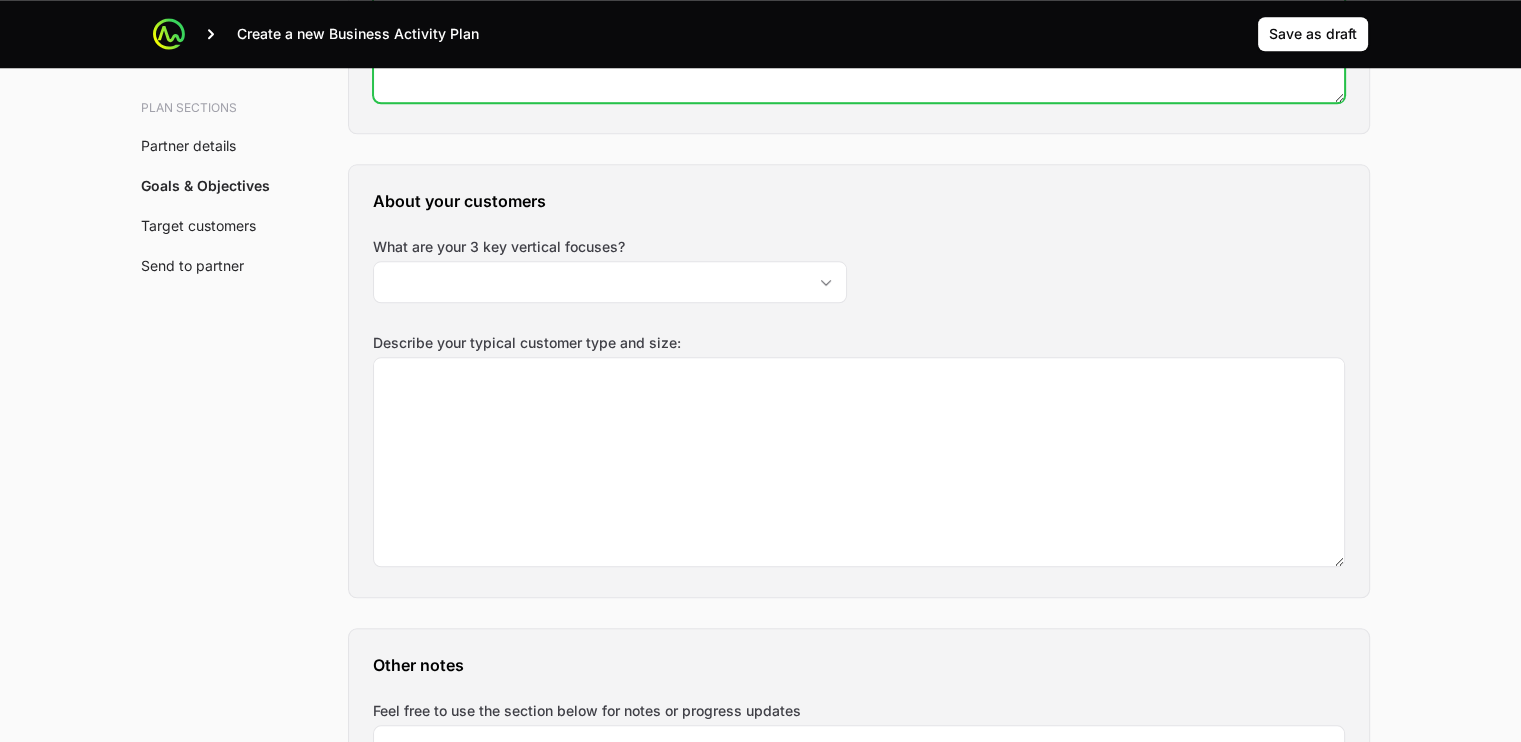 scroll, scrollTop: 2342, scrollLeft: 0, axis: vertical 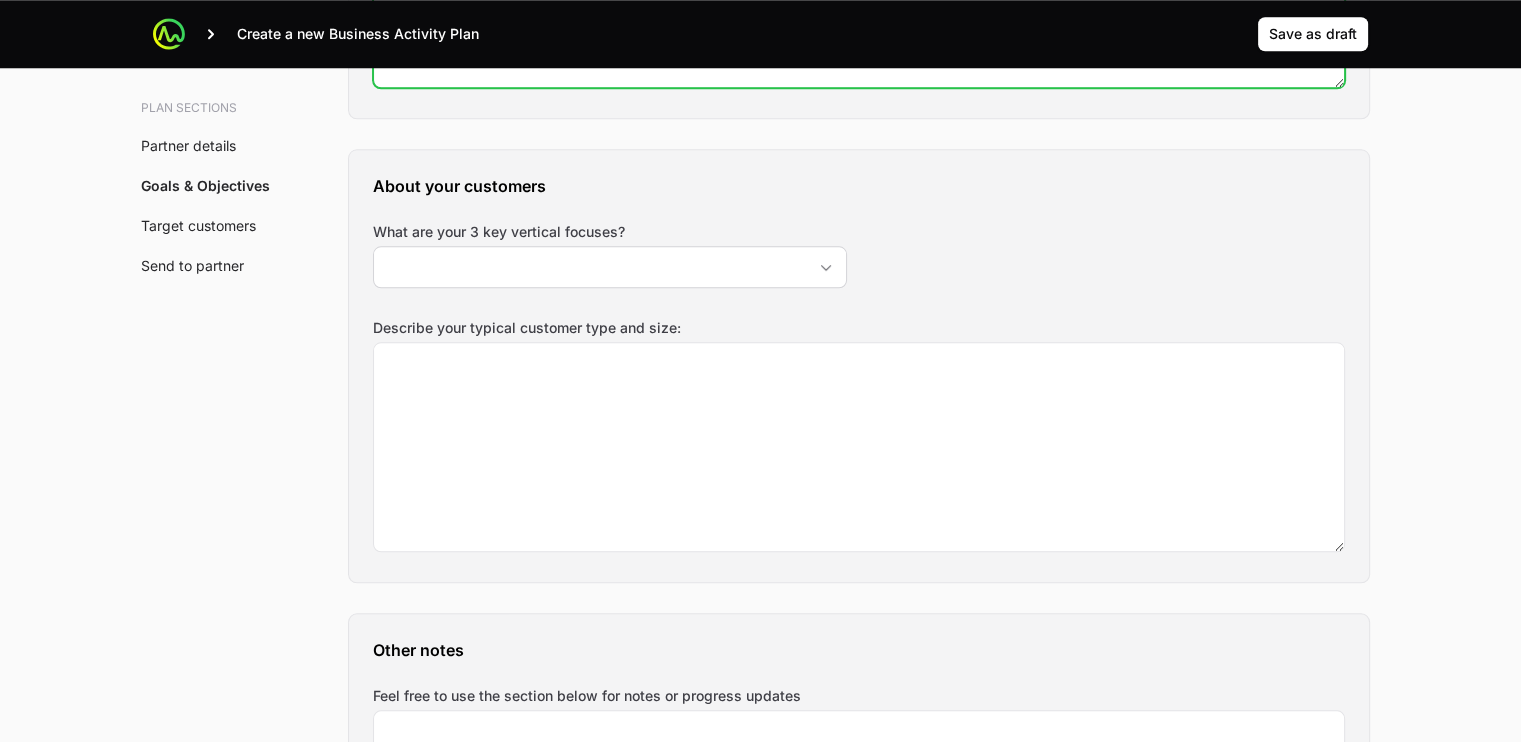 type on "EDR ITP SPOTLIGHT MOBILE" 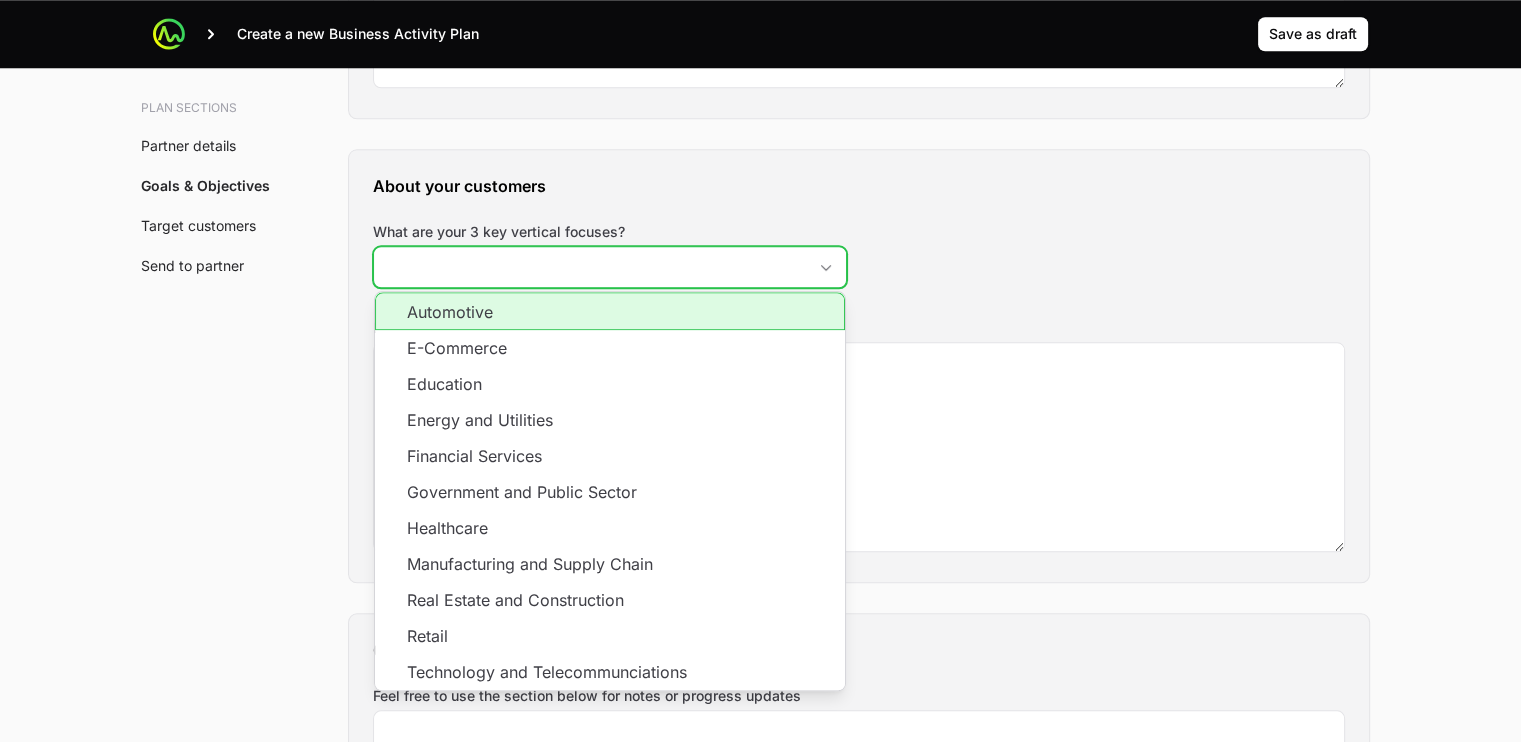 click on "What are your 3 key vertical focuses?" 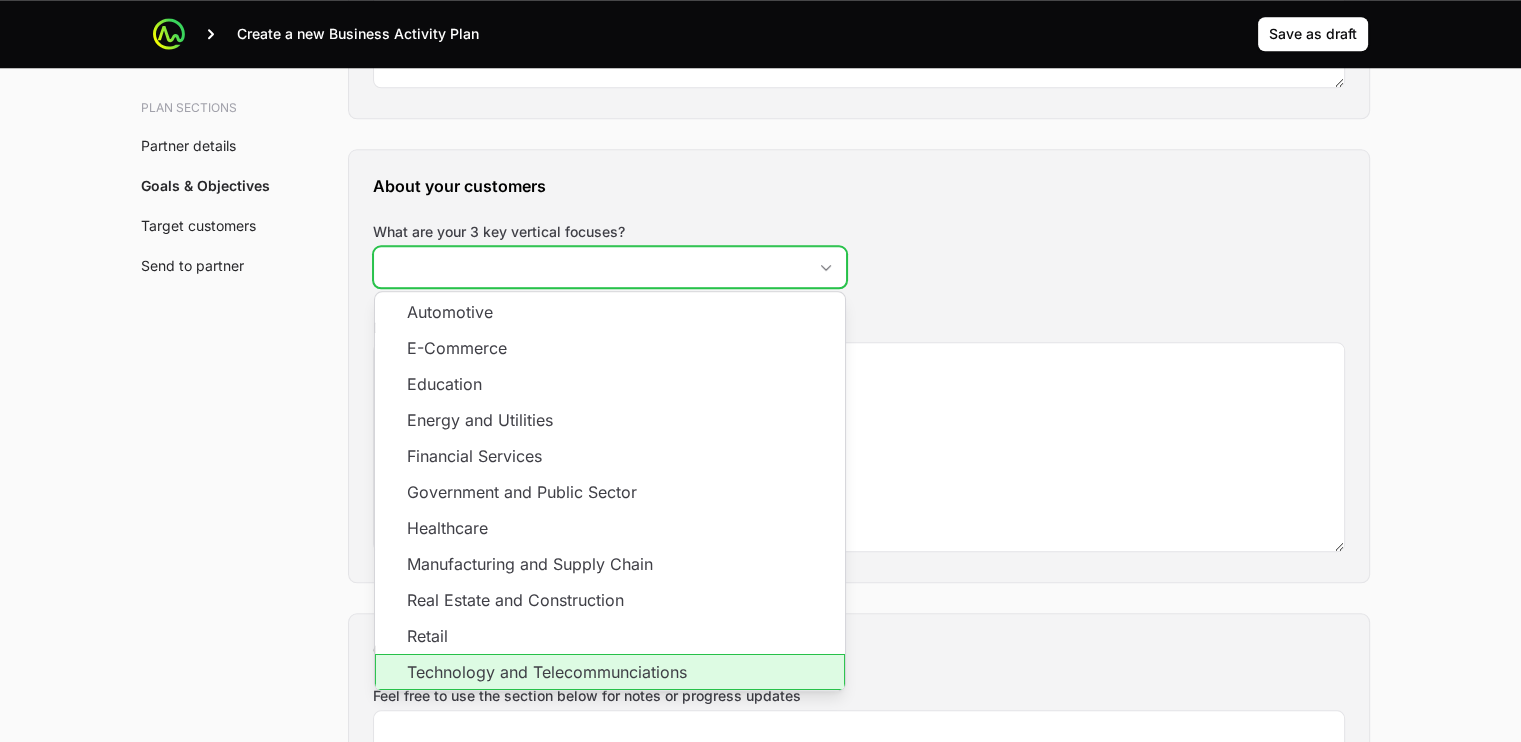 click on "Technology and Telecommunciations" 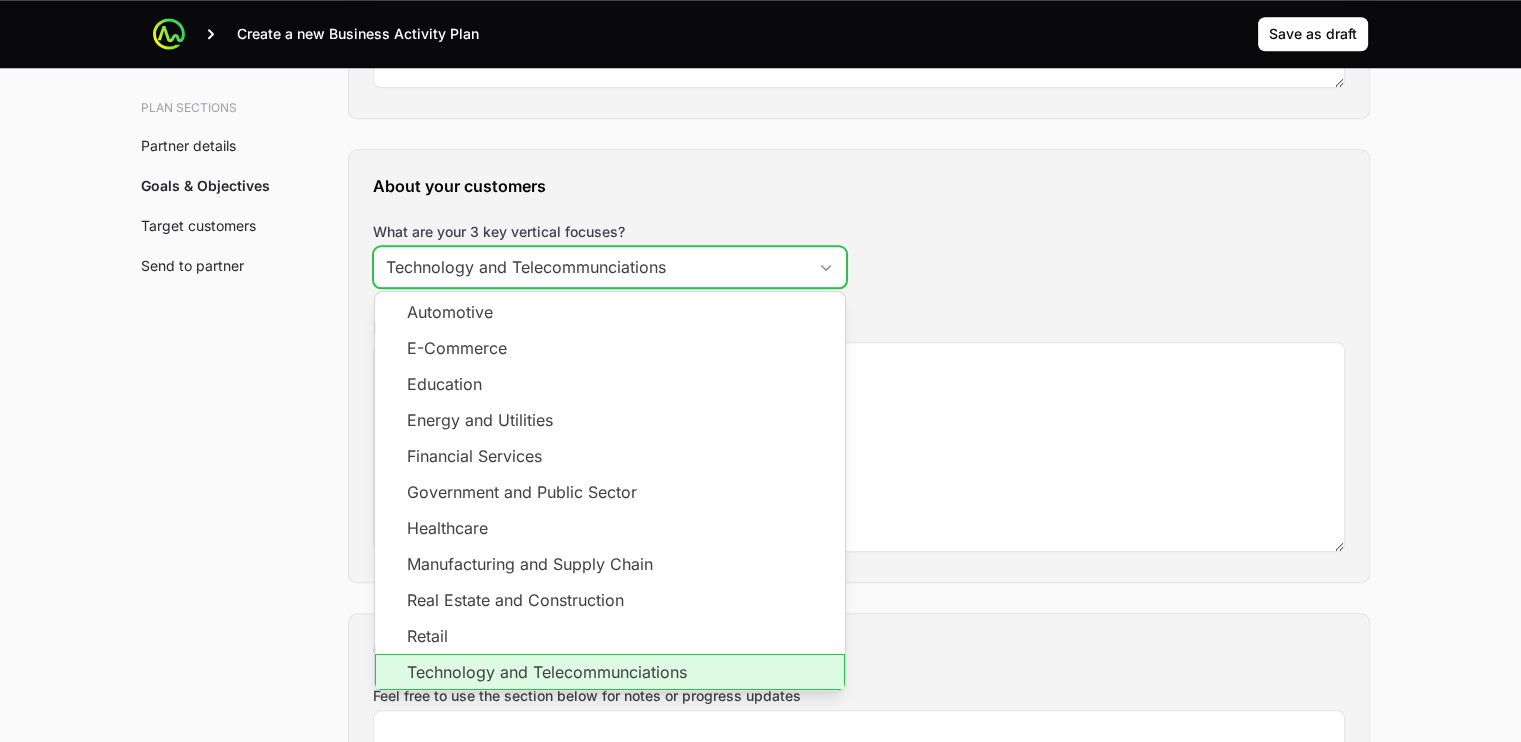 type on "Technology and Telecommunciations," 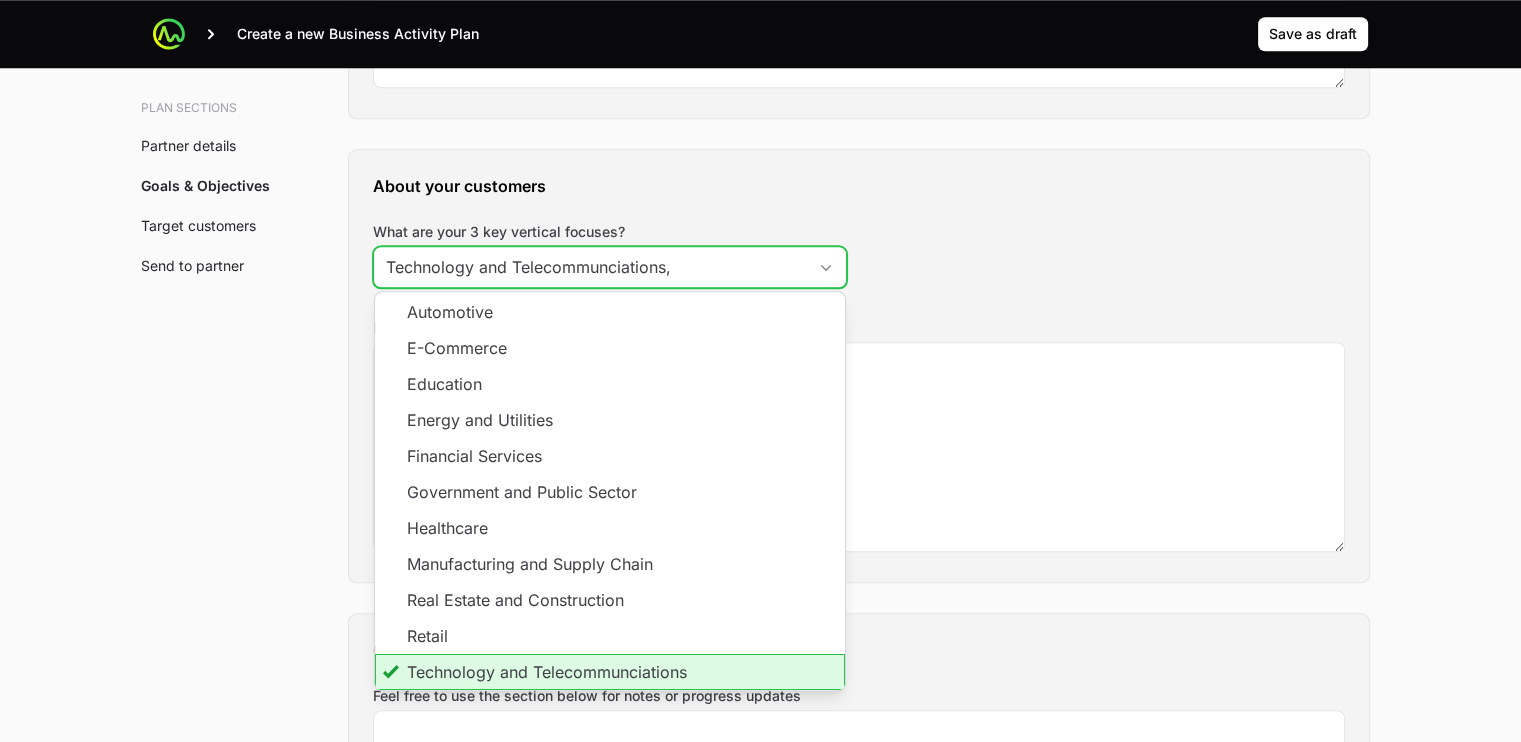 click on "Technology and Telecommunciations" 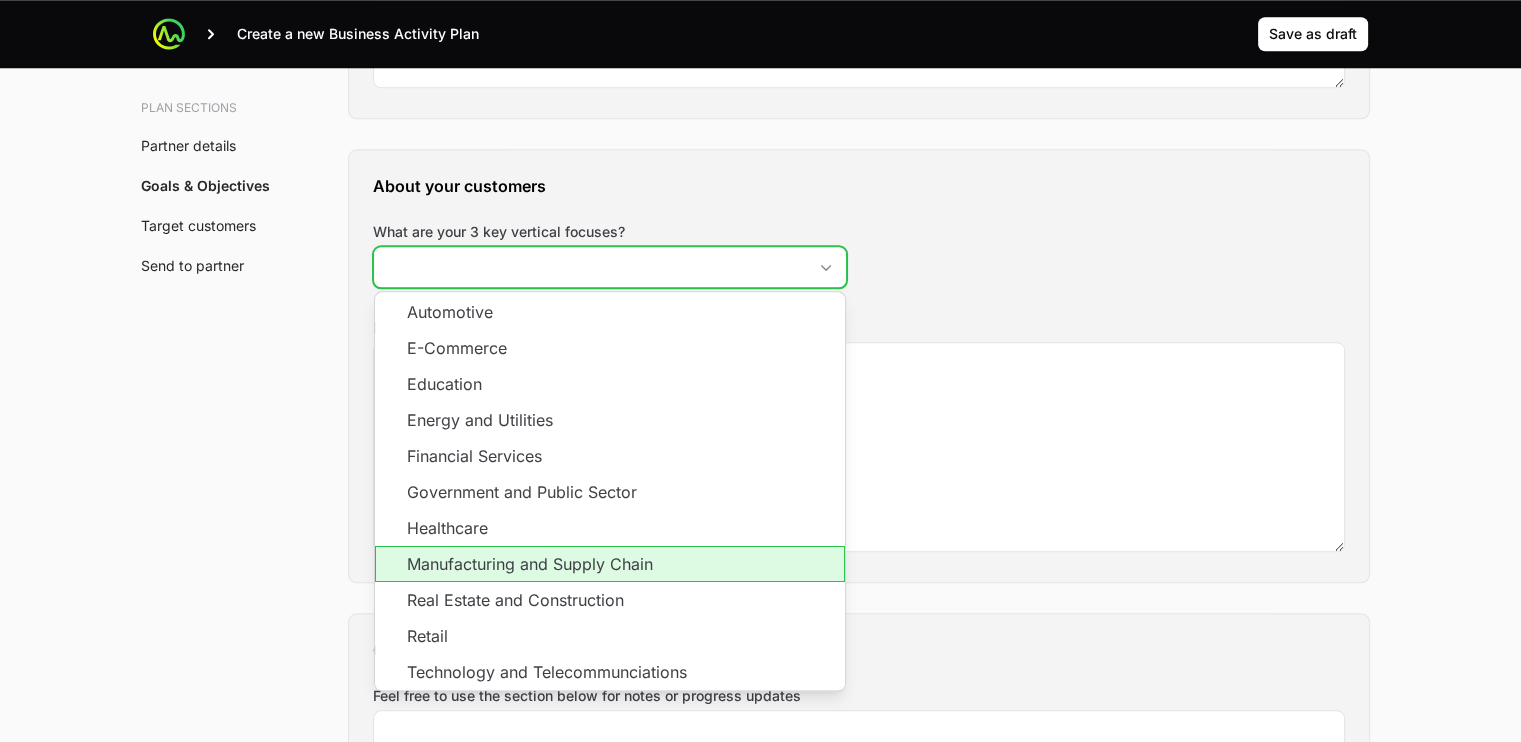 click on "Manufacturing and Supply Chain" 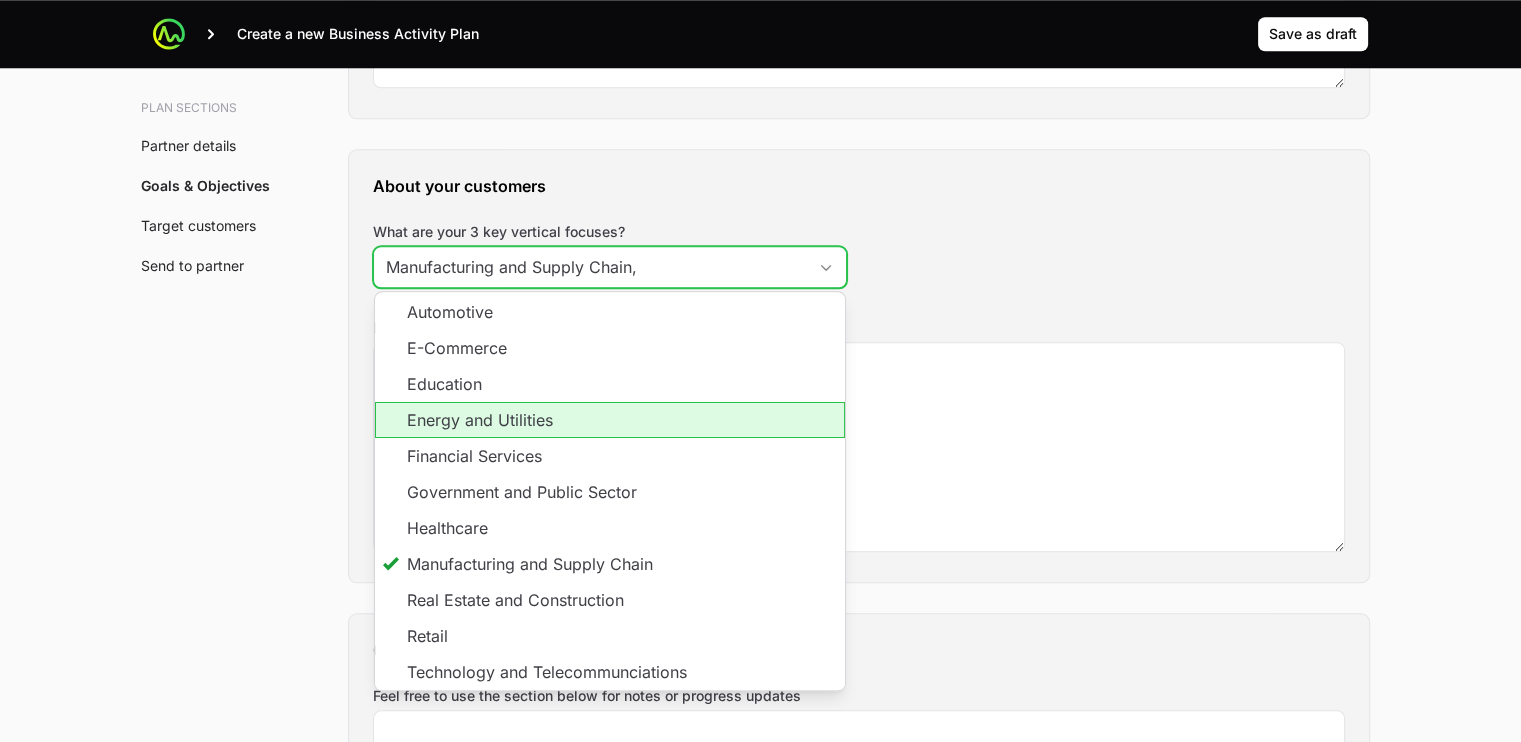click on "Energy and Utilities" 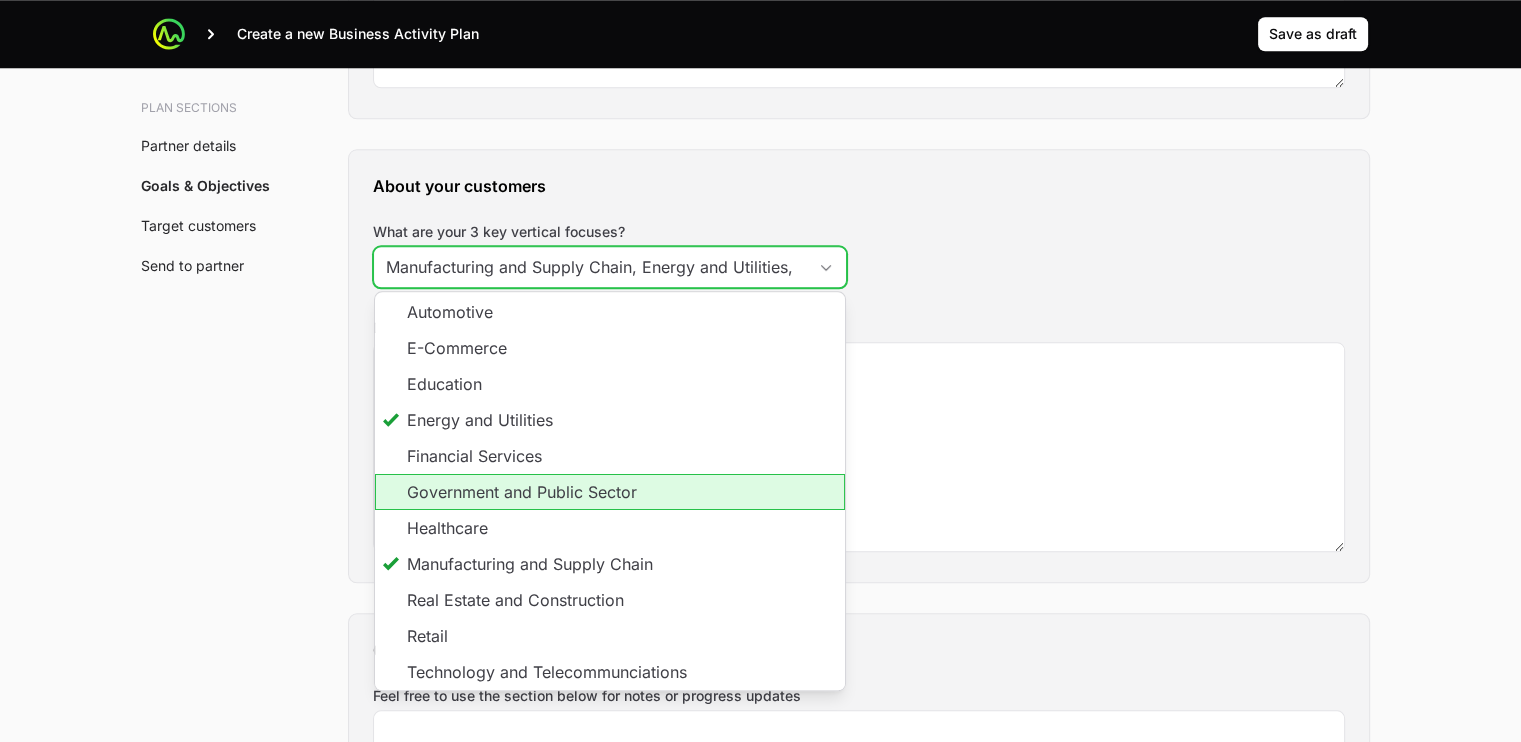 click on "Government and Public Sector" 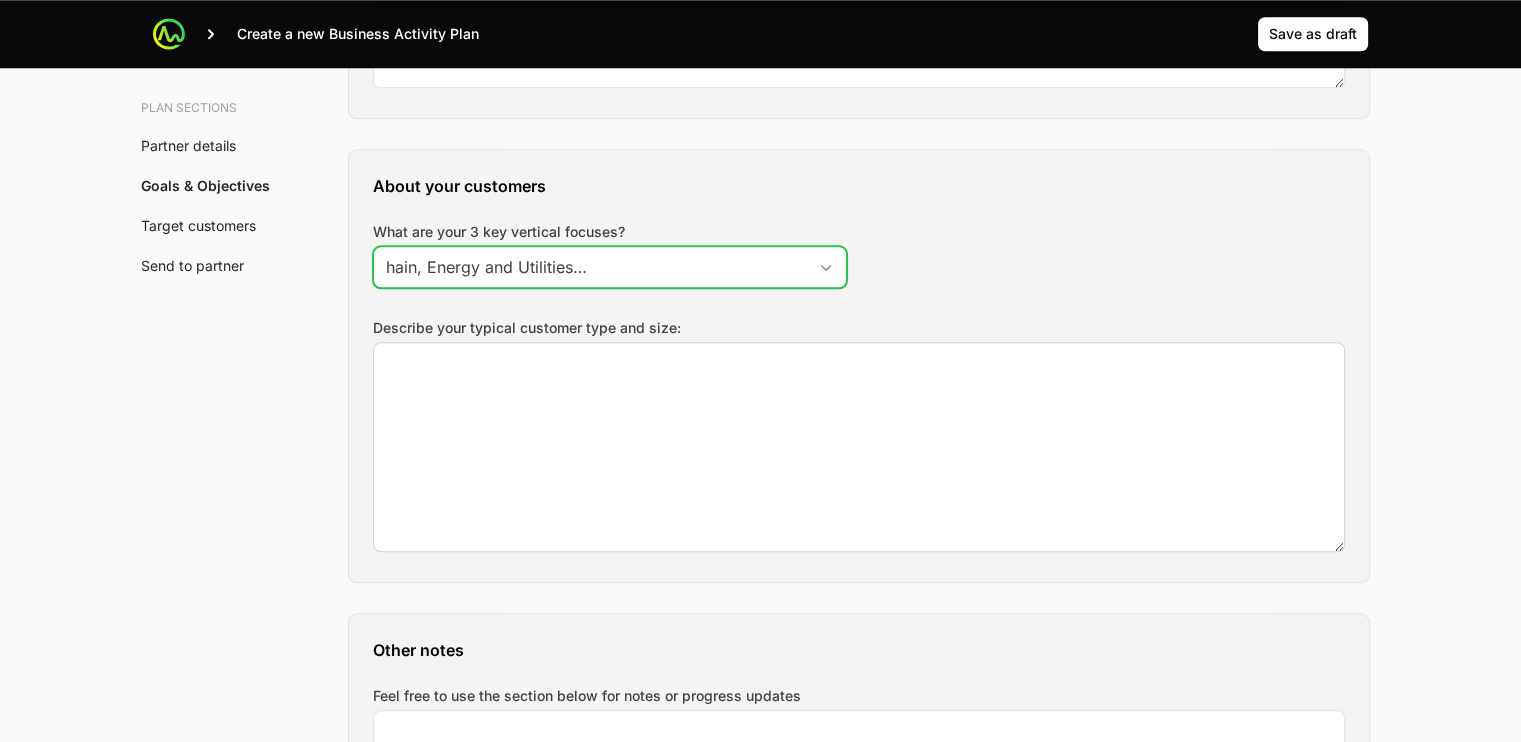 scroll, scrollTop: 0, scrollLeft: 226, axis: horizontal 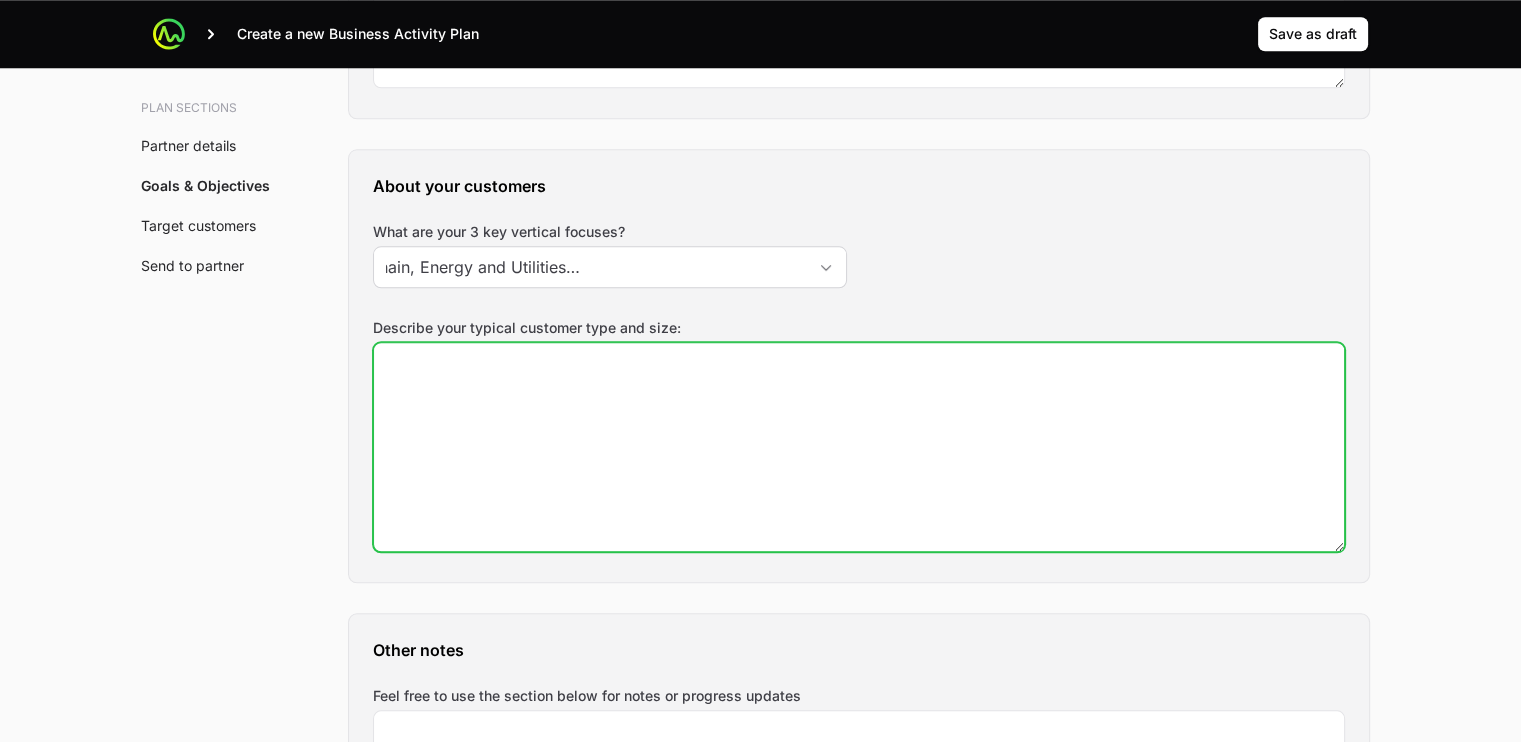 type on "Manufacturing and Supply Chain, Energy and Utilities, Government and Public Sector" 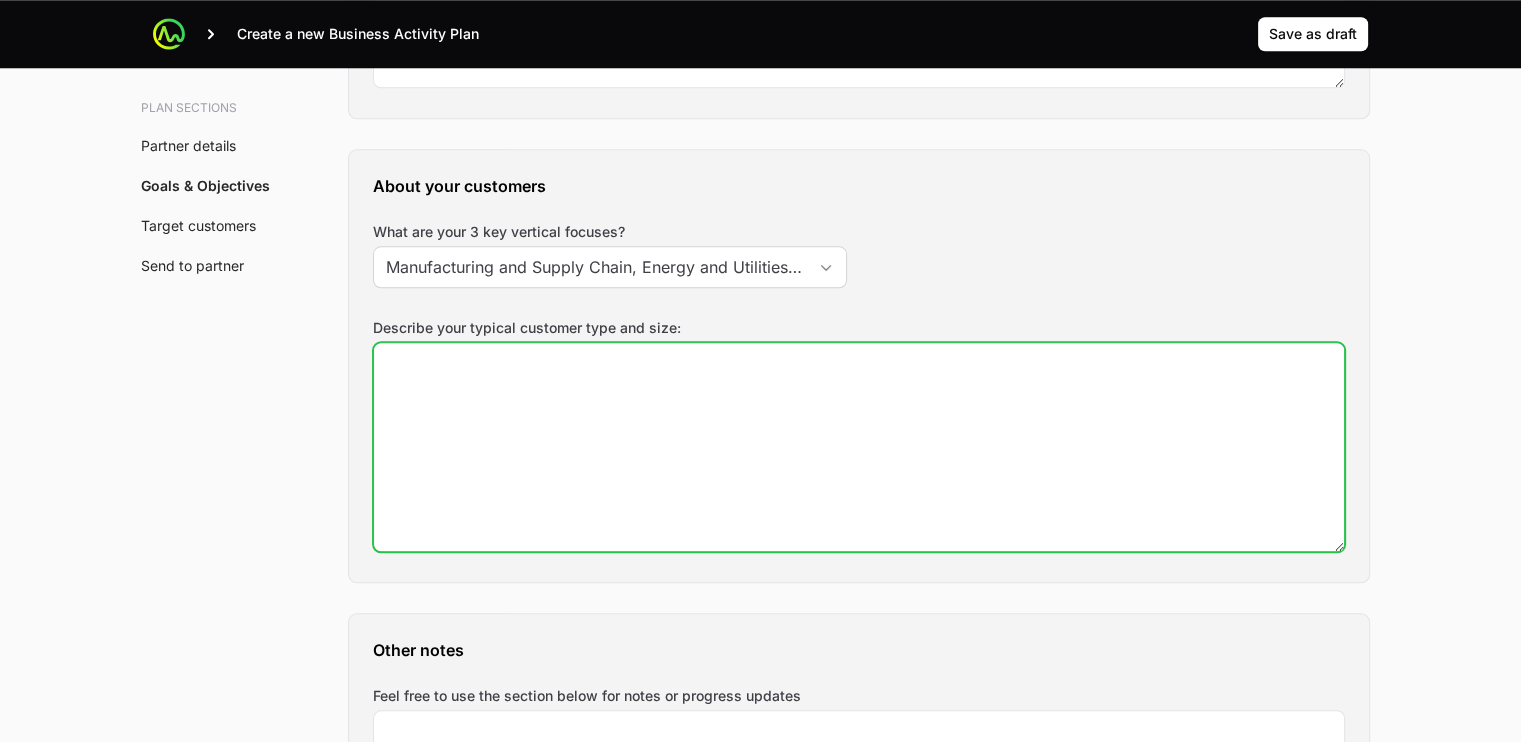 click on "Describe your typical customer type and size:" 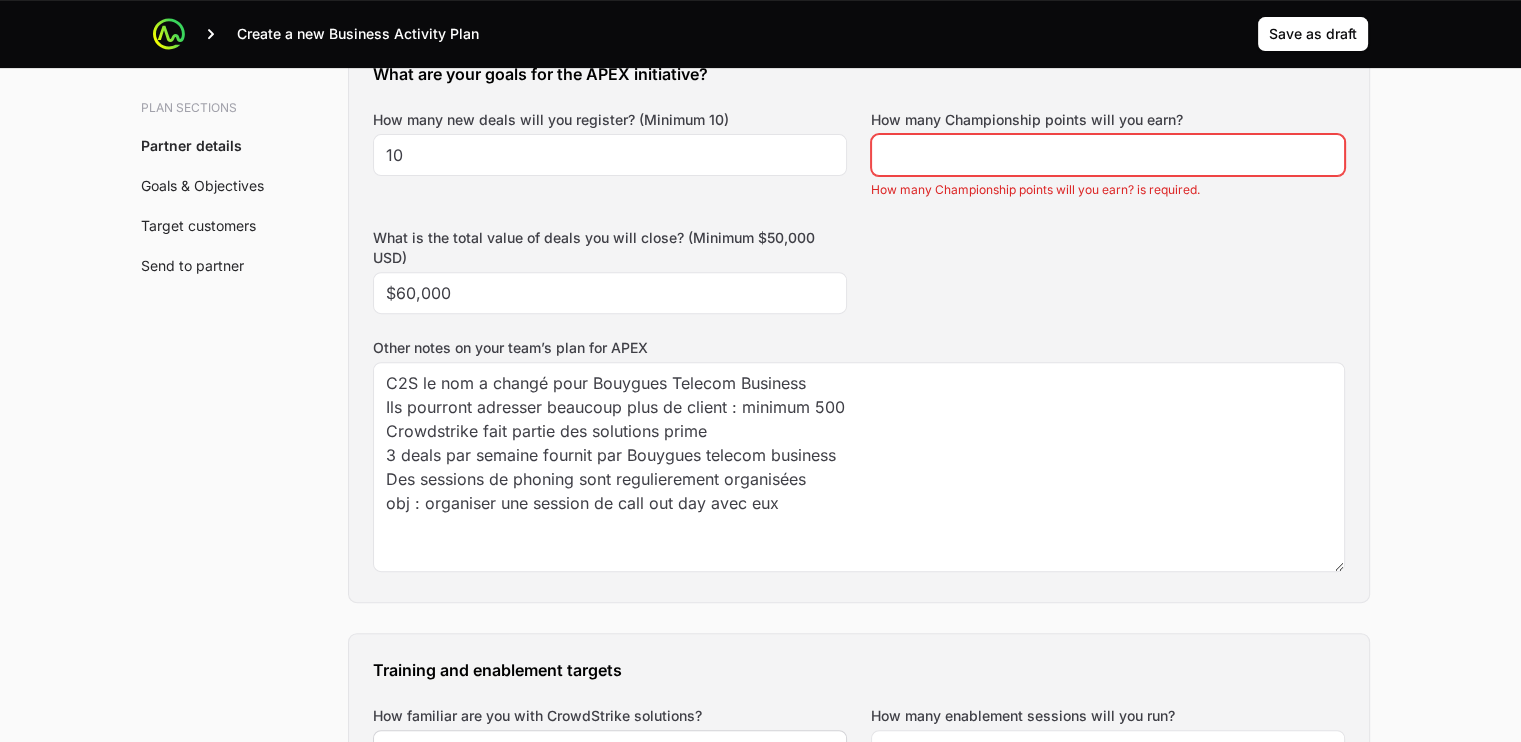 scroll, scrollTop: 1045, scrollLeft: 0, axis: vertical 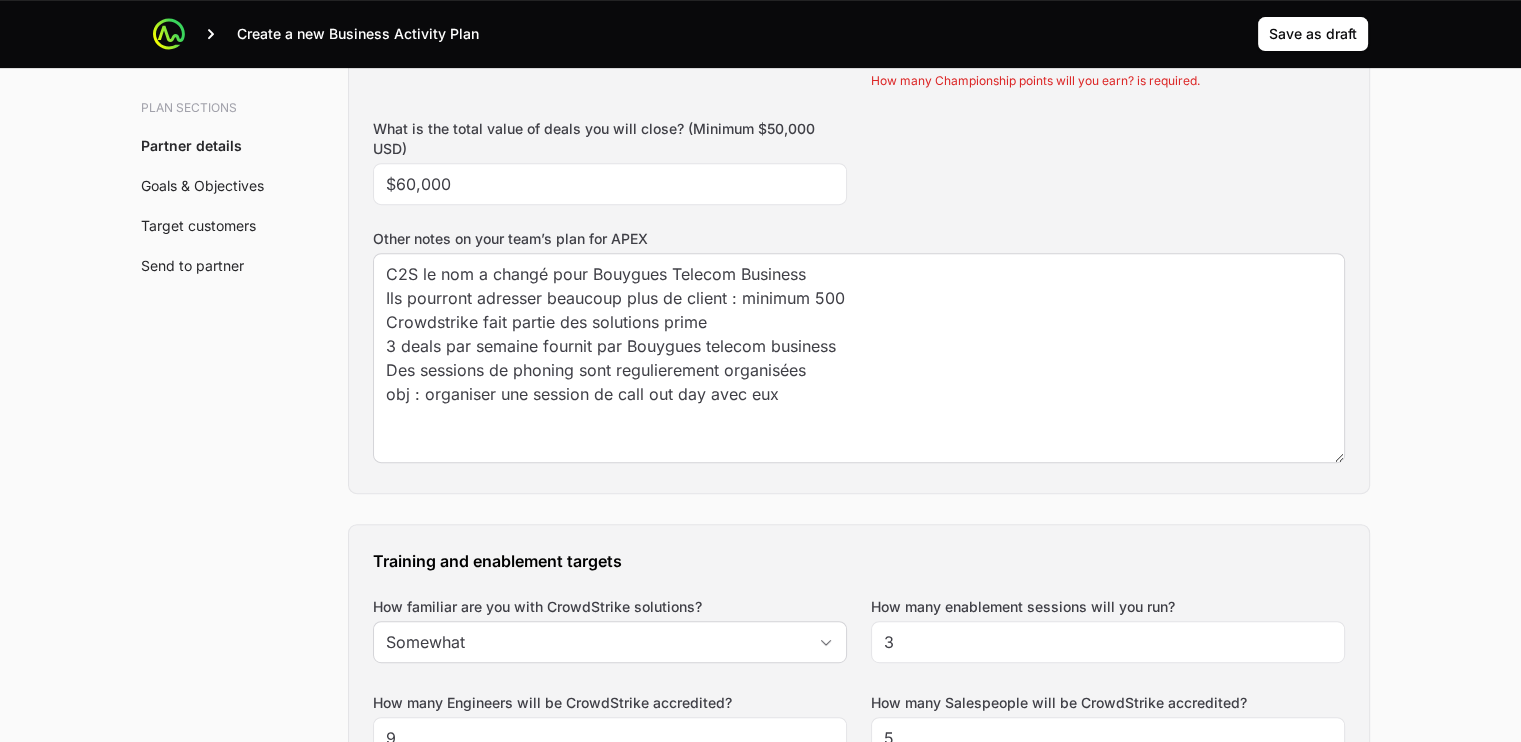 type on "Ils adressent tous les secteurs et sur toute la [GEOGRAPHIC_DATA]" 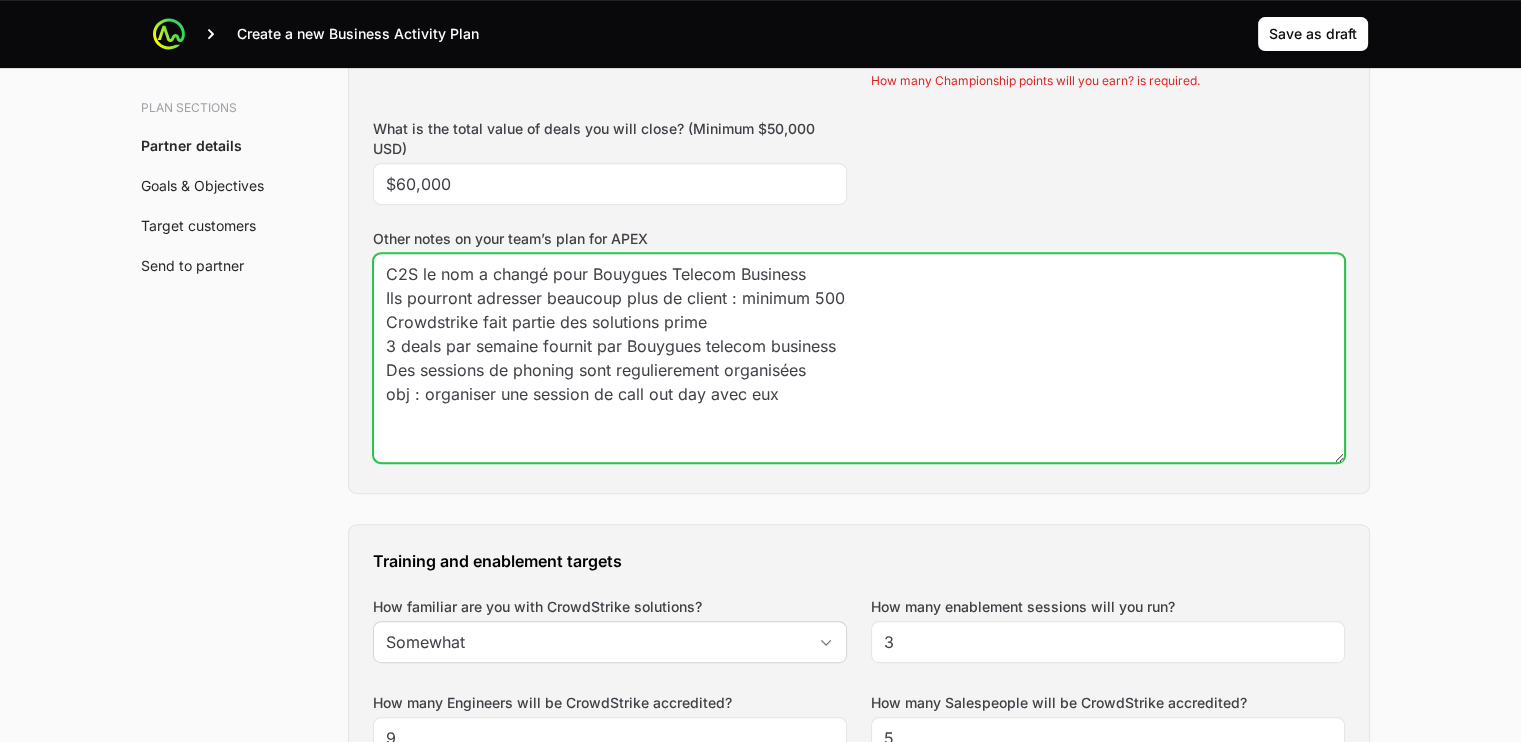 drag, startPoint x: 805, startPoint y: 394, endPoint x: 379, endPoint y: 250, distance: 449.6799 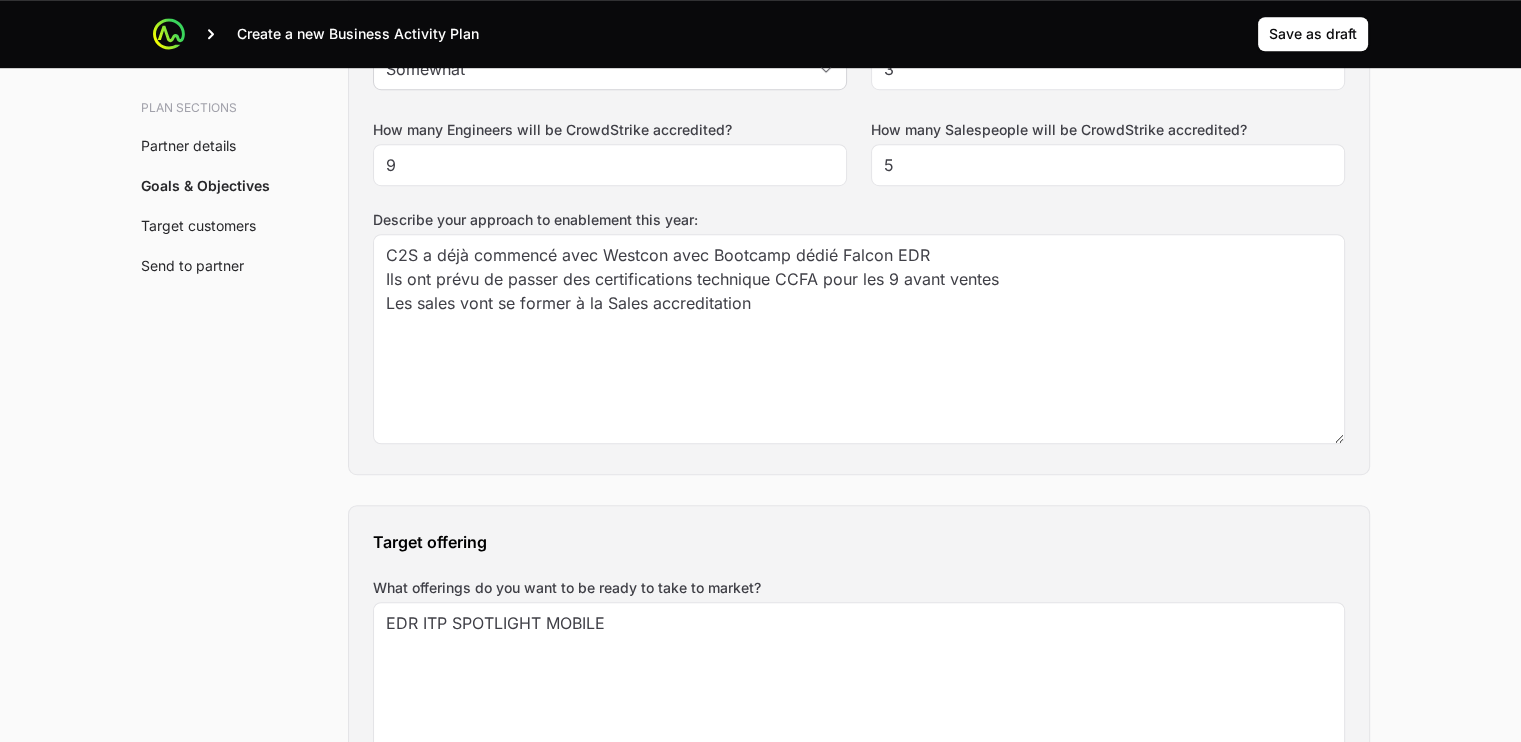 scroll, scrollTop: 1624, scrollLeft: 0, axis: vertical 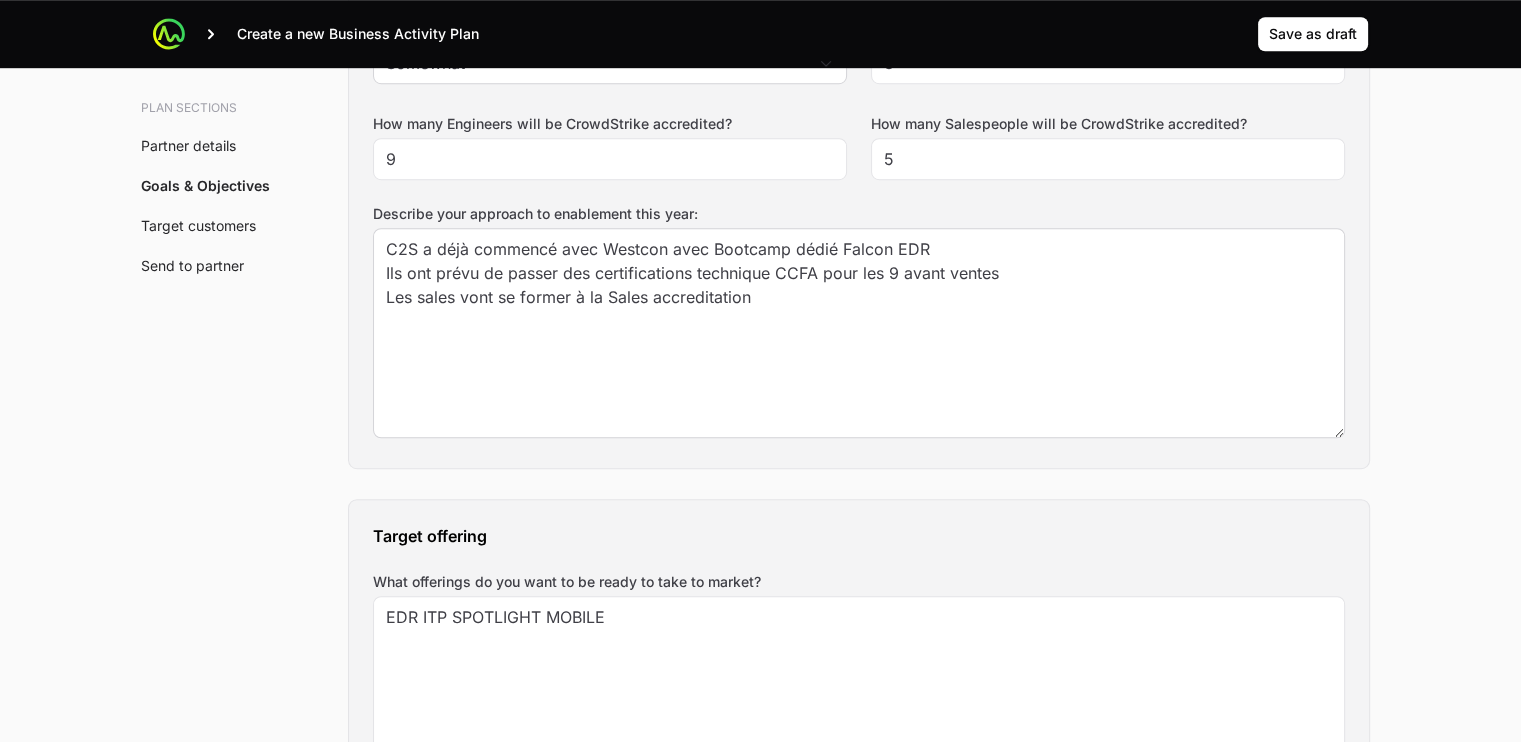 type on "C2S the name has changed to Bouygues Telecom Business
They will be able to address many more customers: minimum 500
Crowdstrike is part of the prime solutions
3 deals per week provided by Bouygues telecom business
Phoning sessions are regularly organised
objective: organise a call out day session with them." 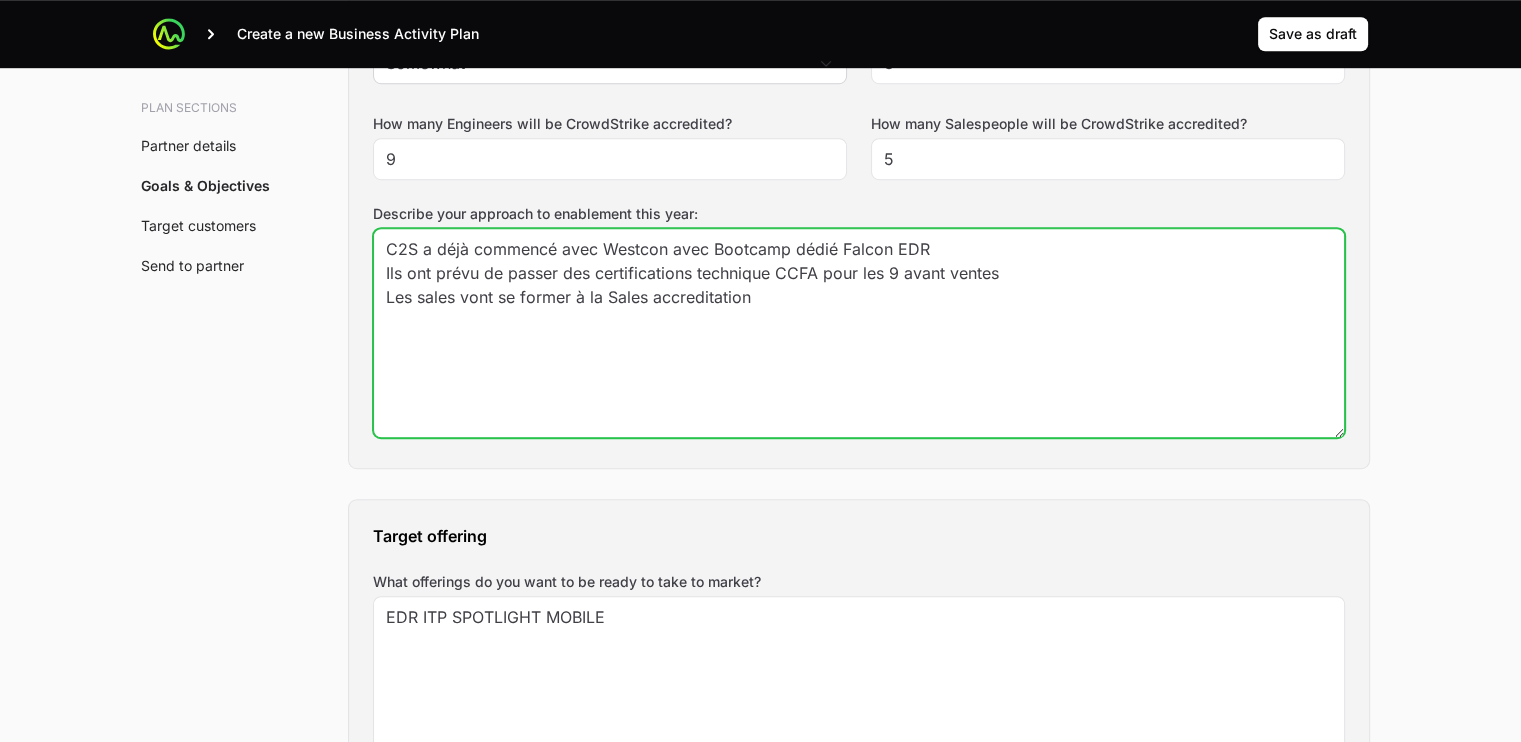 drag, startPoint x: 769, startPoint y: 301, endPoint x: 365, endPoint y: 225, distance: 411.08636 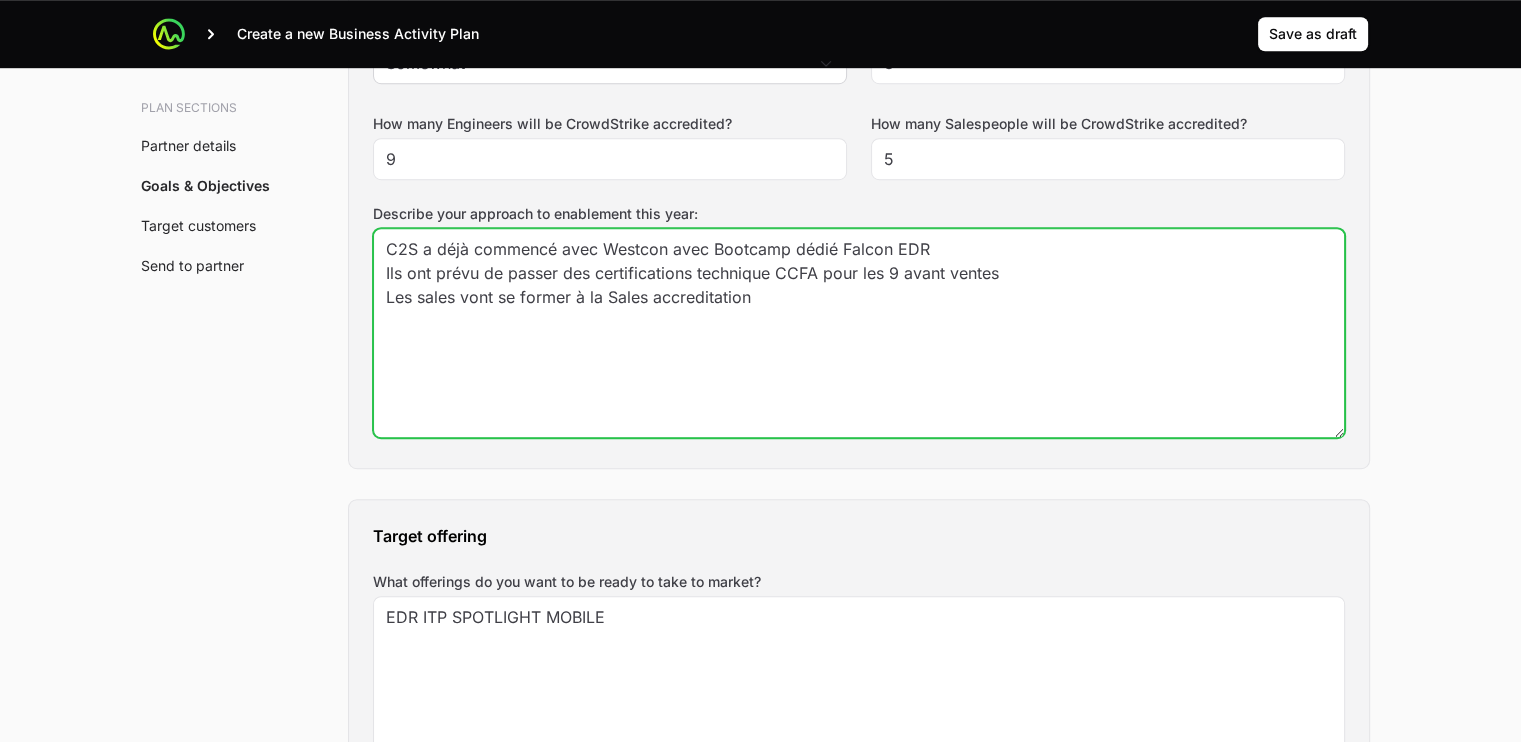 paste on "has already started with Westcon with a dedicated Falcon EDR Bootcamp
They plan to give CCFA technical certifications to the 9 pre-sales
Sales will be trained in Sales accreditation." 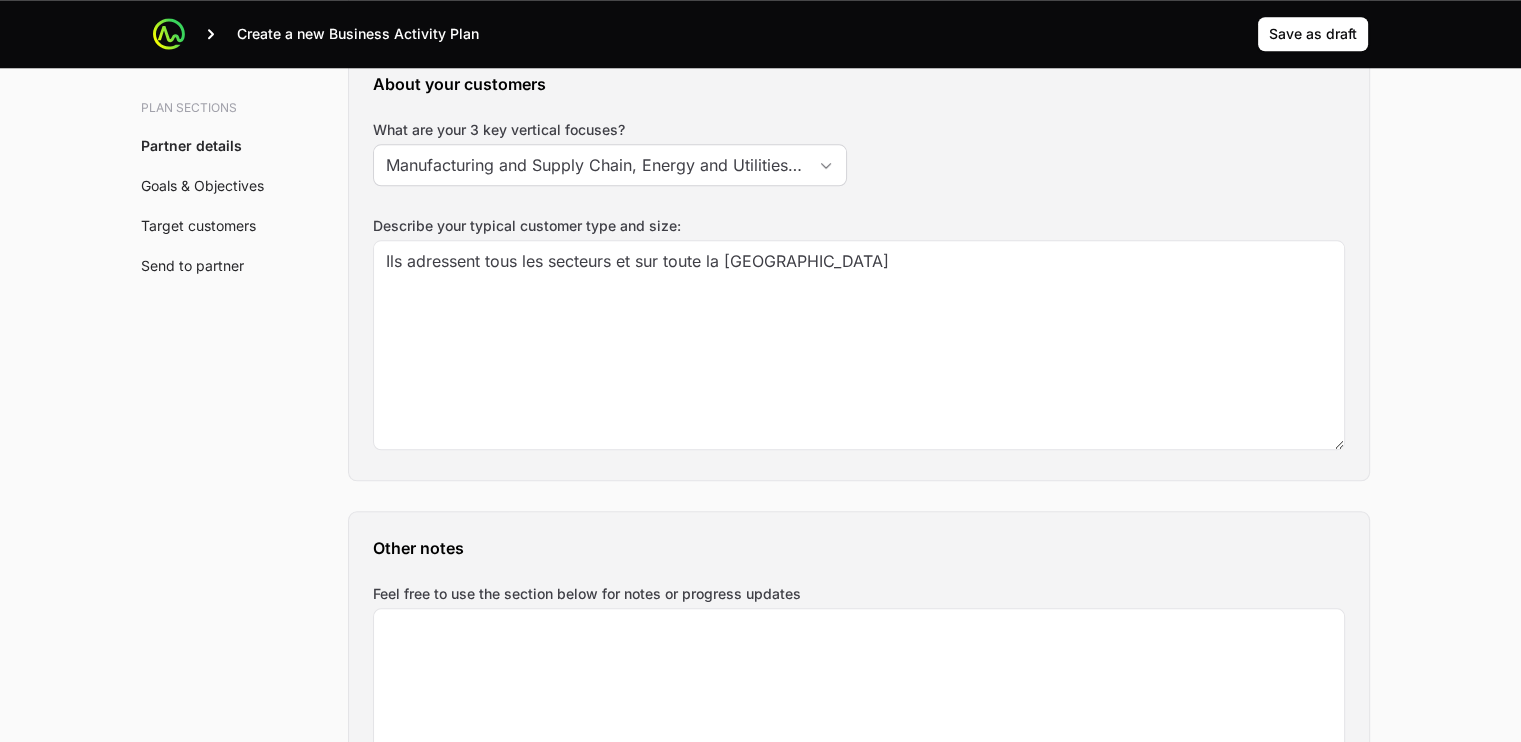 scroll, scrollTop: 2429, scrollLeft: 0, axis: vertical 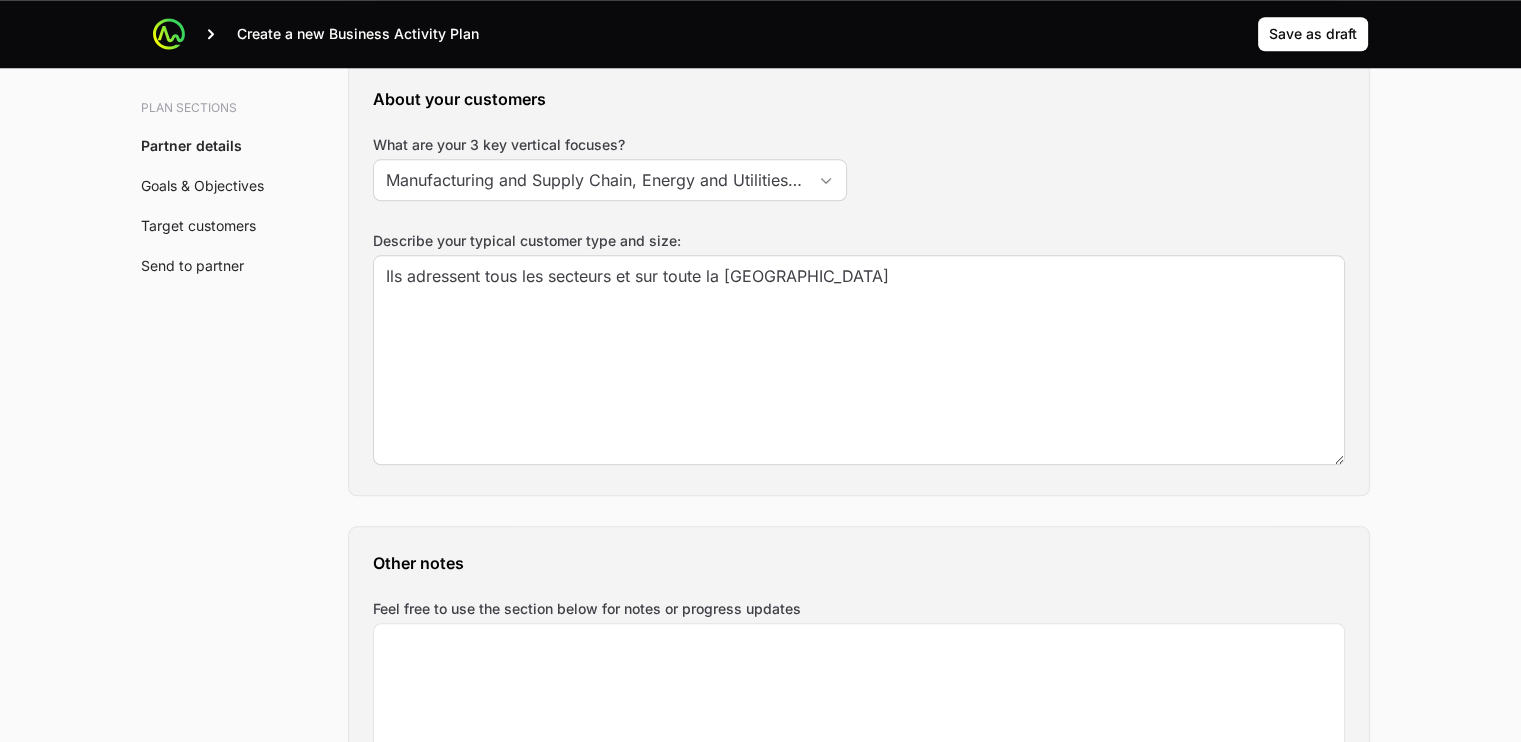 type on "C2S has already started with Westcon with a dedicated Falcon EDR Bootcamp
They plan to give CCFA technical certifications to the 9 pre-sales
Sales will be trained in Sales accreditation." 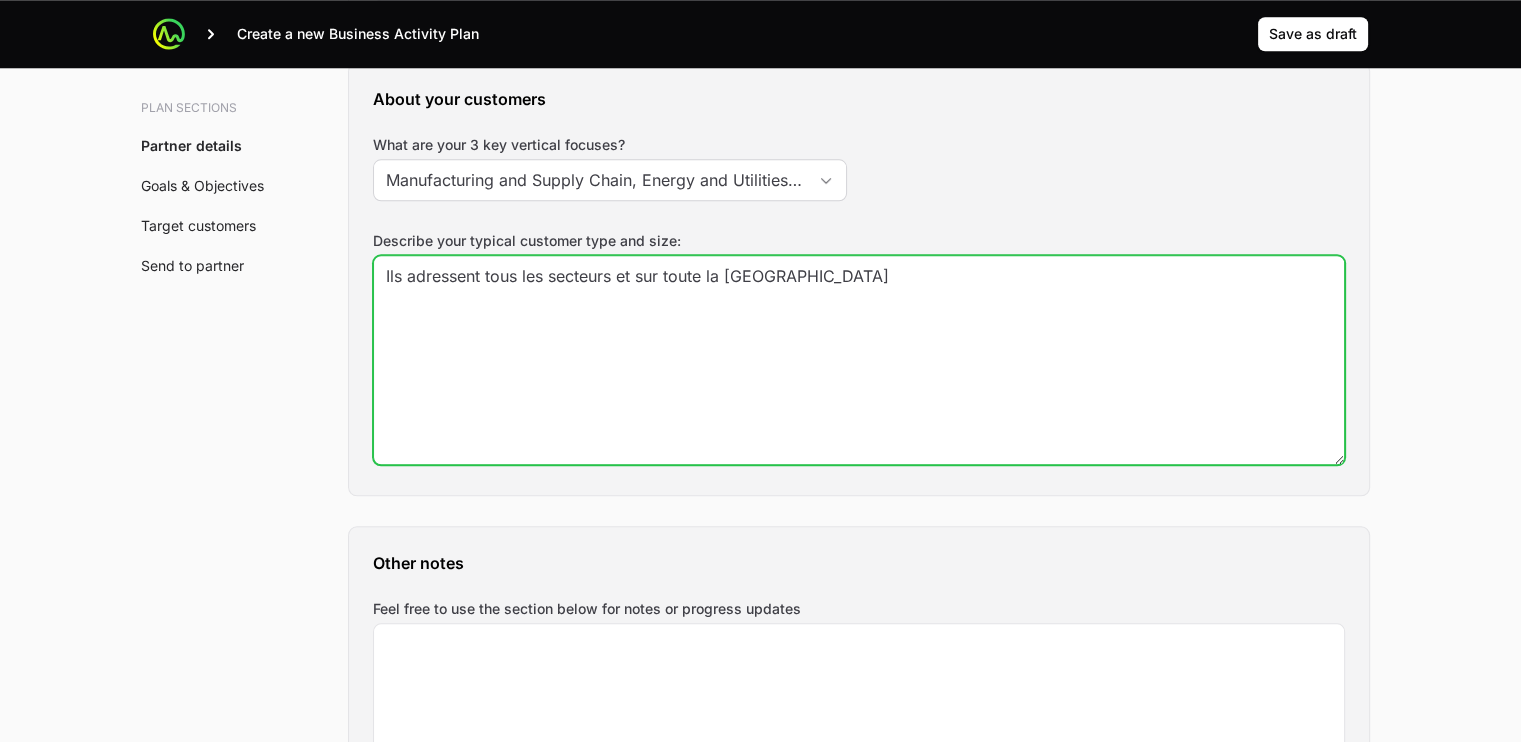 drag, startPoint x: 801, startPoint y: 272, endPoint x: 345, endPoint y: 253, distance: 456.39566 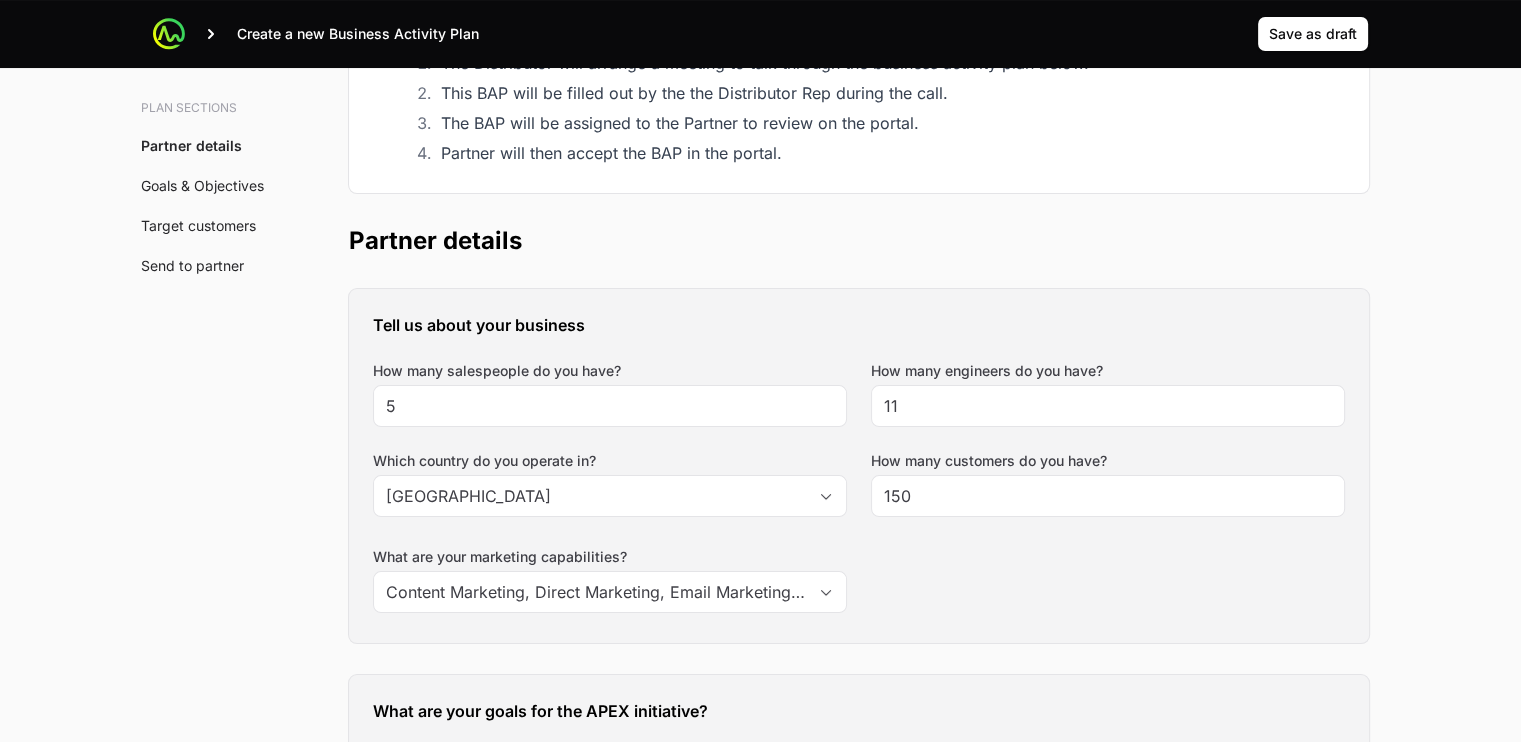 scroll, scrollTop: 314, scrollLeft: 0, axis: vertical 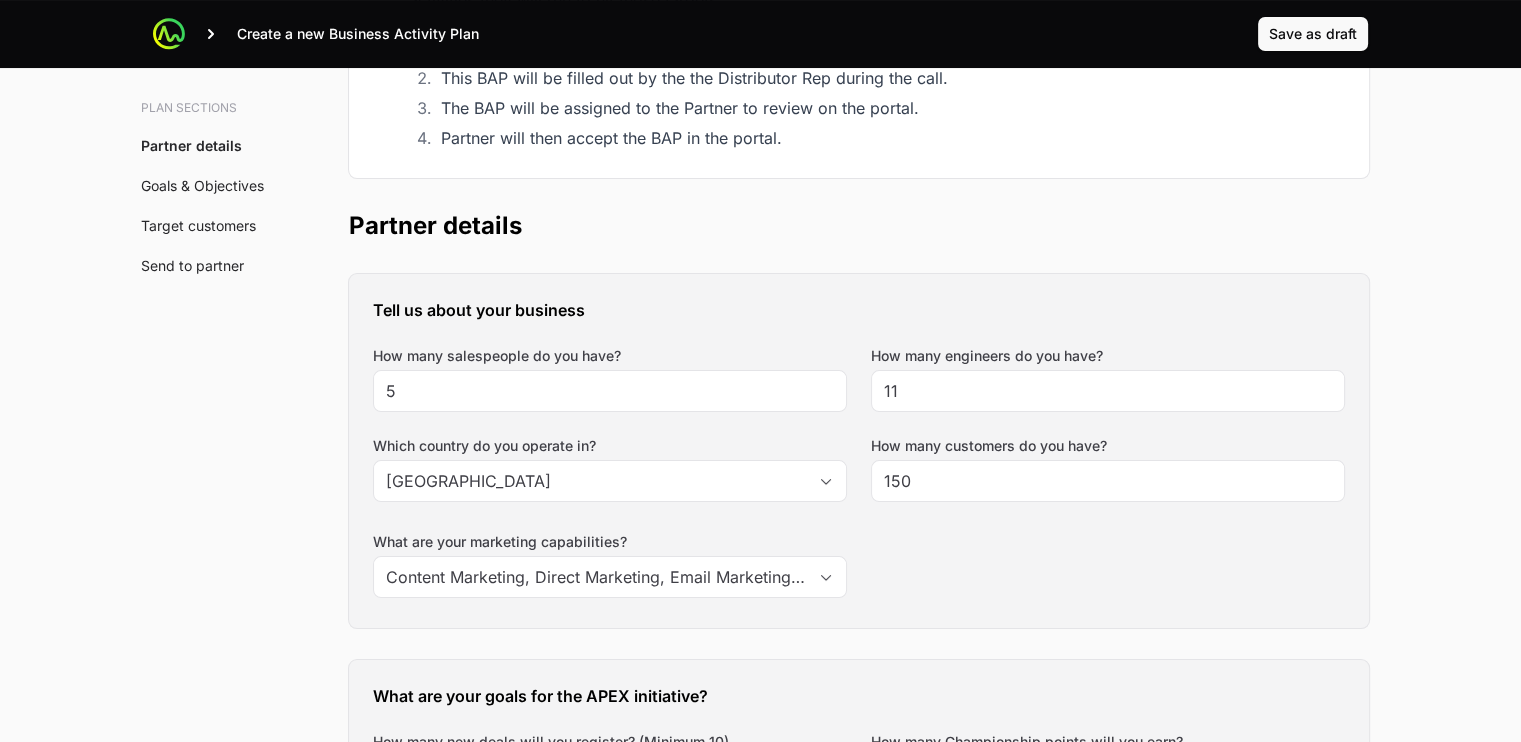 type on "They cover all sectors and all of [GEOGRAPHIC_DATA]" 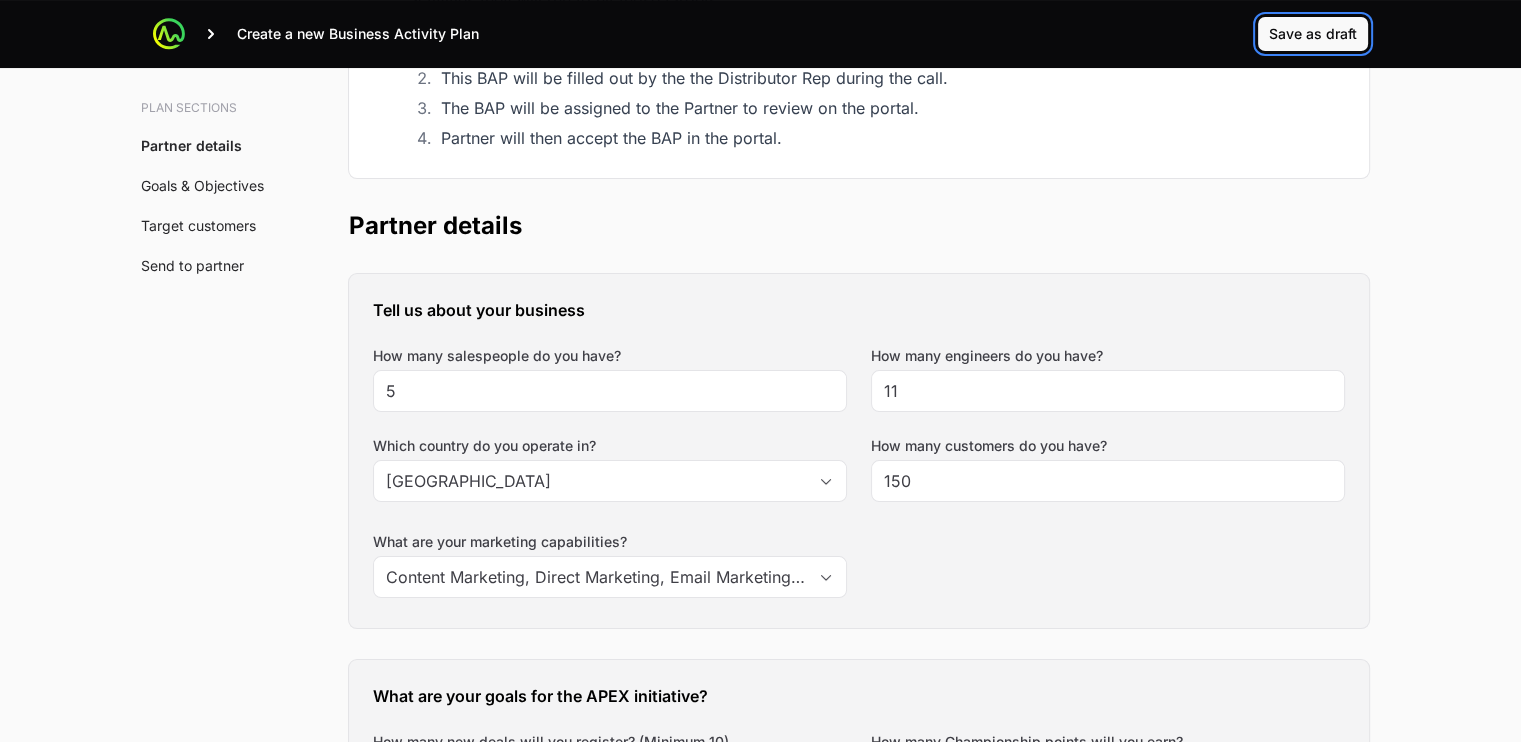 click on "Save as draft" 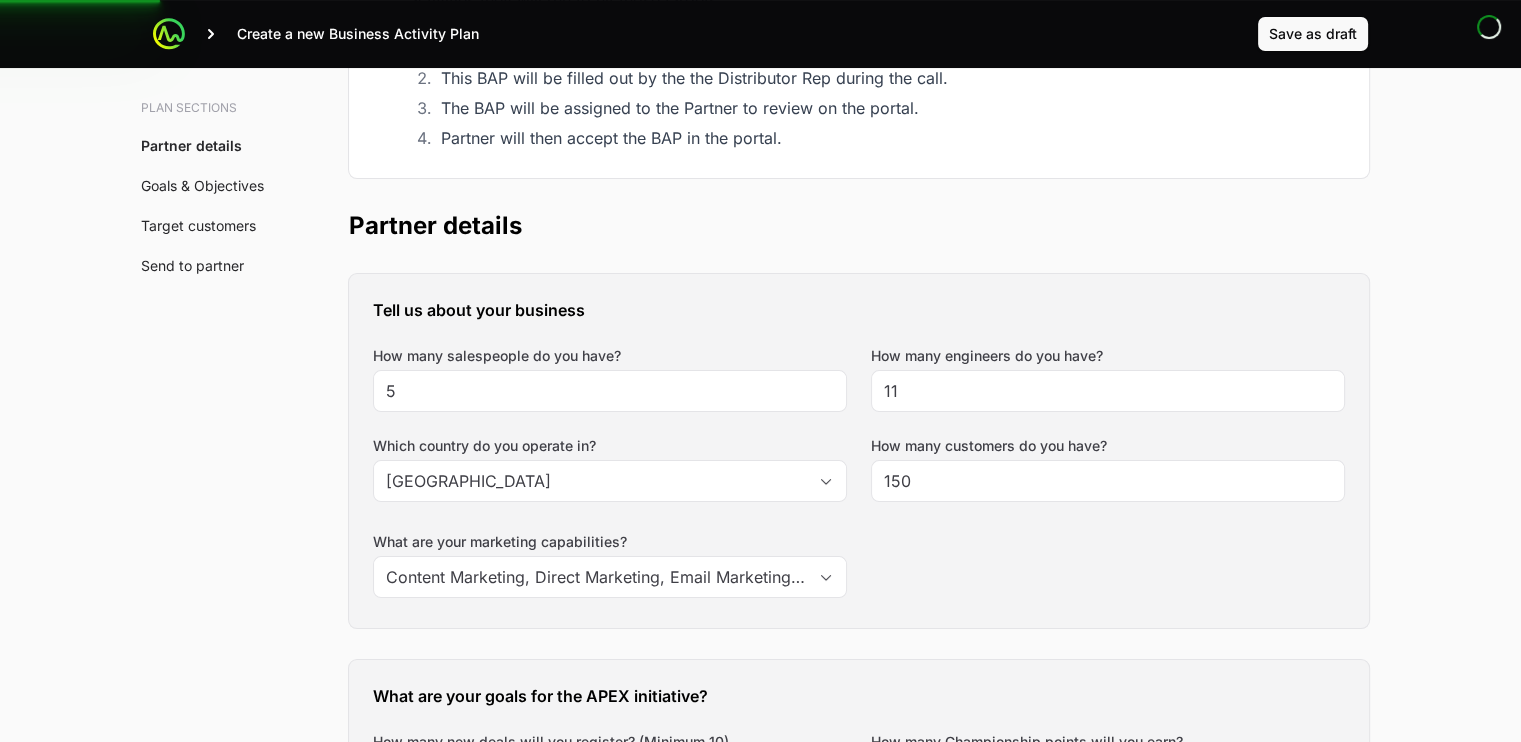 scroll, scrollTop: 210, scrollLeft: 0, axis: vertical 